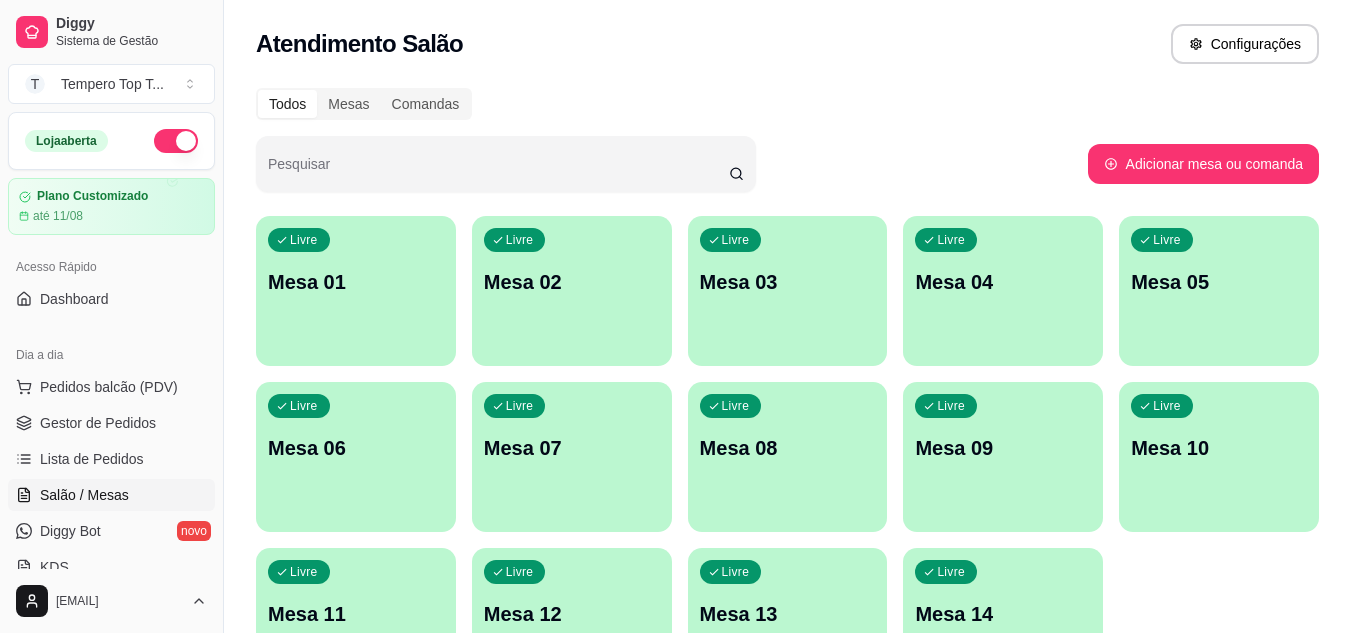 scroll, scrollTop: 0, scrollLeft: 0, axis: both 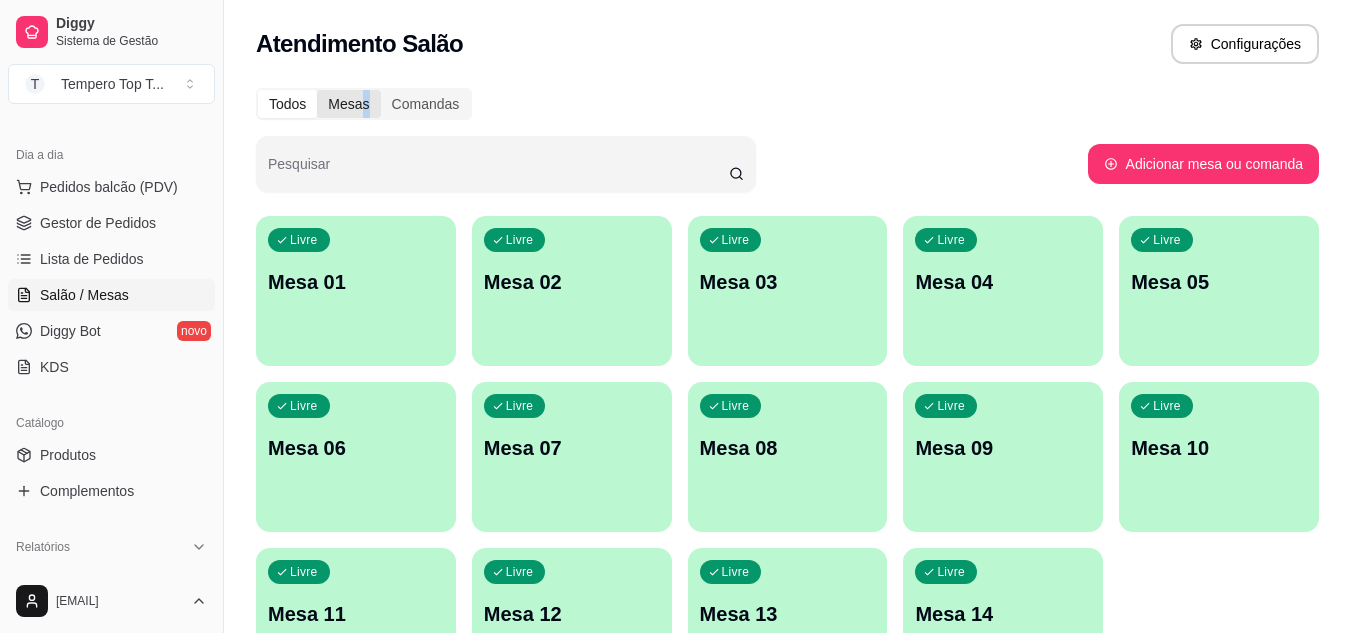 click on "Mesas" at bounding box center (348, 104) 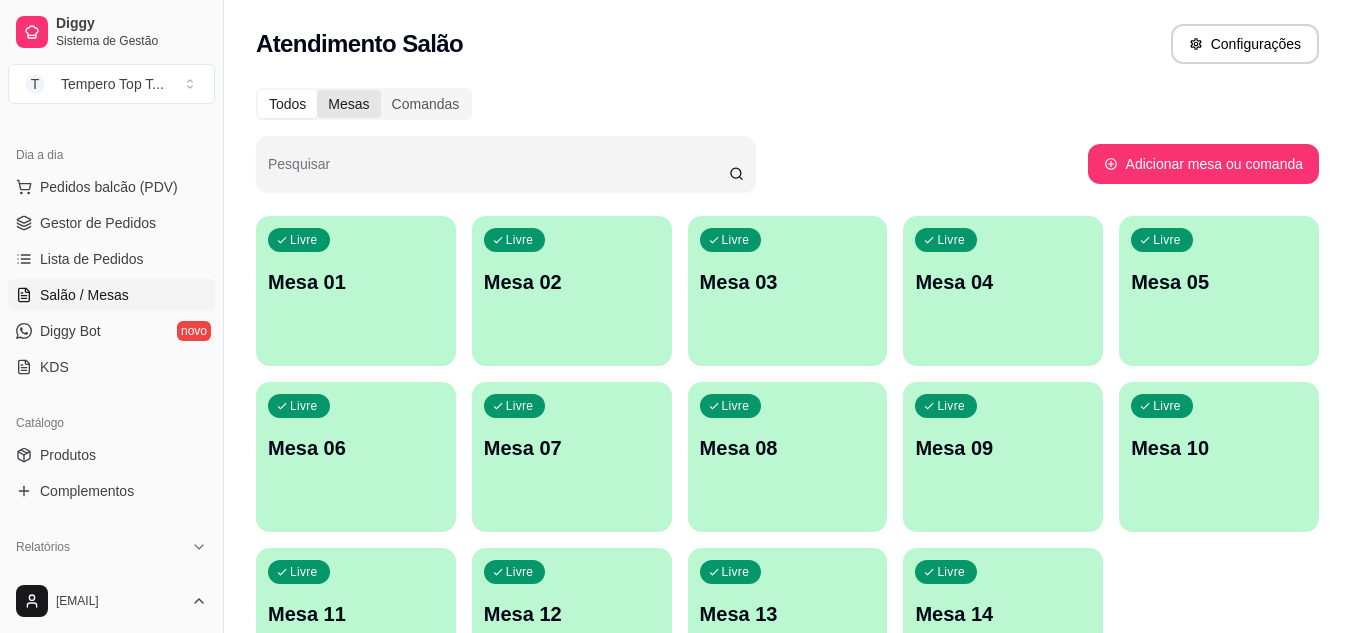 click on "Mesas" at bounding box center (348, 104) 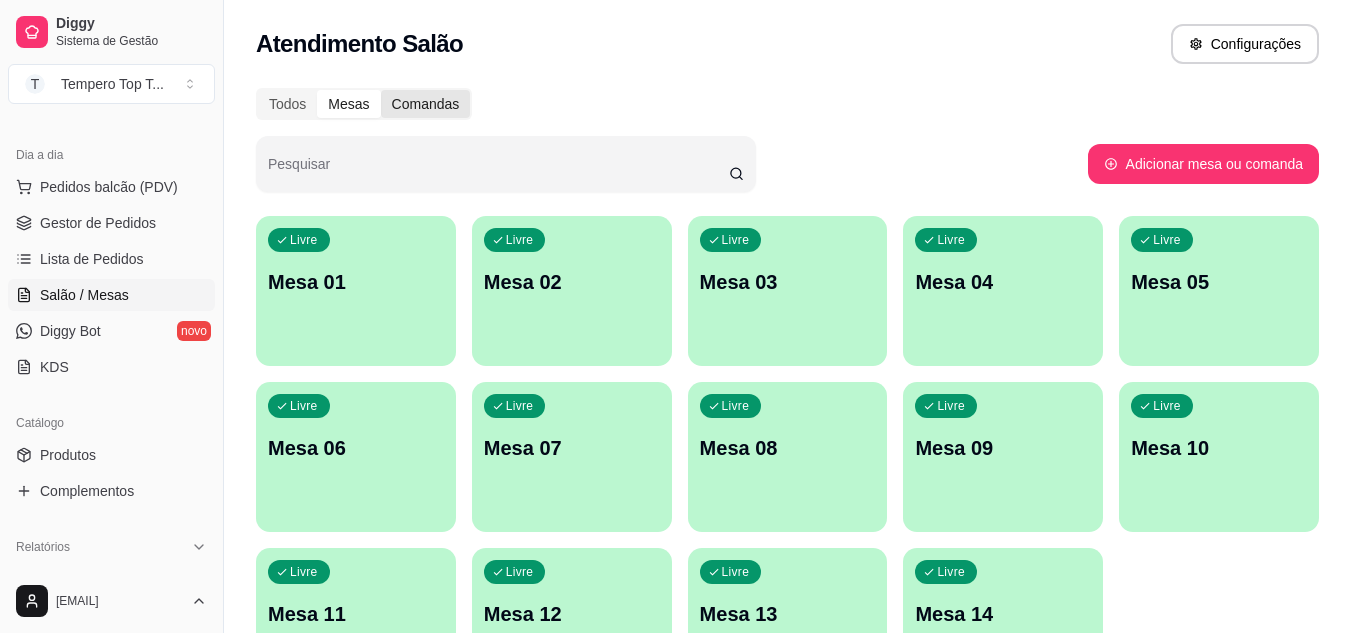 click on "Comandas" at bounding box center [426, 104] 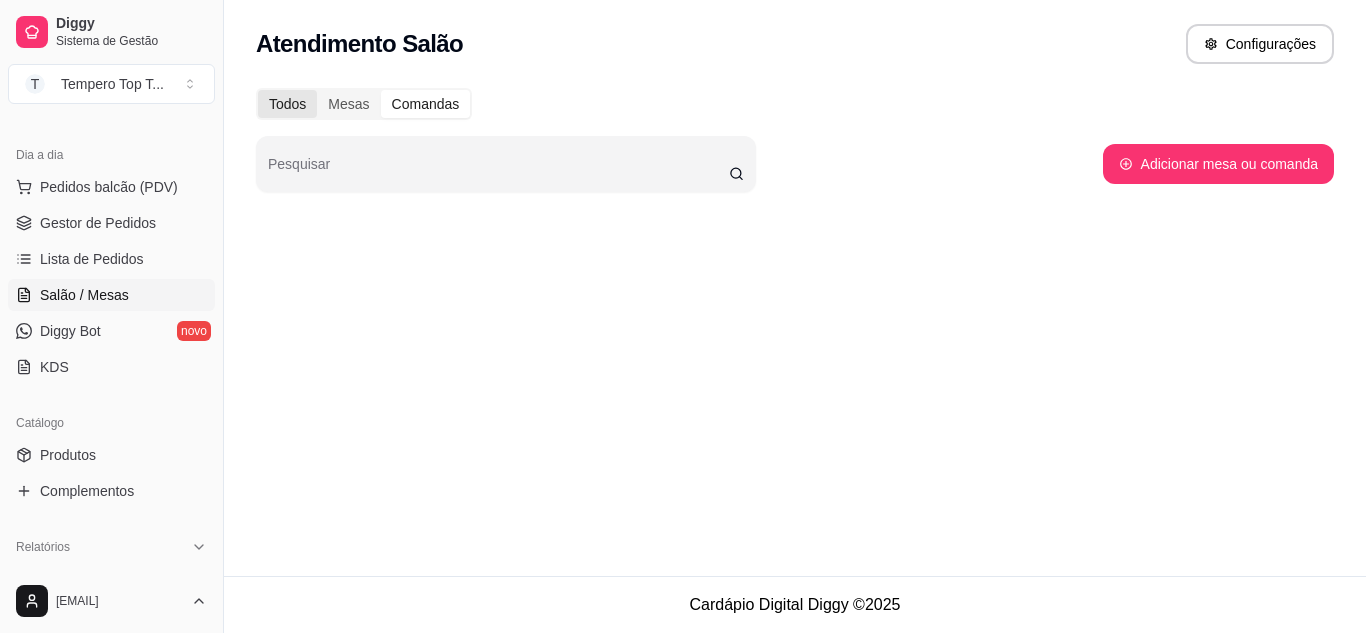 click on "Todos" at bounding box center (287, 104) 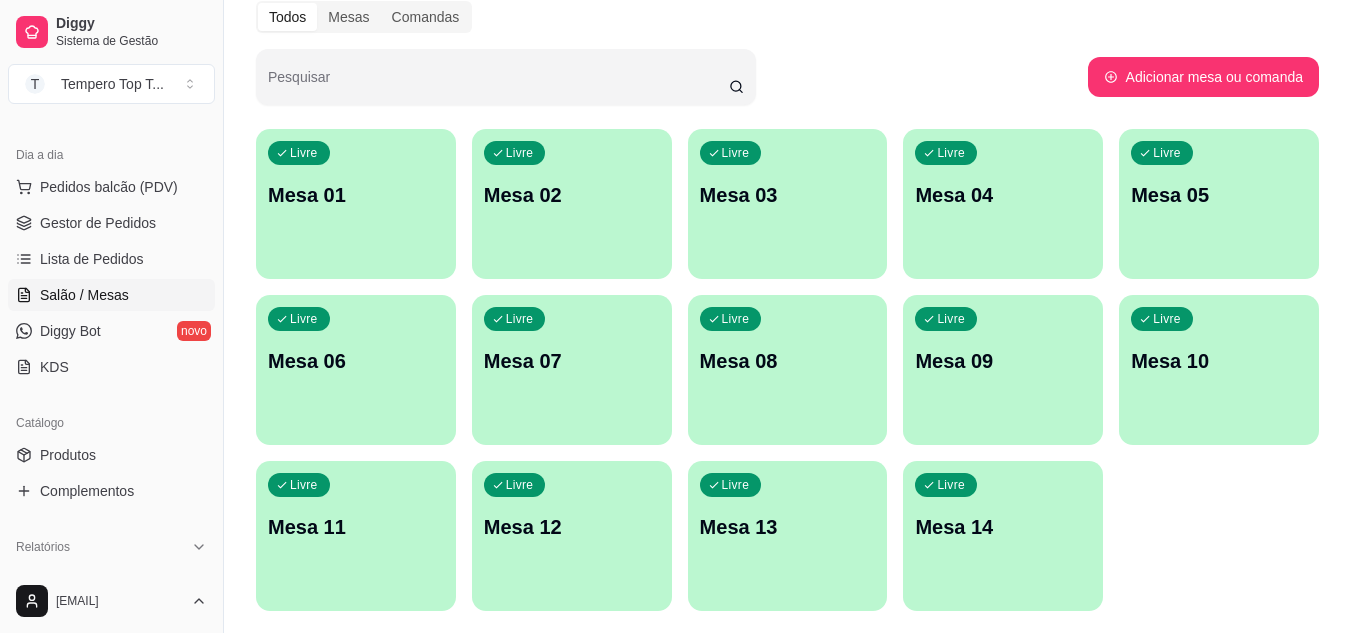scroll, scrollTop: 0, scrollLeft: 0, axis: both 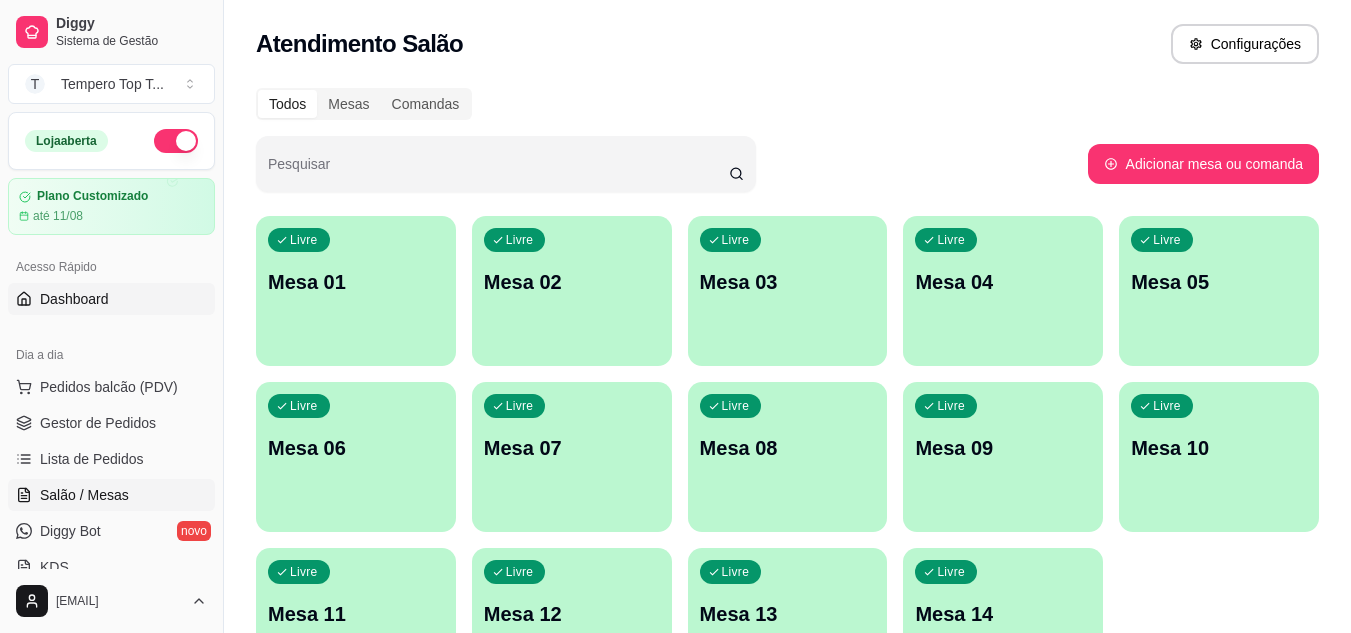 click on "Dashboard" at bounding box center [111, 299] 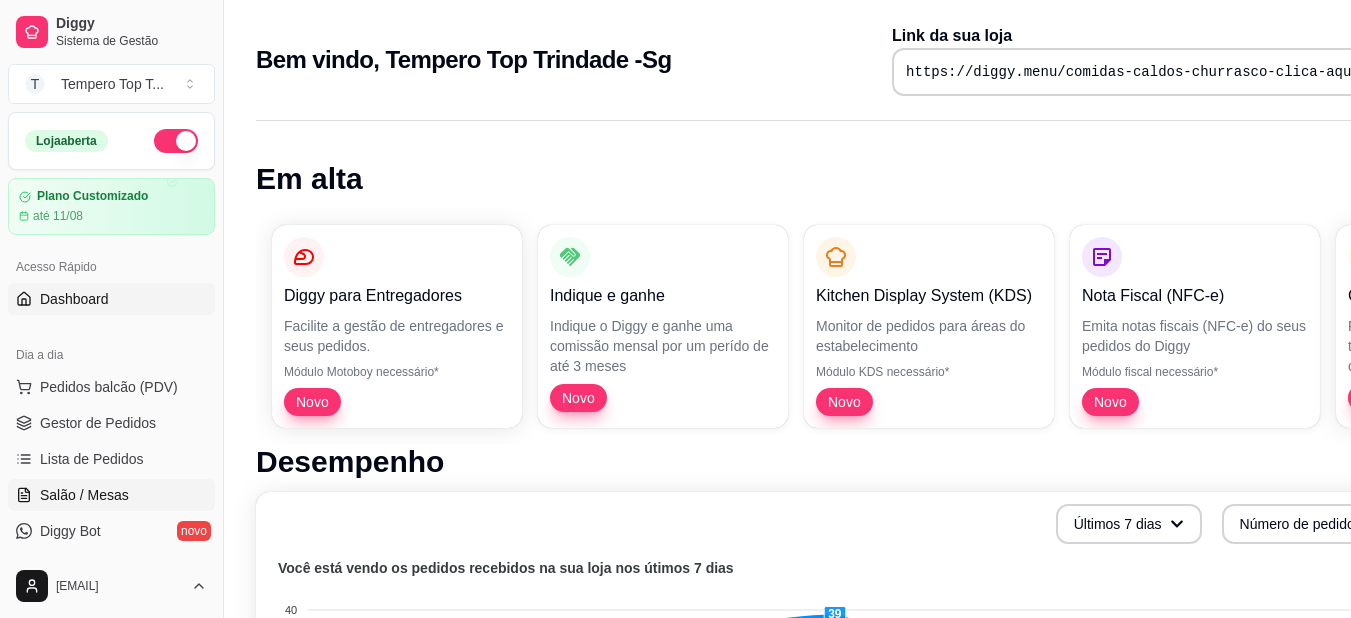 click on "Salão / Mesas" at bounding box center [84, 495] 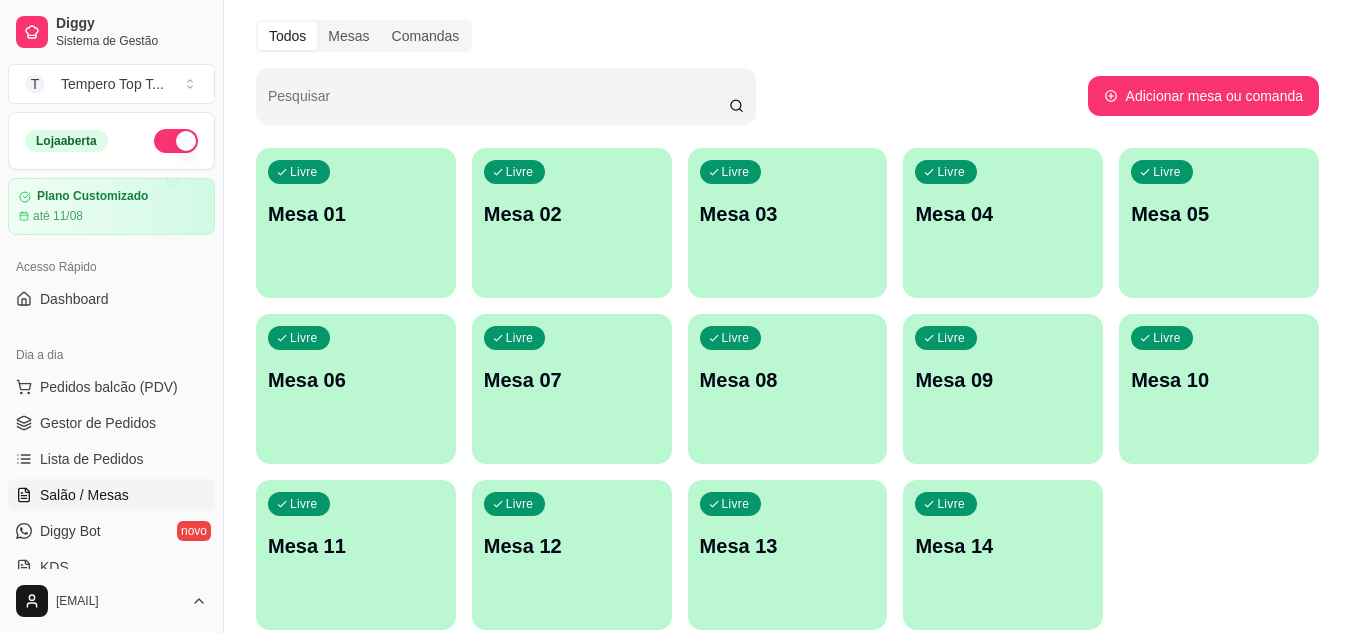scroll, scrollTop: 146, scrollLeft: 0, axis: vertical 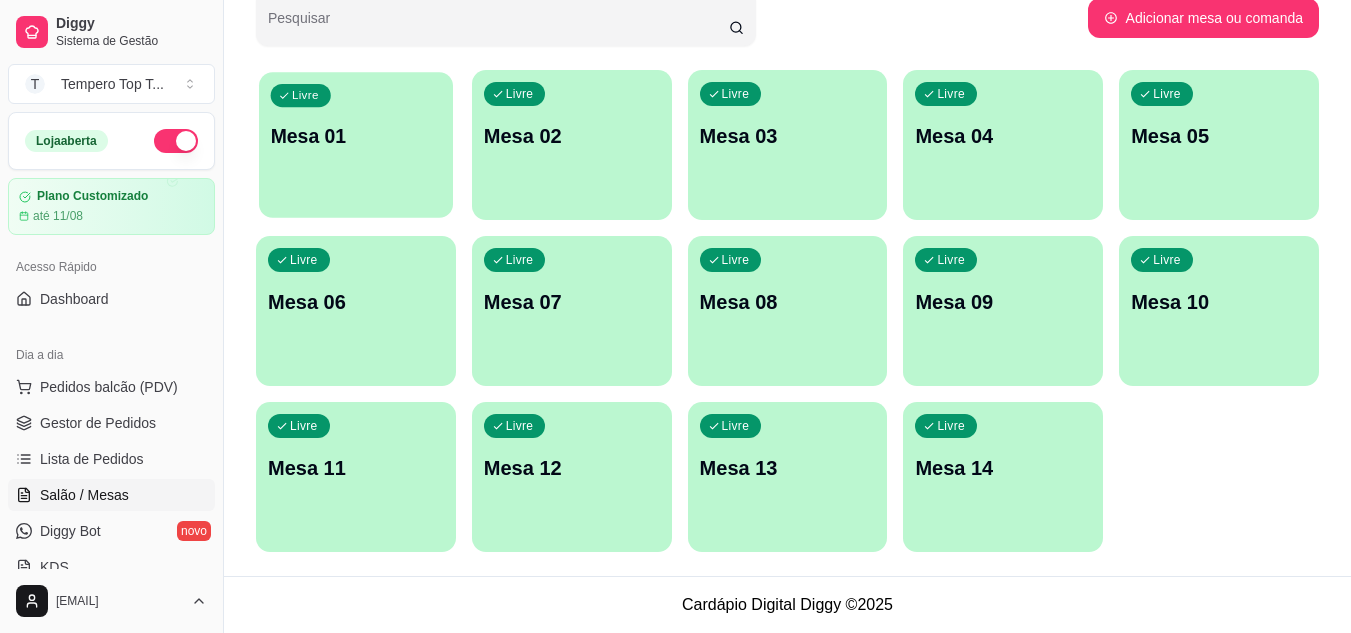 click on "Livre Mesa 01" at bounding box center (356, 133) 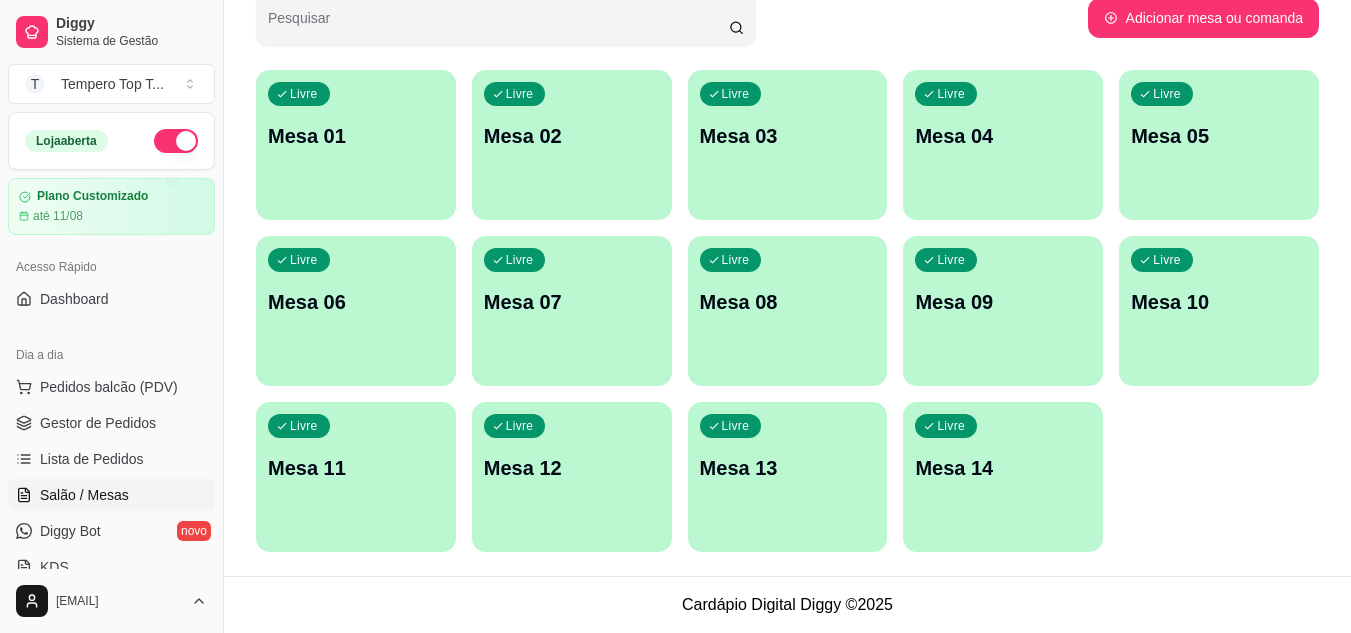 drag, startPoint x: 218, startPoint y: 251, endPoint x: 204, endPoint y: 220, distance: 34.0147 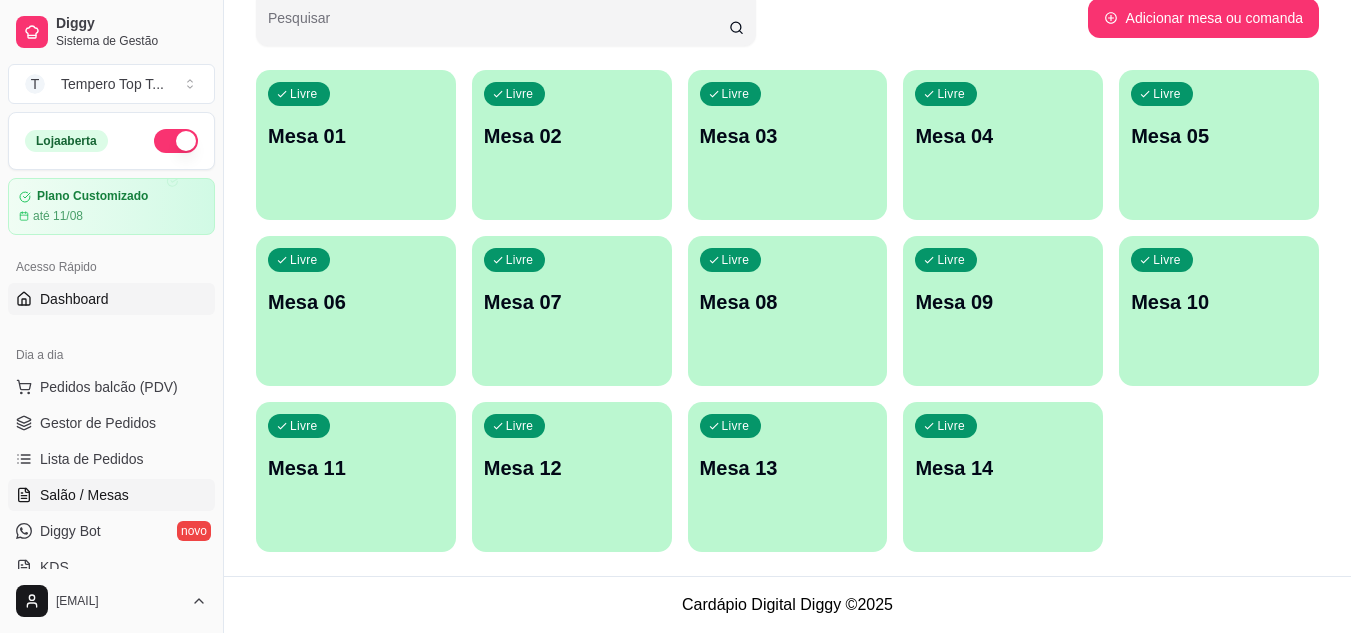 click on "Dashboard" at bounding box center [111, 299] 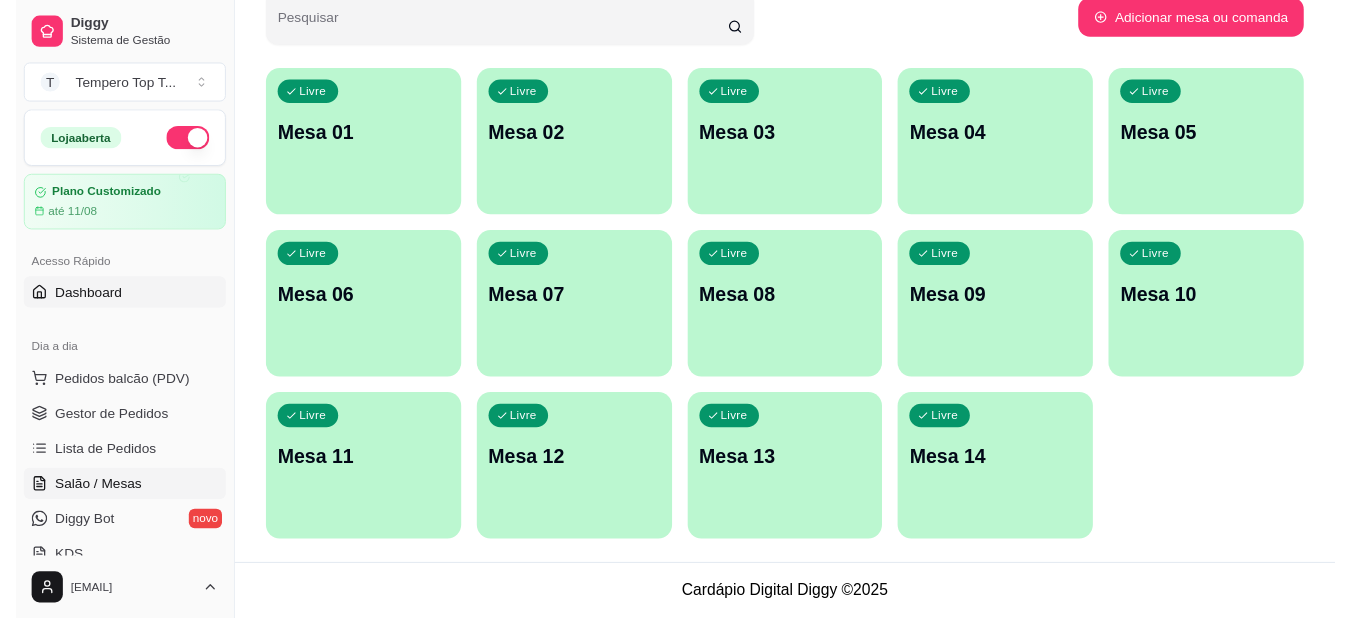 scroll, scrollTop: 0, scrollLeft: 0, axis: both 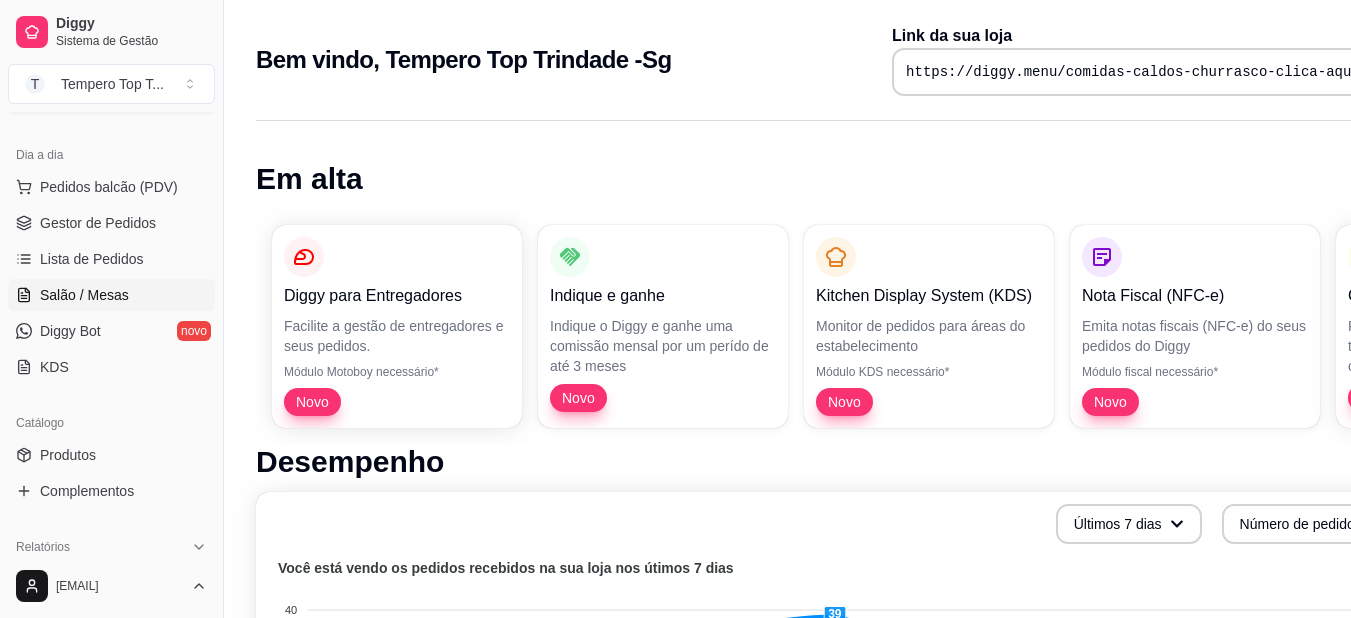 click on "Salão / Mesas" at bounding box center [84, 295] 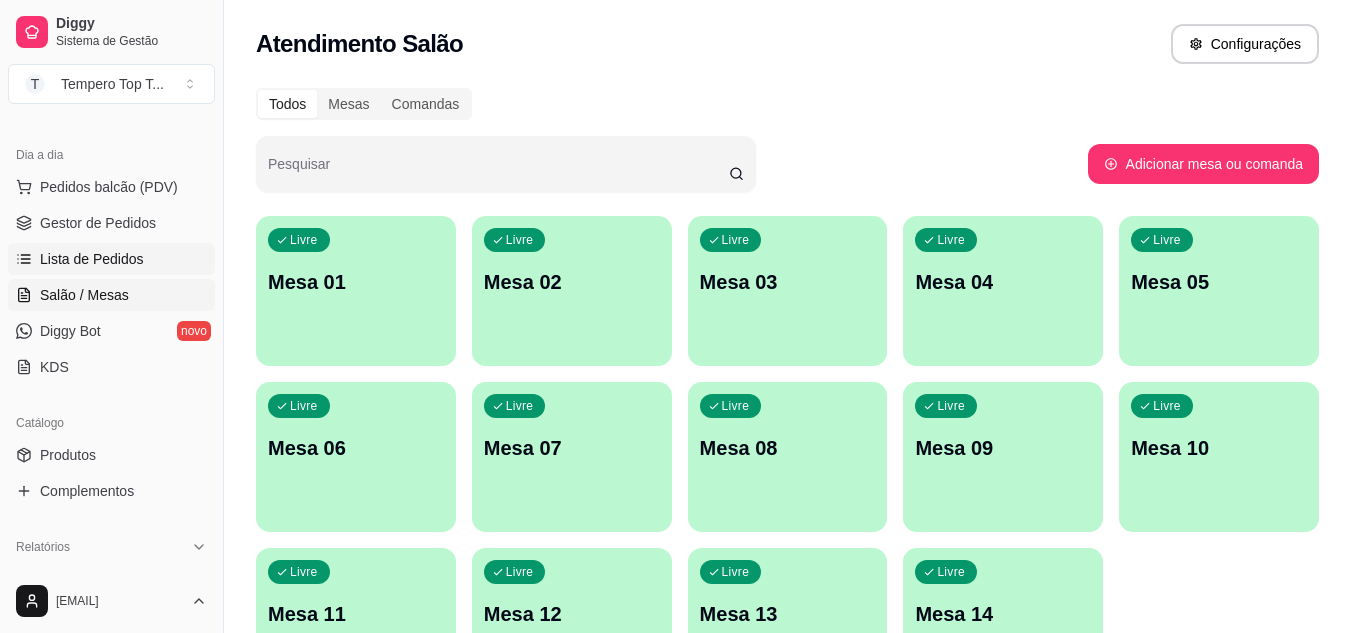 click on "Lista de Pedidos" at bounding box center (92, 259) 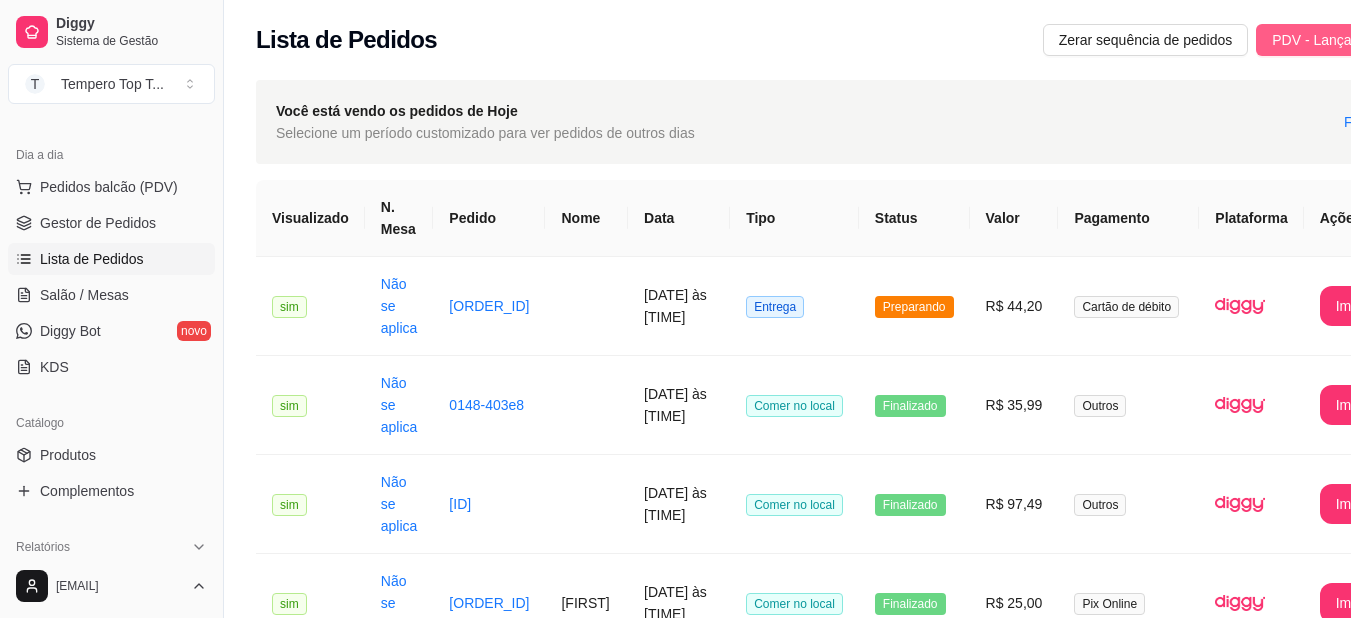 click on "PDV - Lançar pedido" at bounding box center [1337, 40] 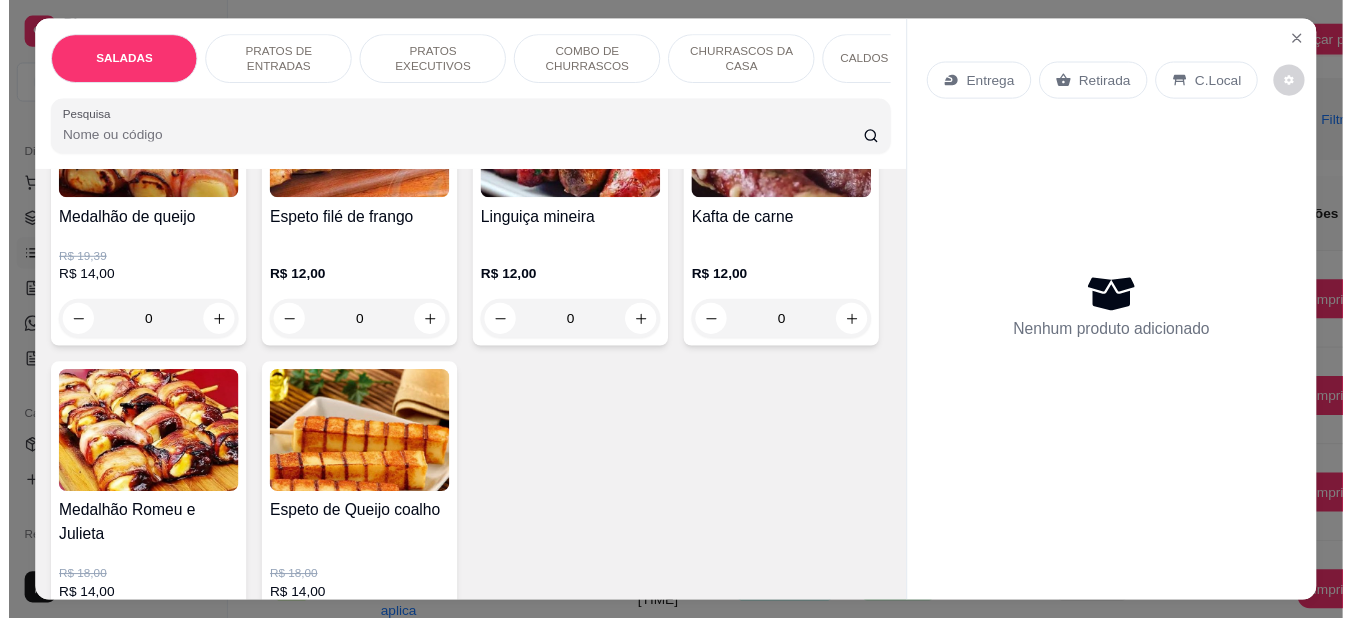 scroll, scrollTop: 2000, scrollLeft: 0, axis: vertical 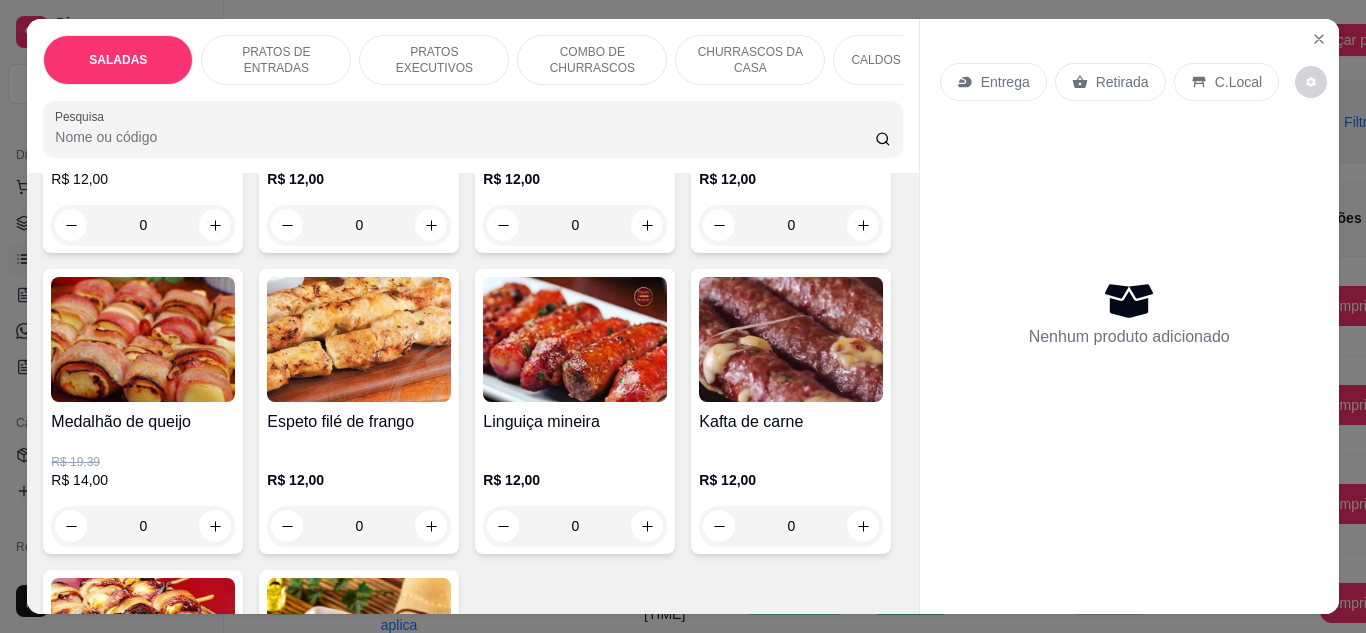 click 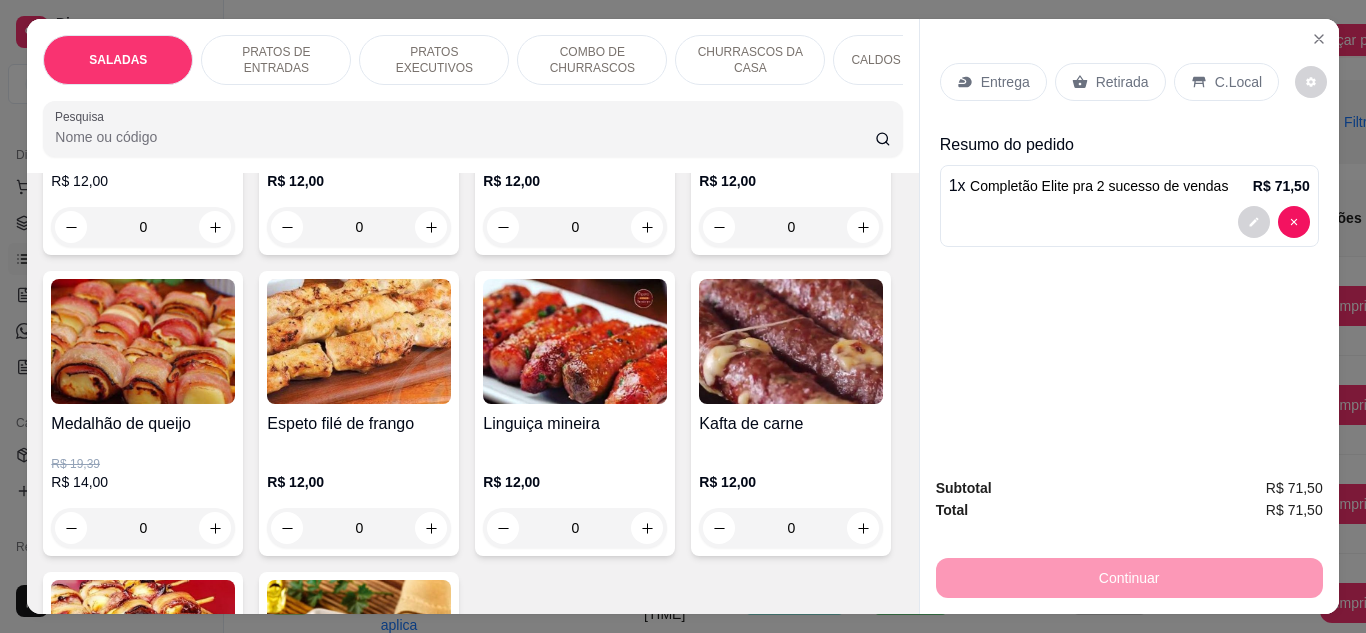 click on "Retirada" at bounding box center (1122, 82) 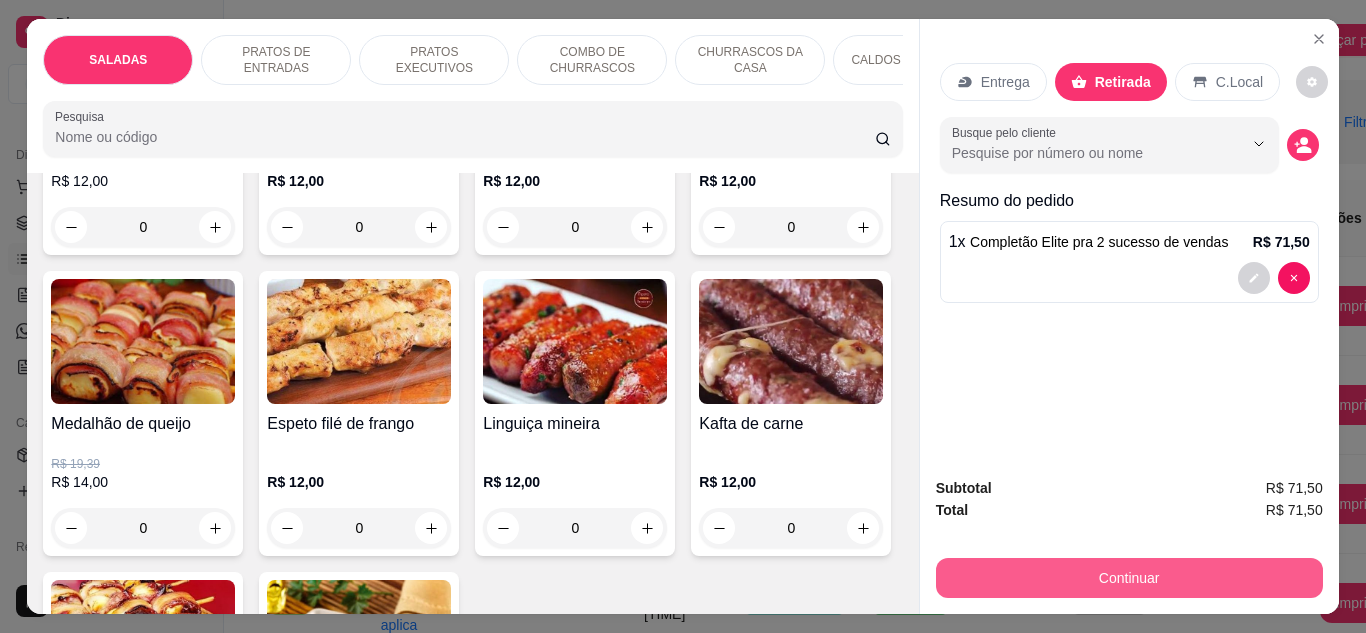 click on "Continuar" at bounding box center (1129, 578) 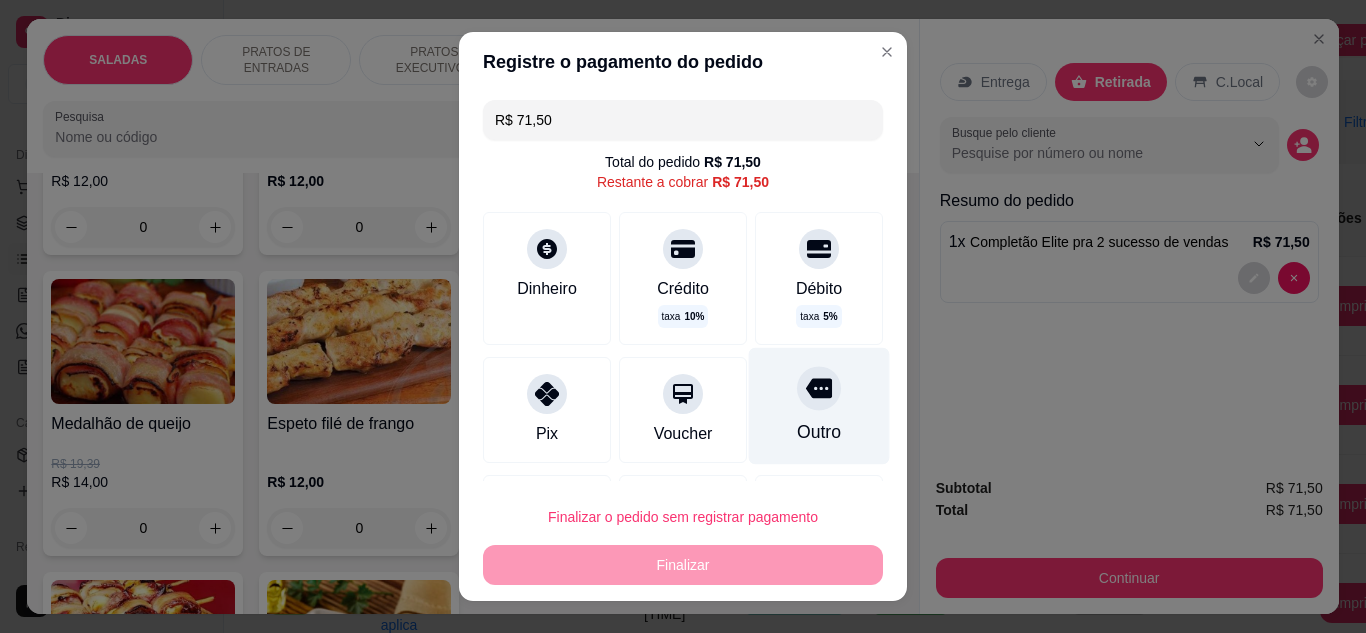 click on "Outro" at bounding box center [819, 405] 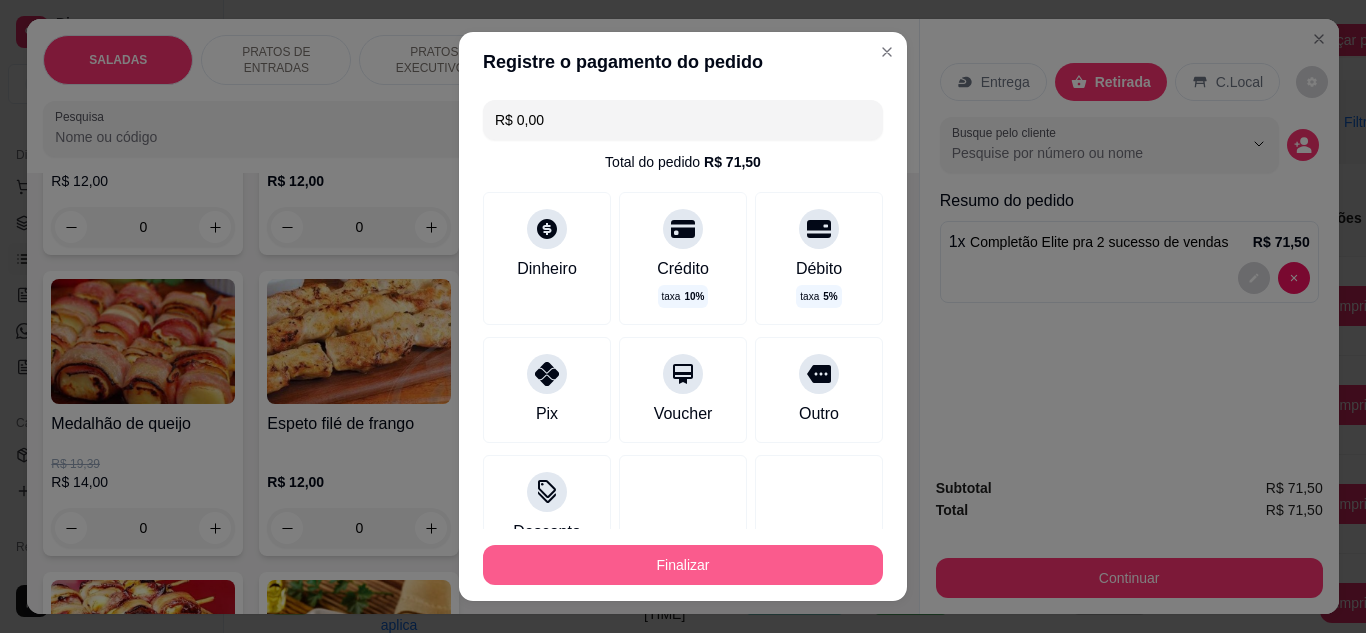 click on "Finalizar" at bounding box center (683, 565) 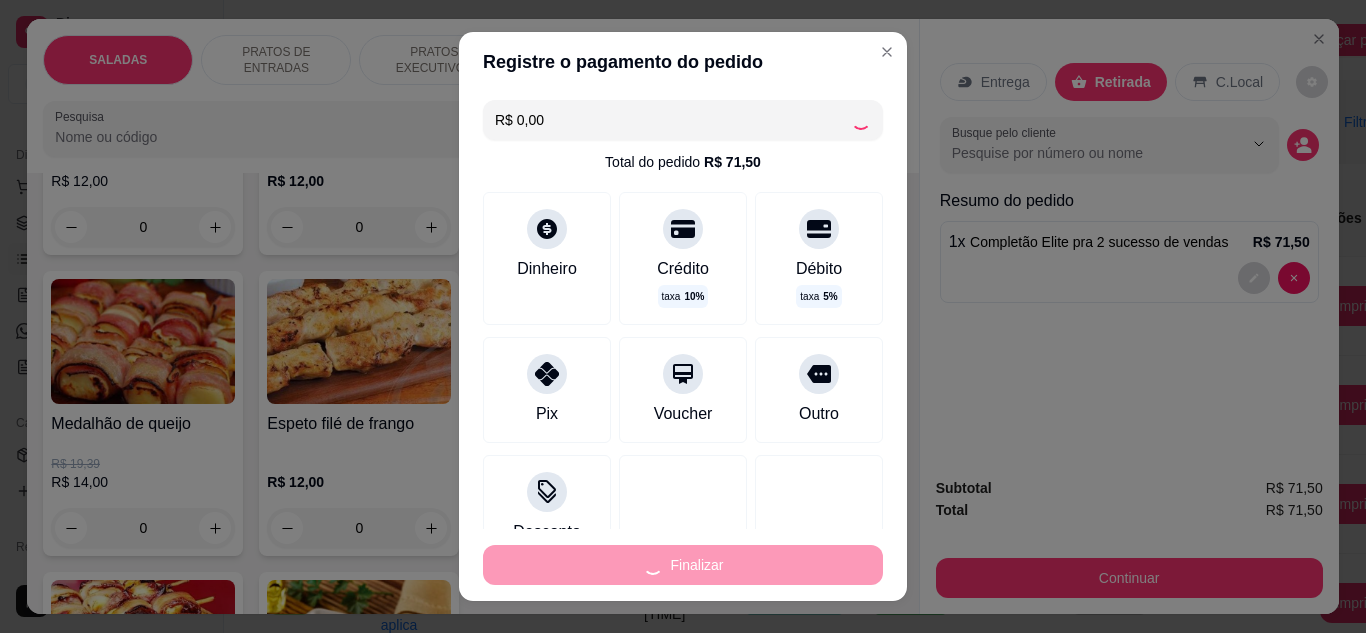 type on "0" 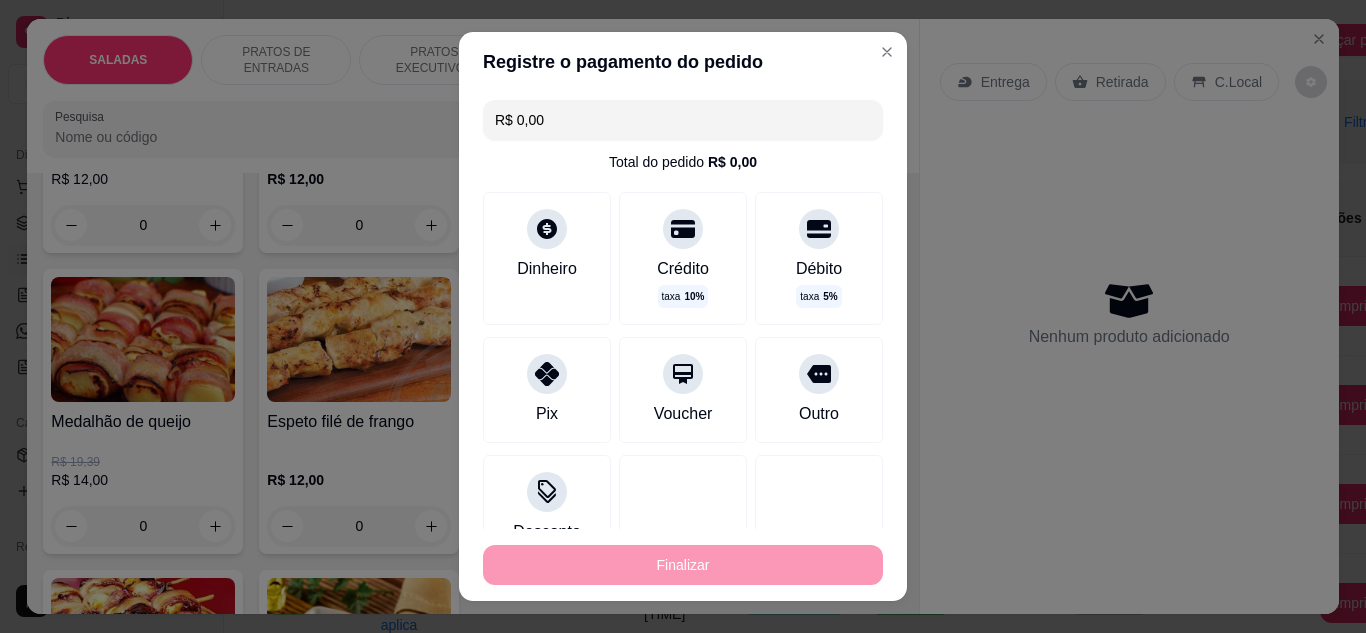 type on "-R$ 71,50" 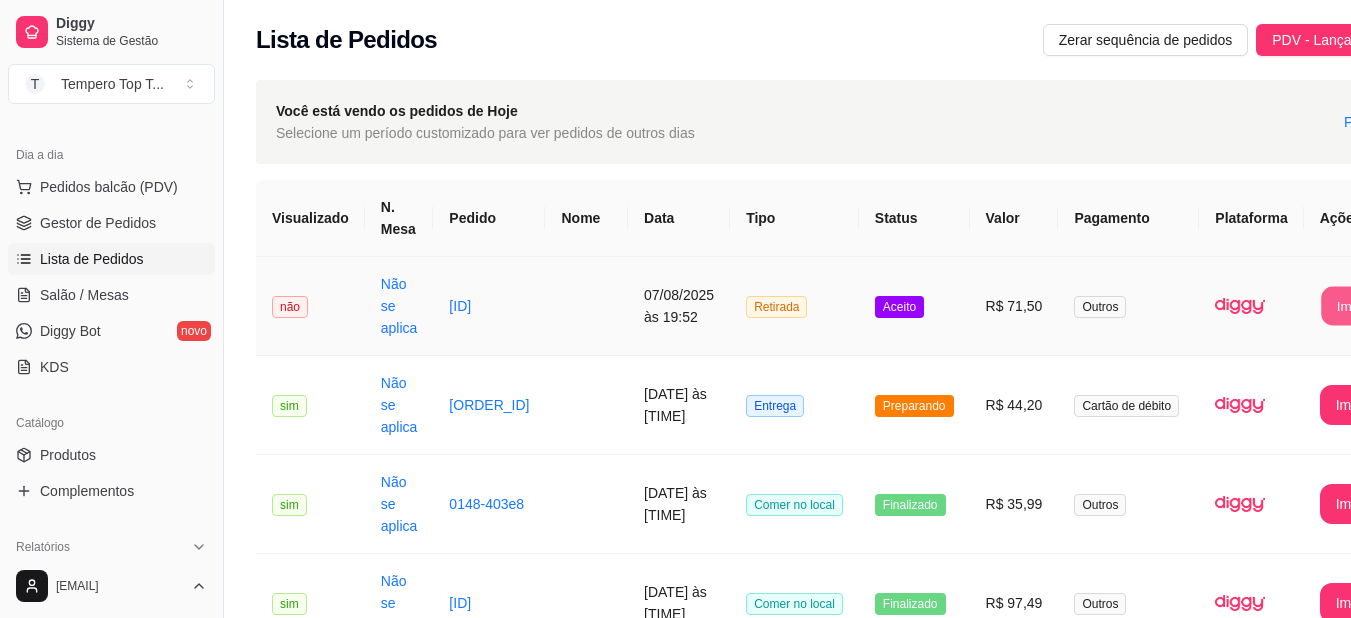click on "Imprimir" at bounding box center (1361, 306) 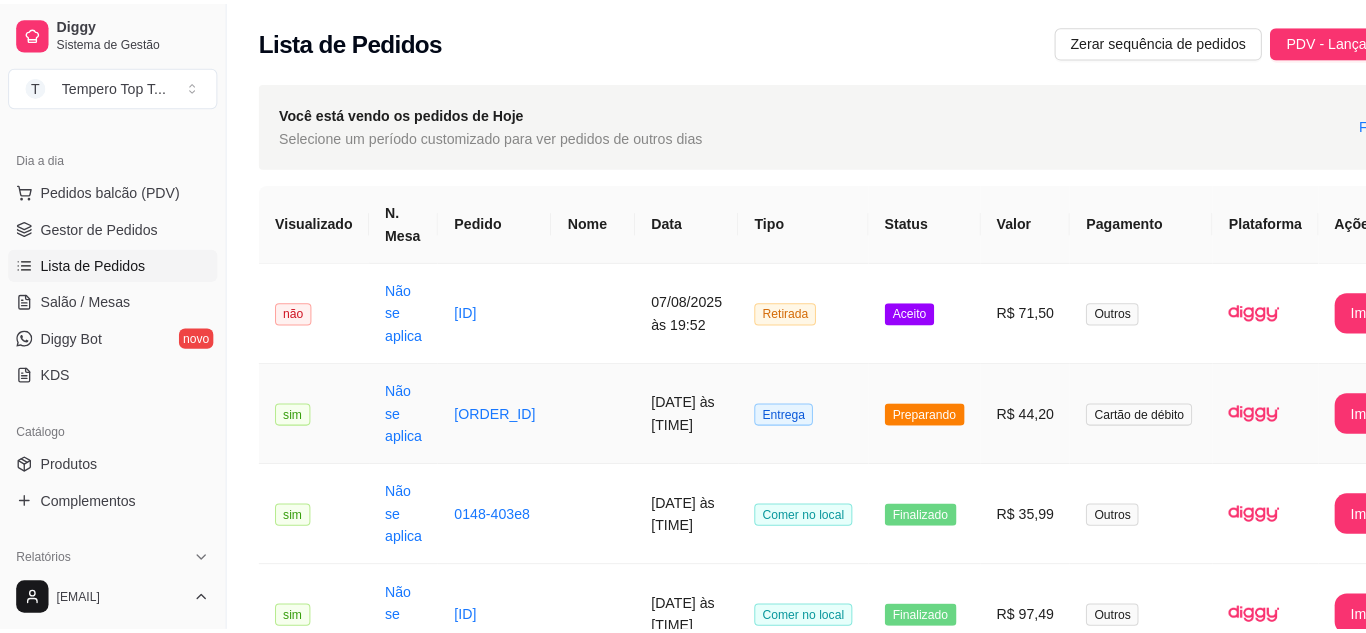 scroll, scrollTop: 0, scrollLeft: 0, axis: both 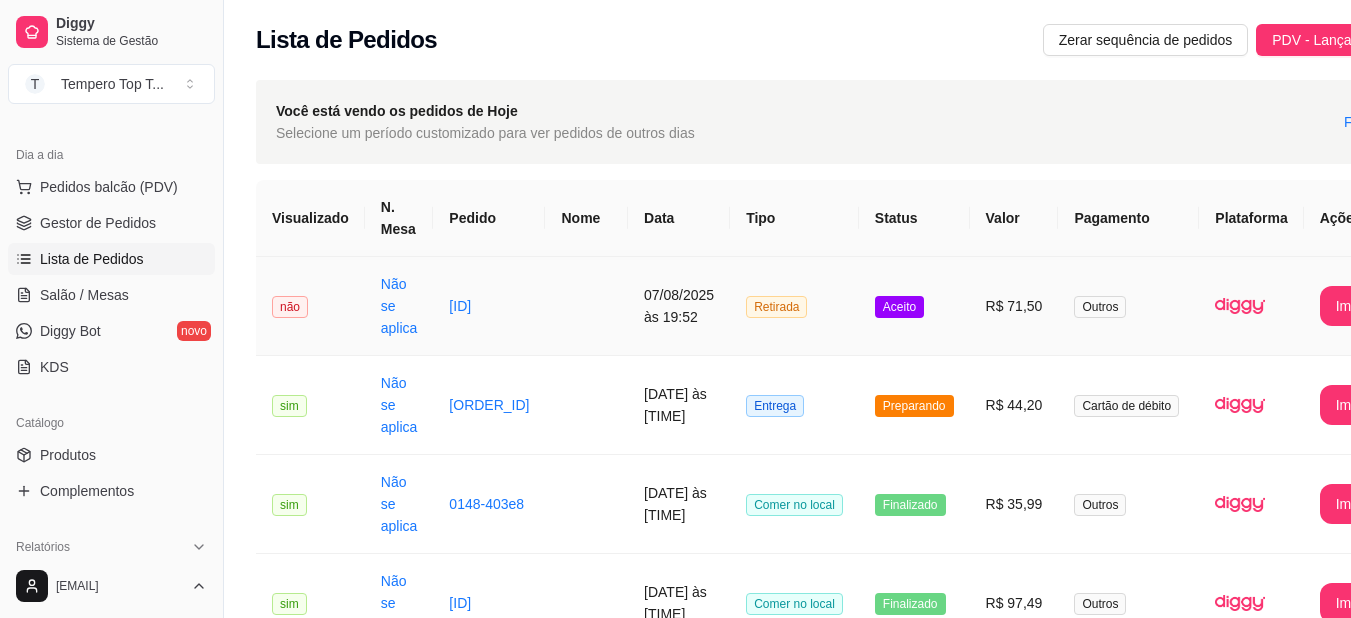 click on "Aceito" at bounding box center [914, 306] 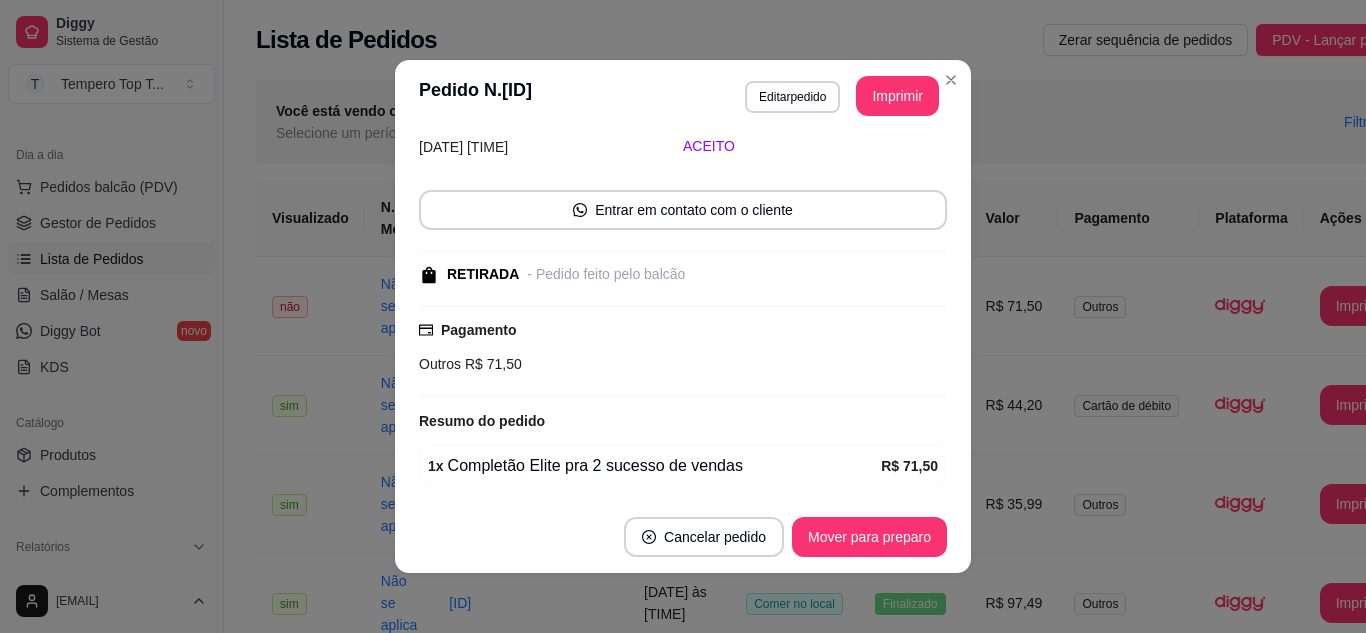 scroll, scrollTop: 164, scrollLeft: 0, axis: vertical 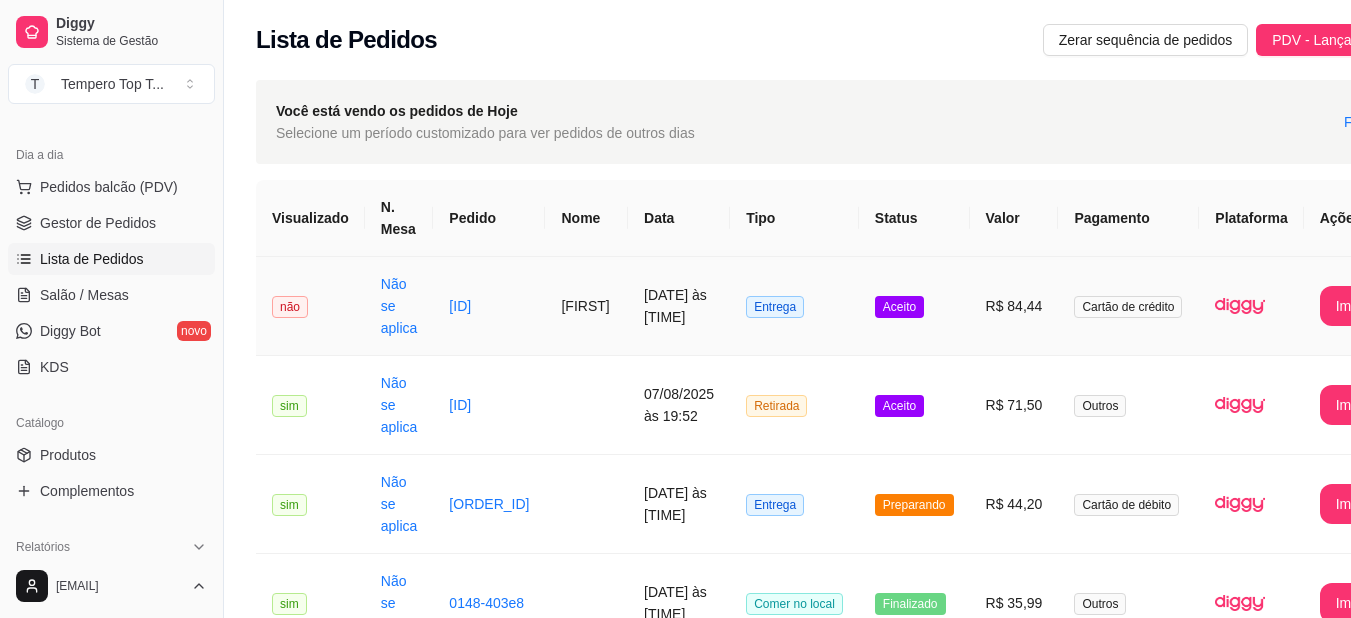 click on "[FIRST]" at bounding box center (586, 306) 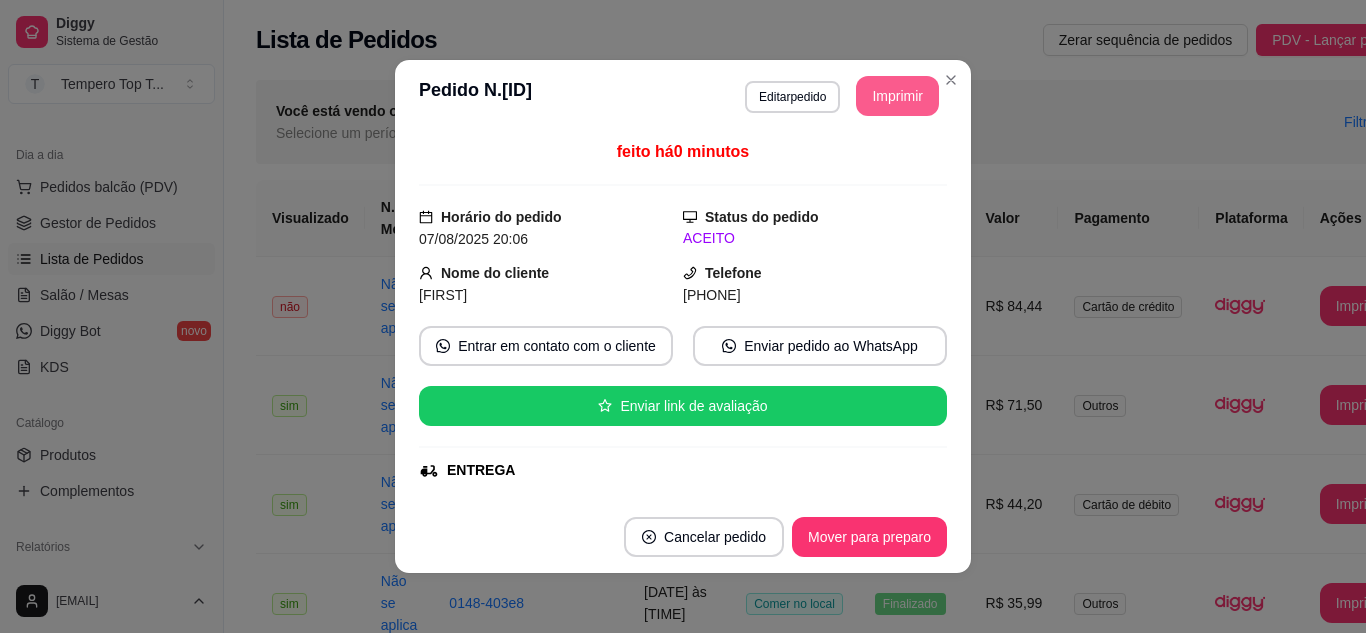 click on "Imprimir" at bounding box center [897, 96] 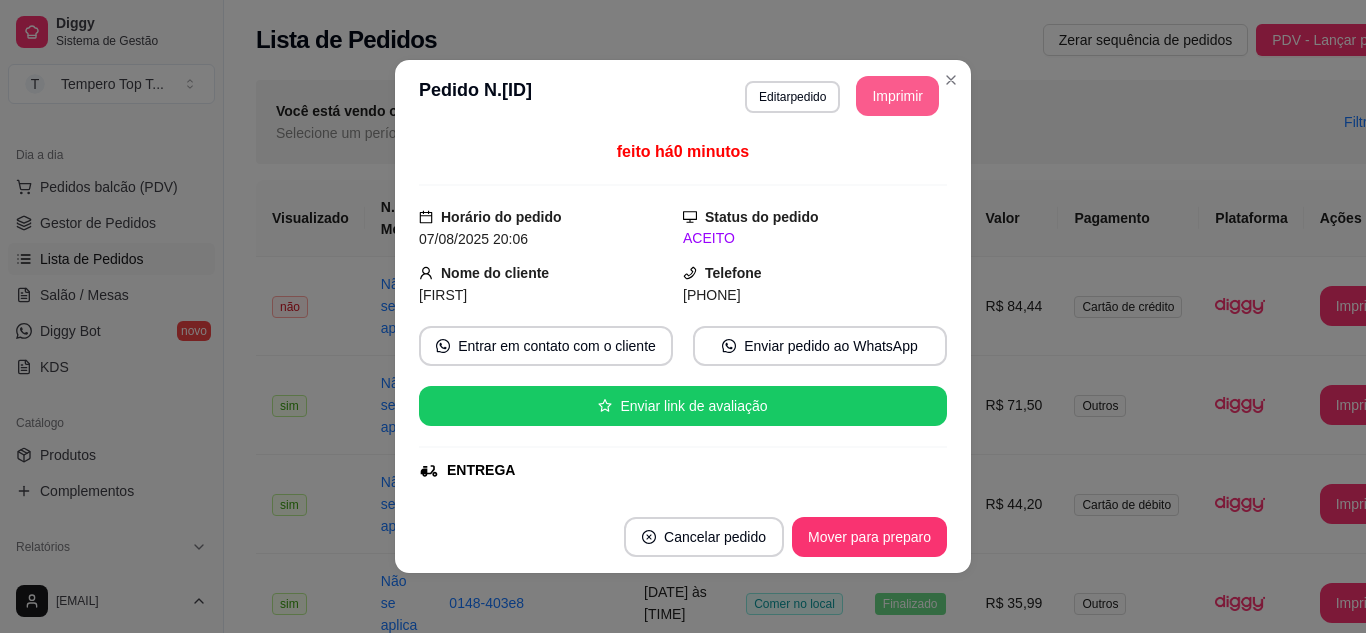 scroll, scrollTop: 0, scrollLeft: 0, axis: both 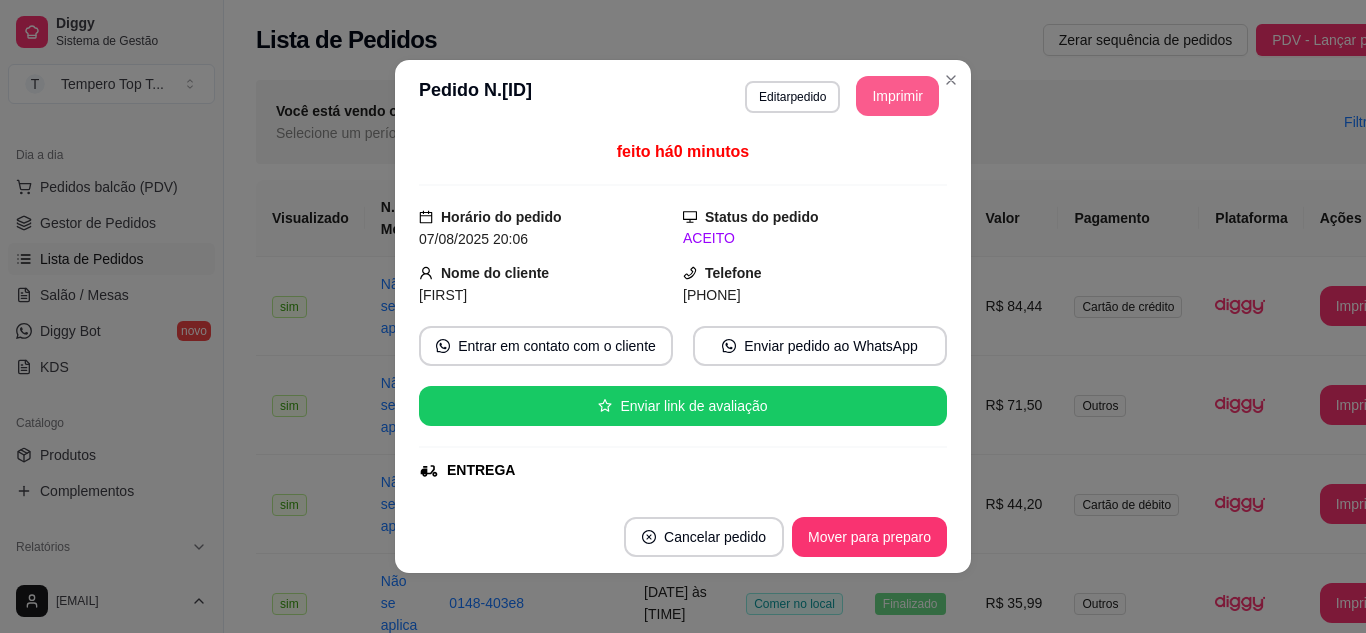 click on "Imprimir" at bounding box center [897, 96] 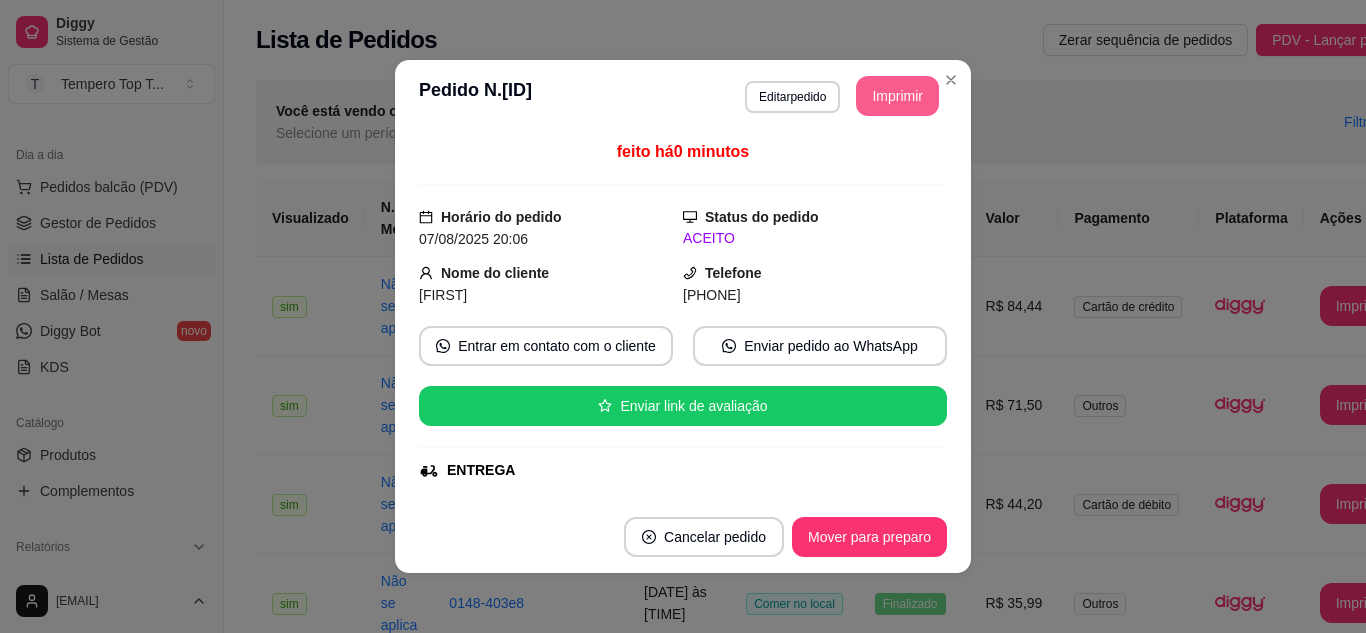 scroll, scrollTop: 0, scrollLeft: 0, axis: both 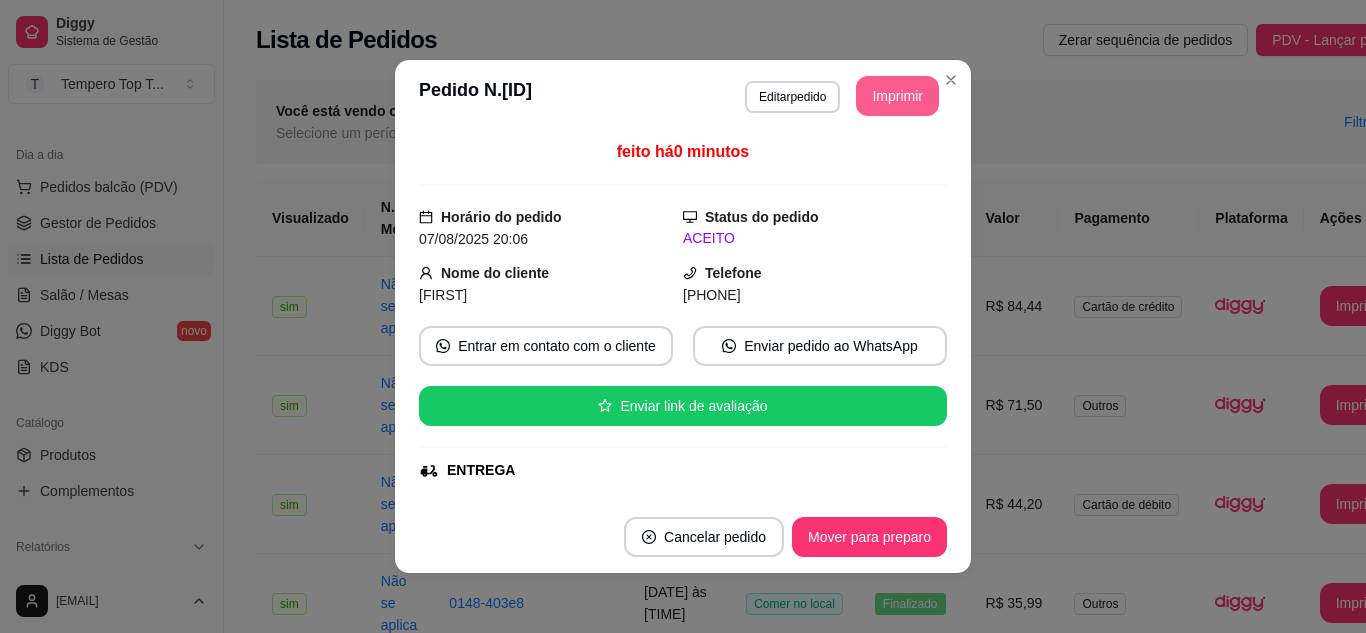 click on "Cancelar pedido Mover para preparo" at bounding box center (683, 537) 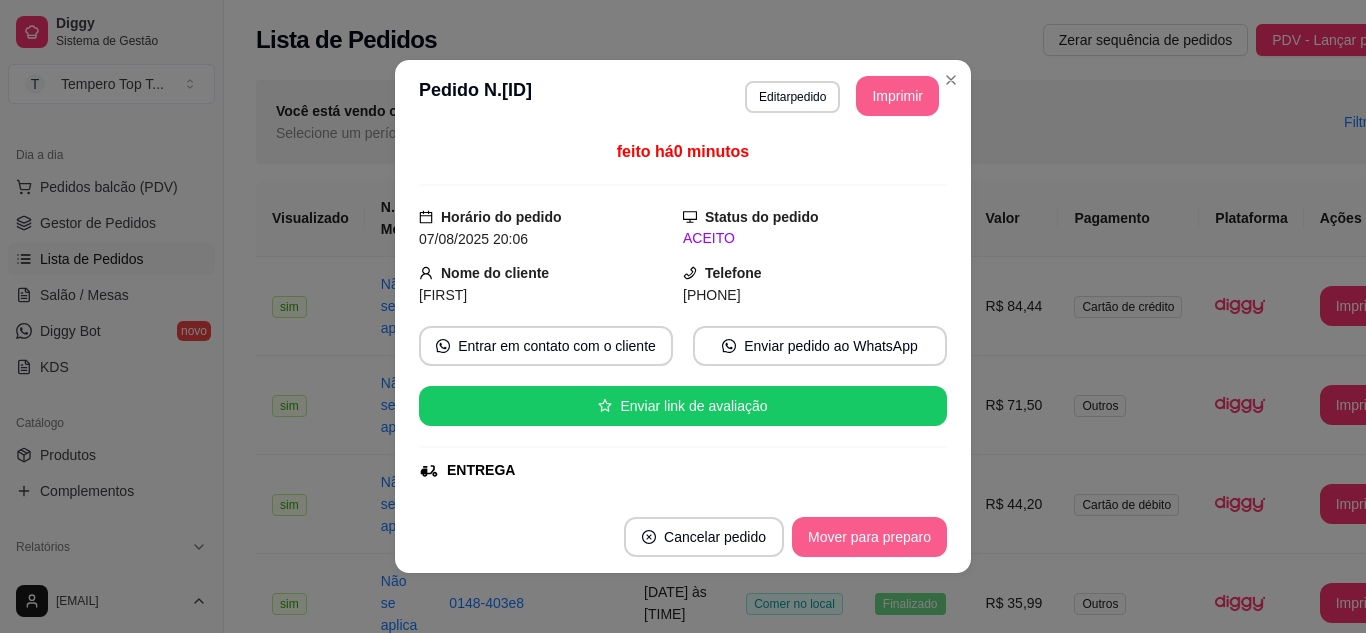 click on "Mover para preparo" at bounding box center (869, 537) 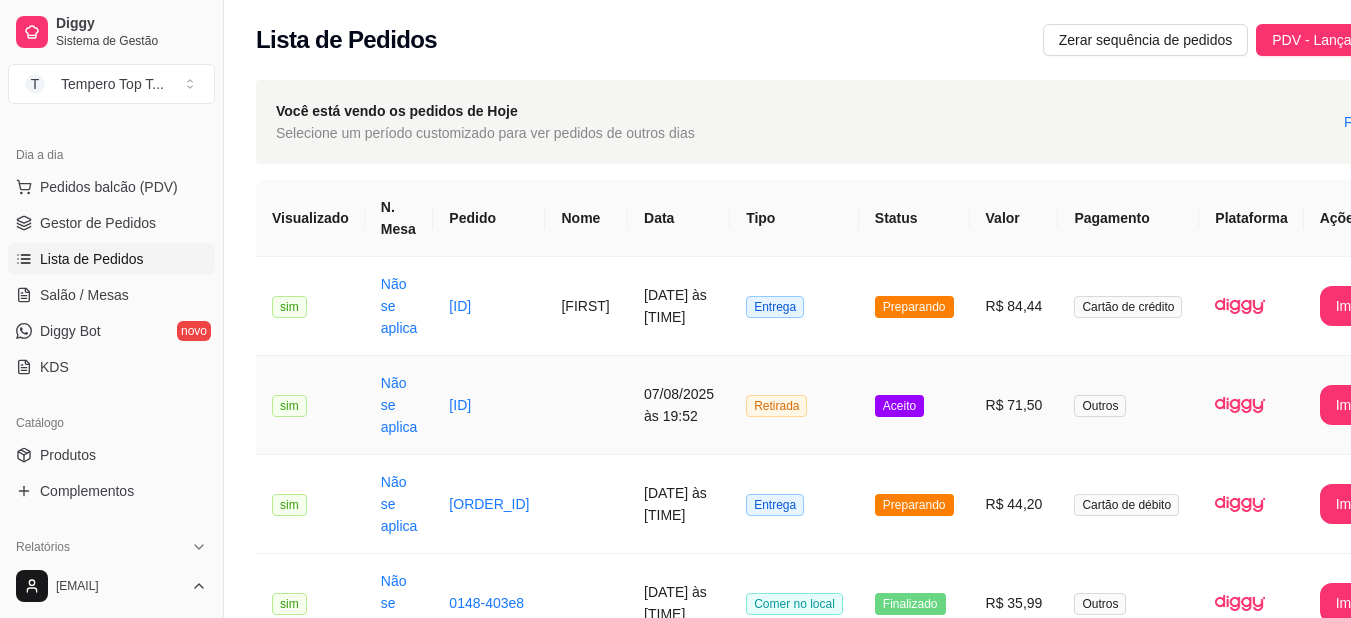 click on "Aceito" at bounding box center [899, 406] 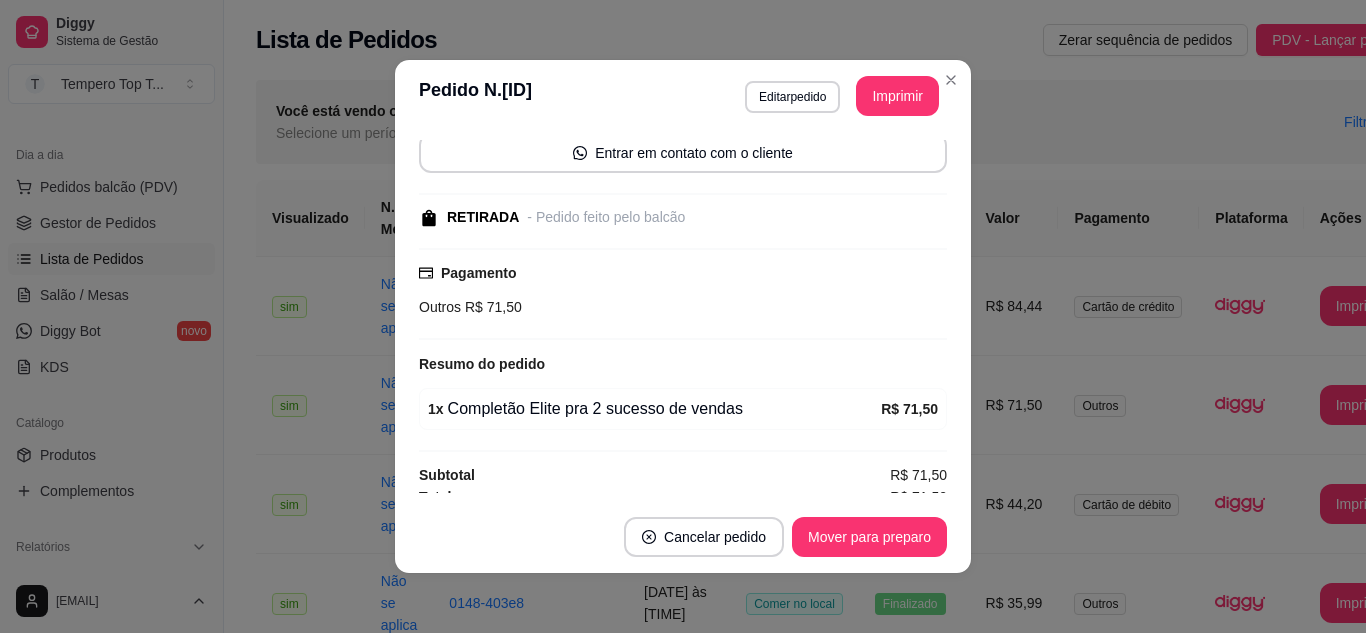 scroll, scrollTop: 164, scrollLeft: 0, axis: vertical 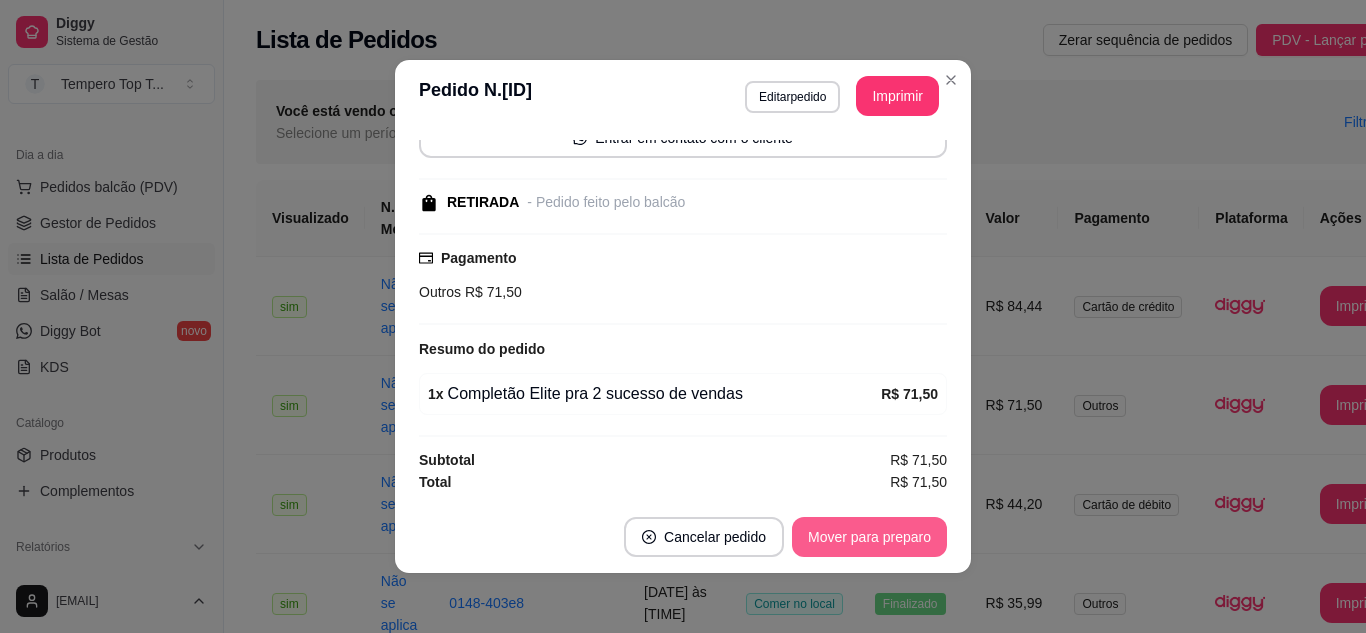 click on "Mover para preparo" at bounding box center [869, 537] 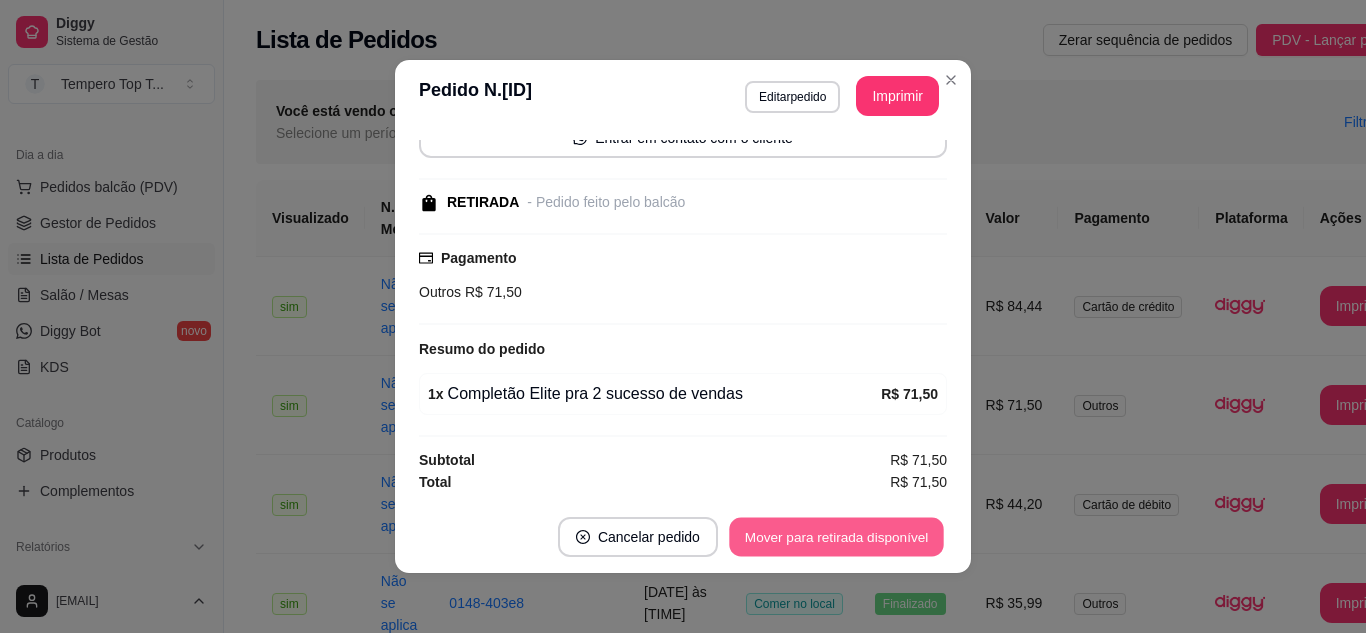 click on "Mover para retirada disponível" at bounding box center [836, 537] 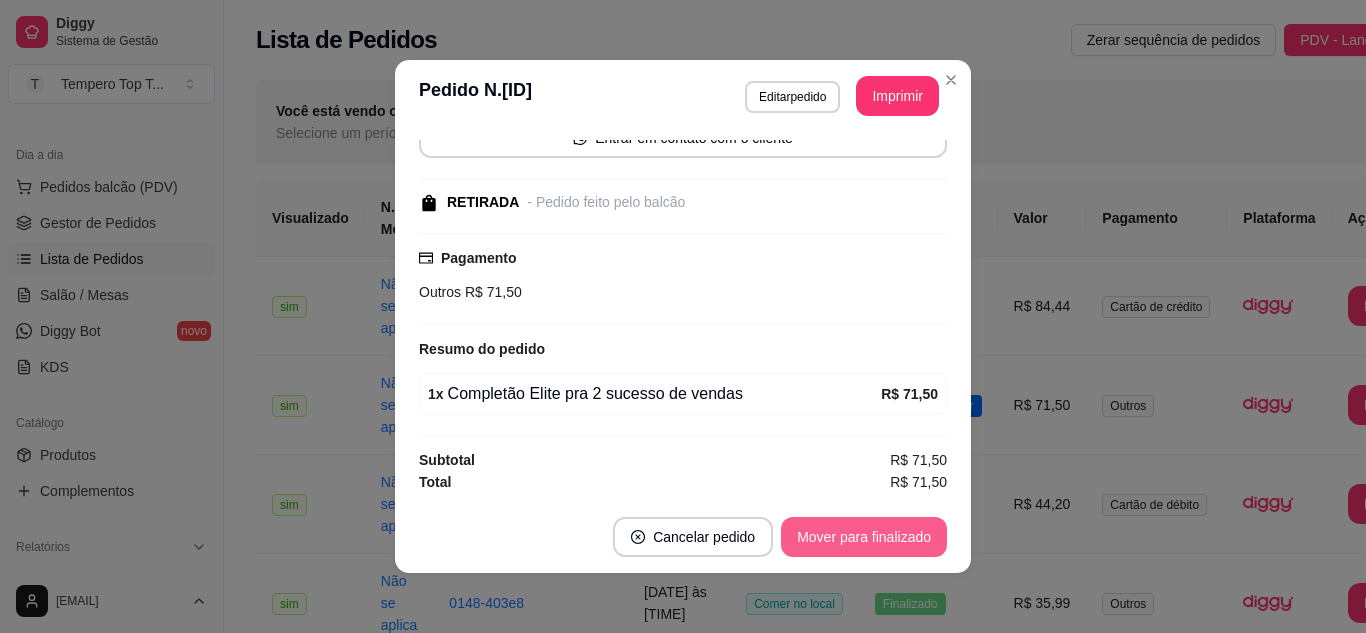 click on "Mover para finalizado" at bounding box center (864, 537) 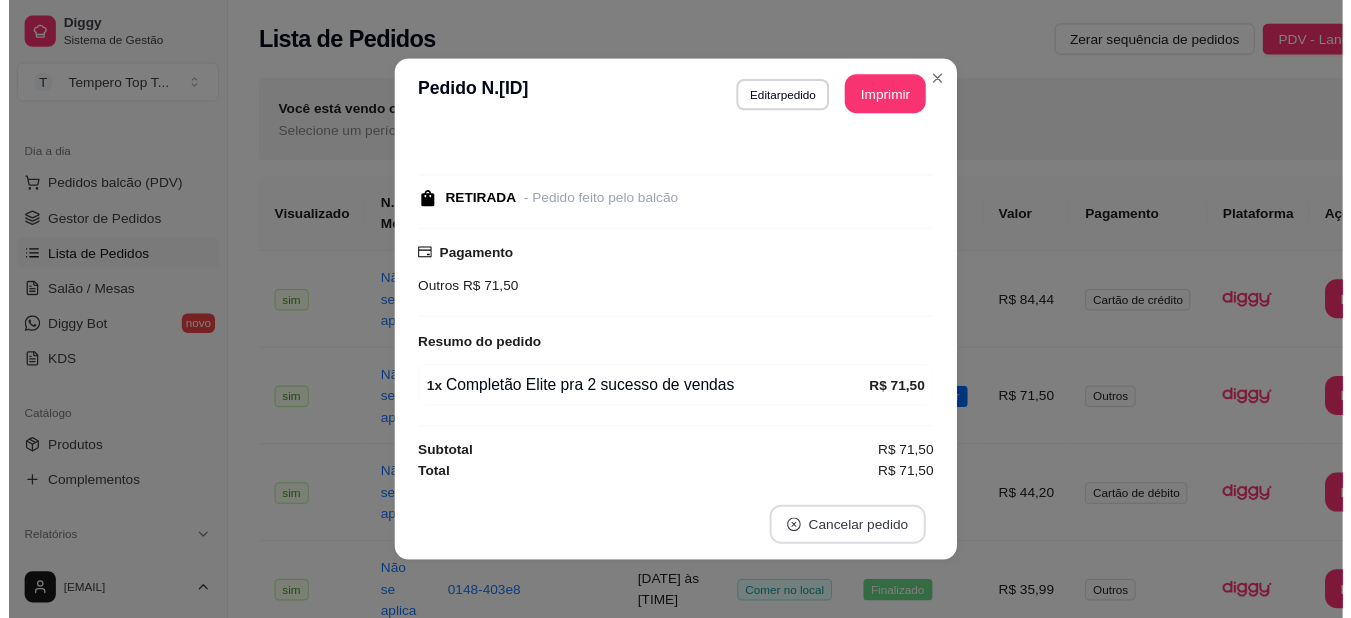 scroll, scrollTop: 78, scrollLeft: 0, axis: vertical 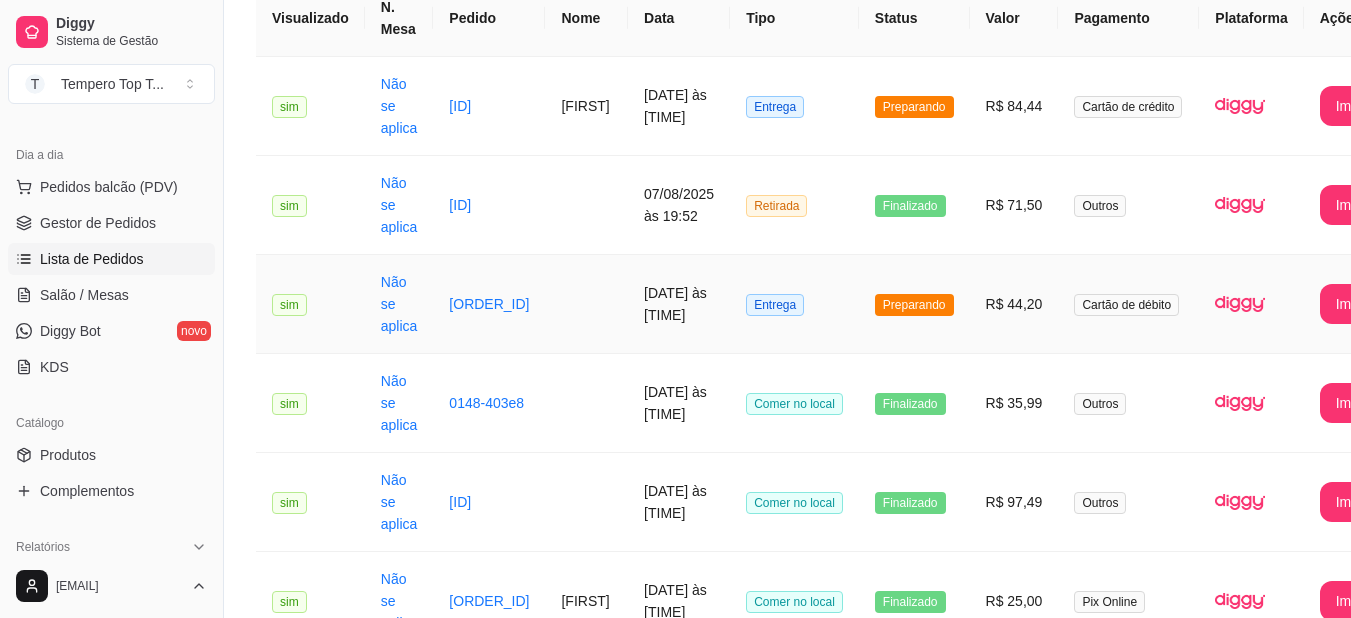 click on "Preparando" at bounding box center (914, 304) 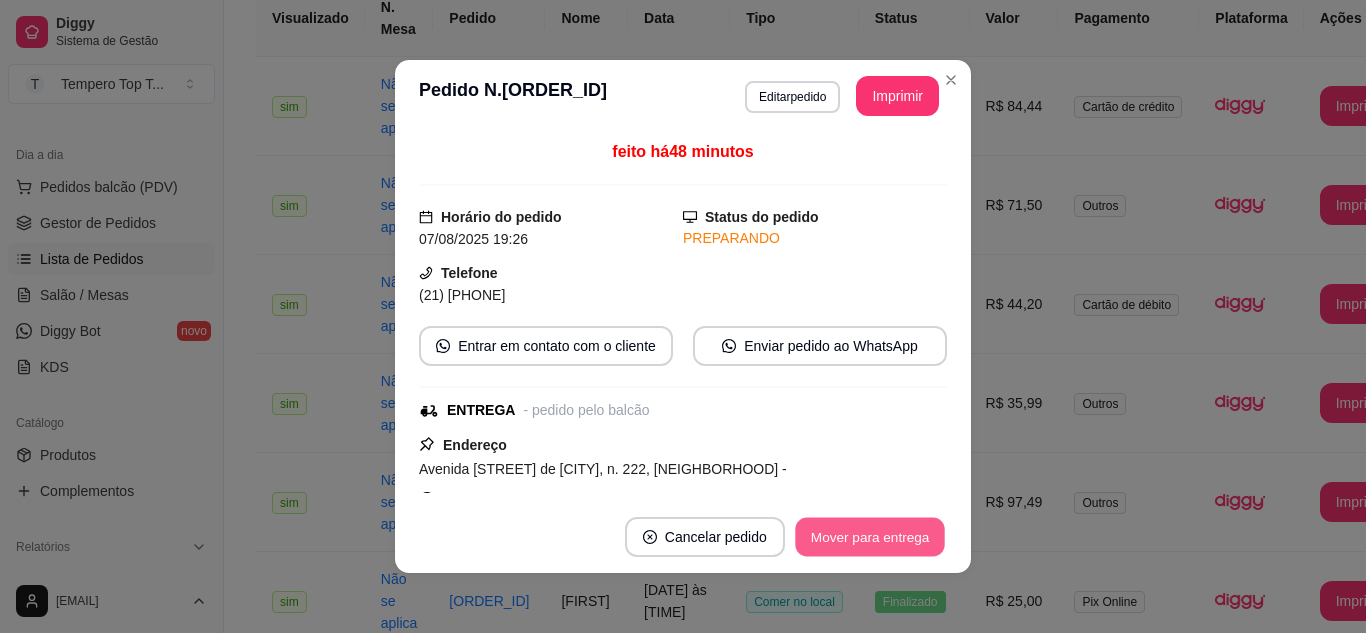 click on "Mover para entrega" at bounding box center [870, 537] 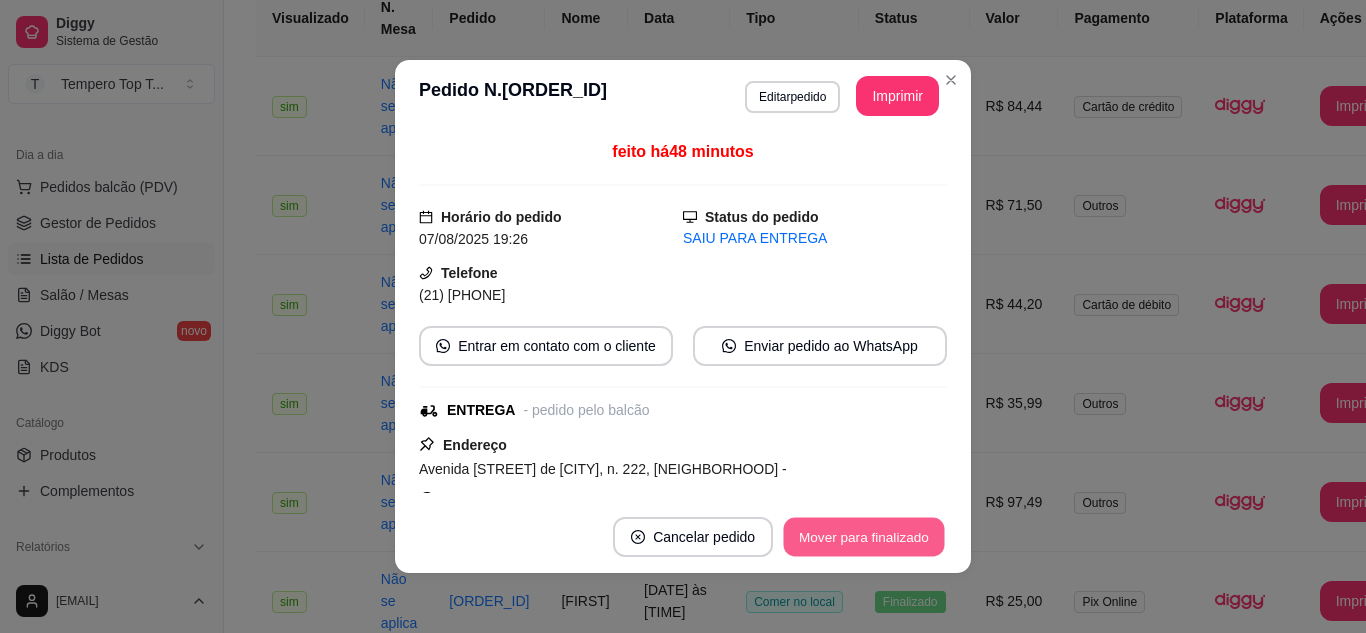click on "Mover para finalizado" at bounding box center [864, 537] 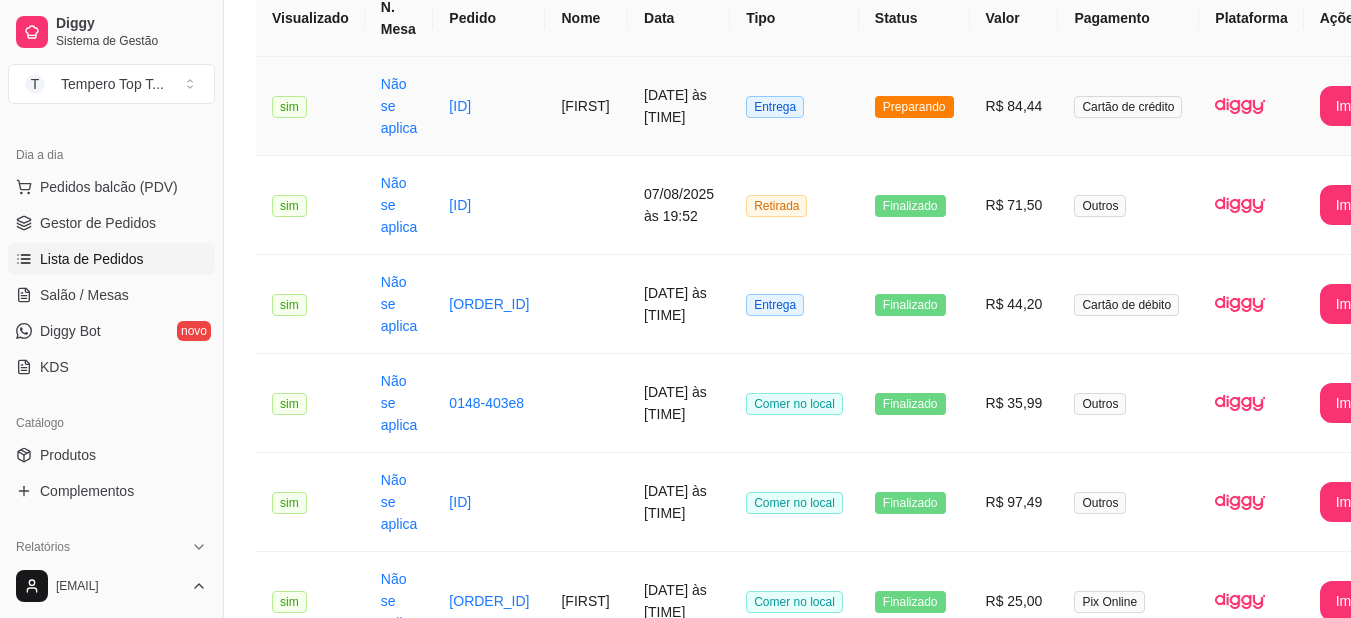 click on "R$ 84,44" at bounding box center [1014, 106] 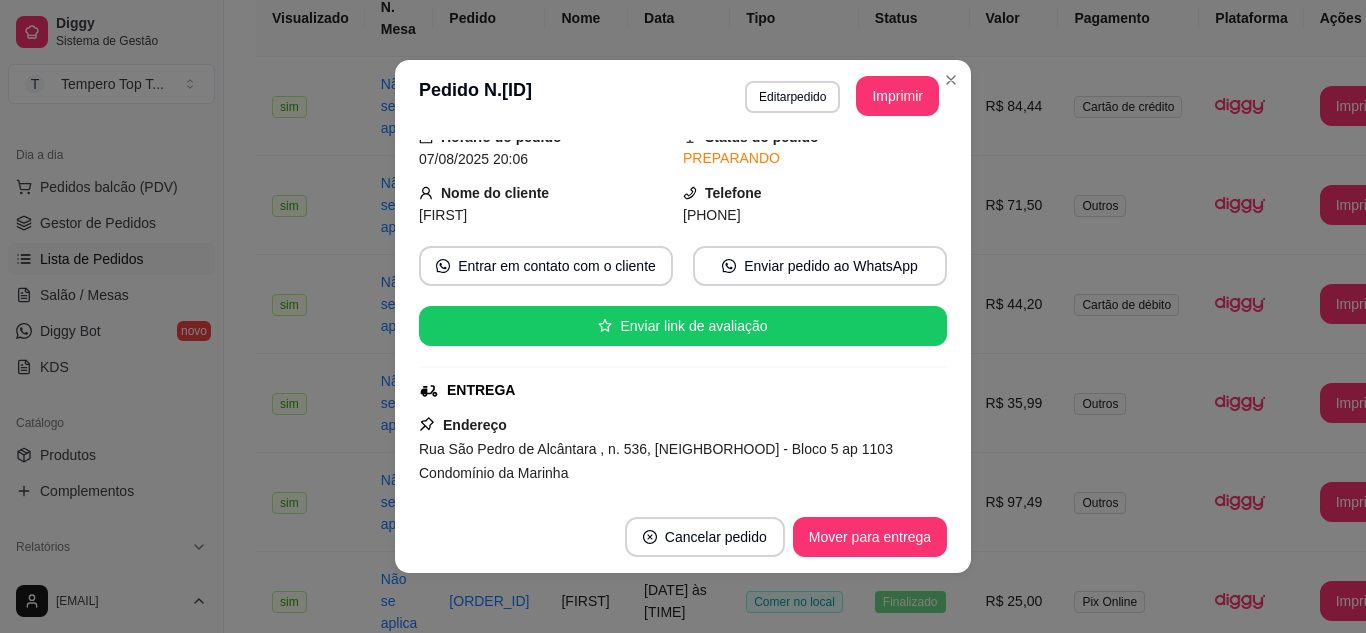 scroll, scrollTop: 280, scrollLeft: 0, axis: vertical 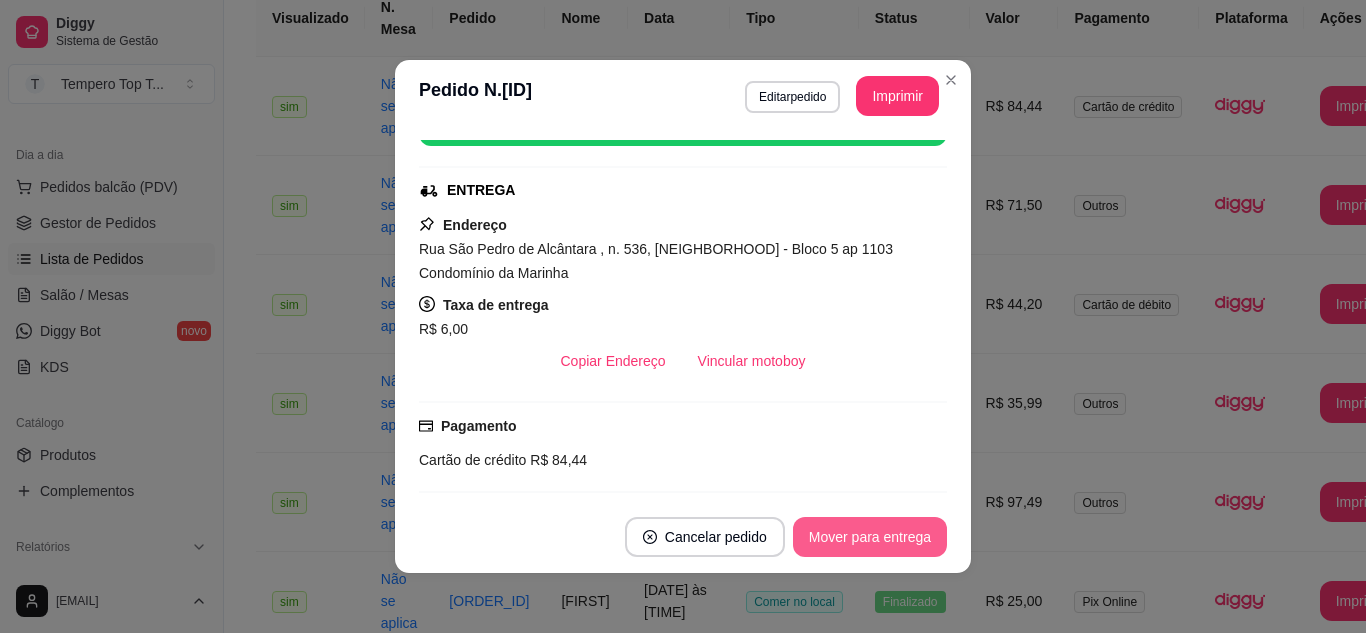 click on "Mover para entrega" at bounding box center [870, 537] 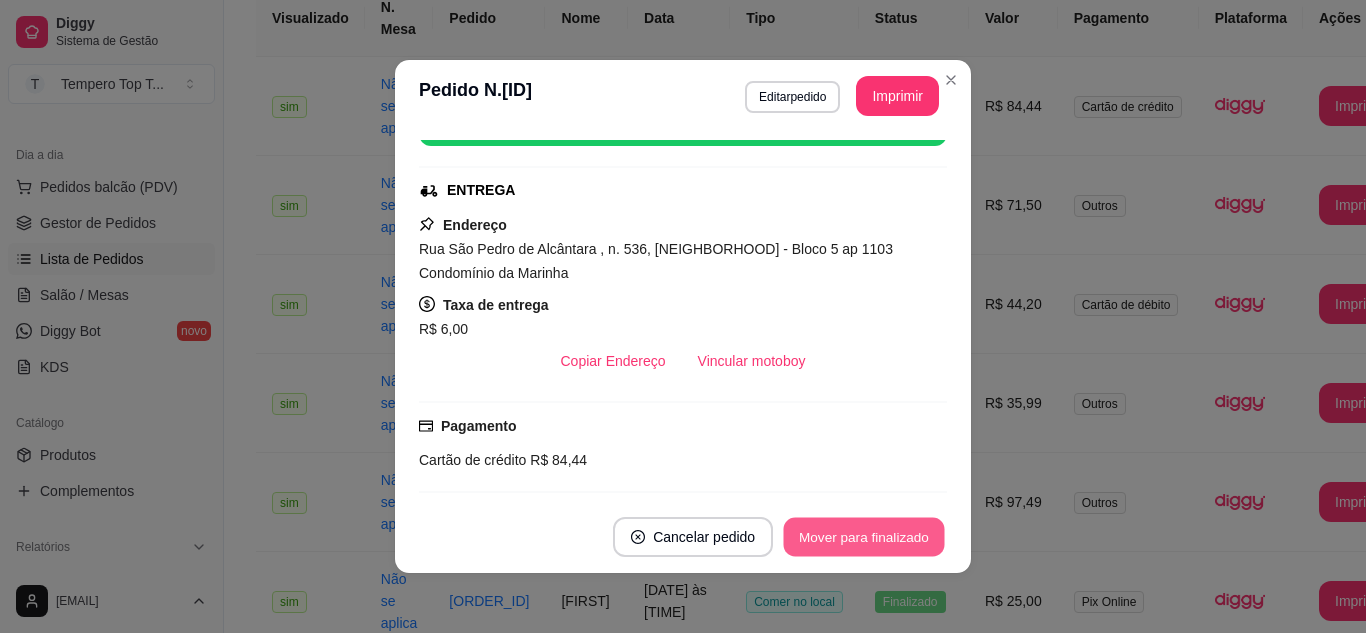 click on "Mover para finalizado" at bounding box center (864, 537) 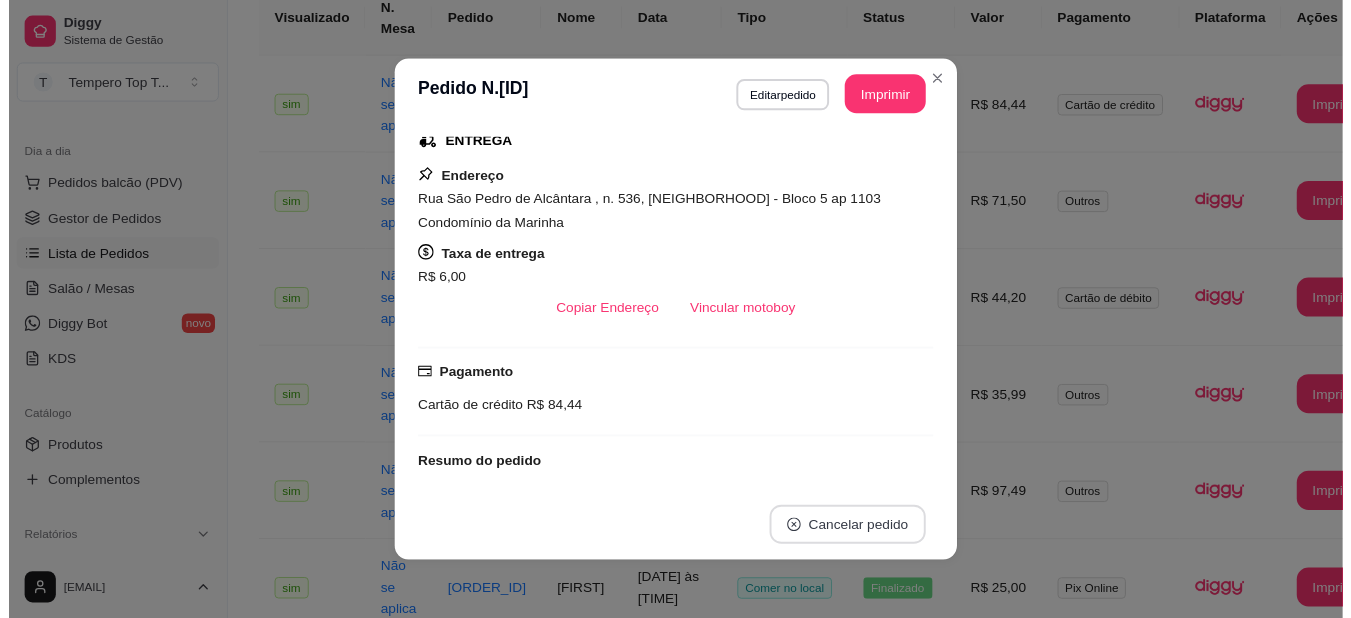 scroll, scrollTop: 234, scrollLeft: 0, axis: vertical 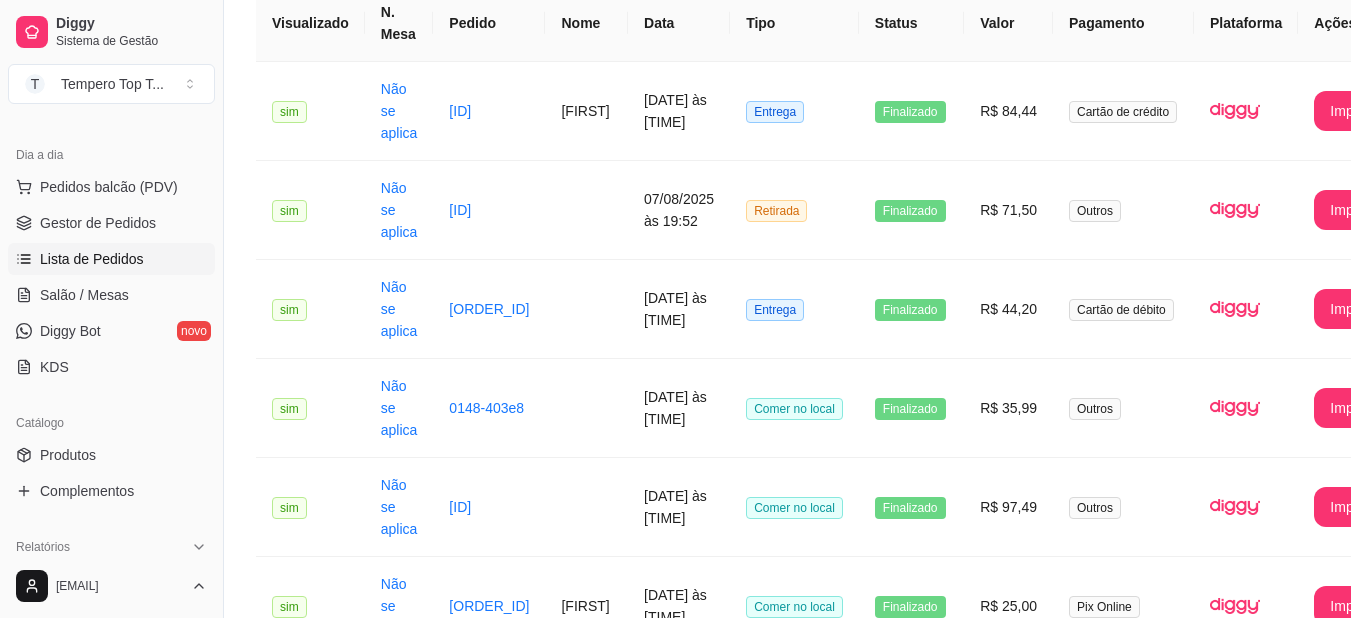 drag, startPoint x: 215, startPoint y: 234, endPoint x: 237, endPoint y: 231, distance: 22.203604 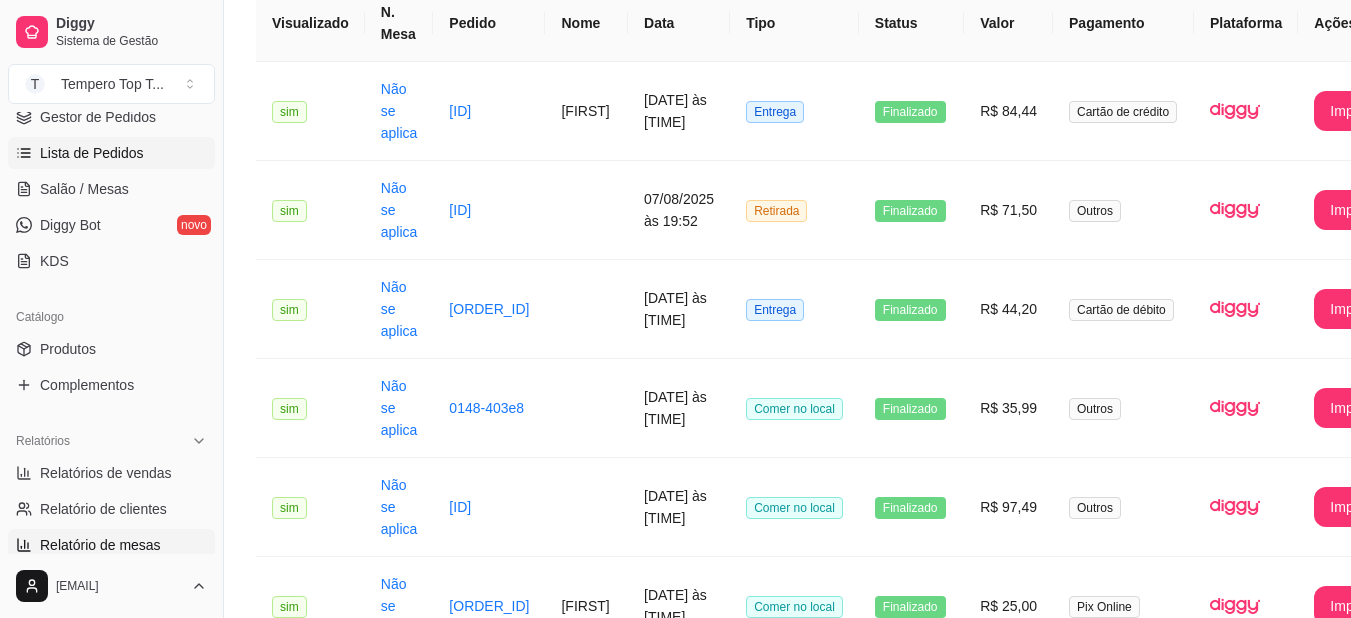 scroll, scrollTop: 0, scrollLeft: 0, axis: both 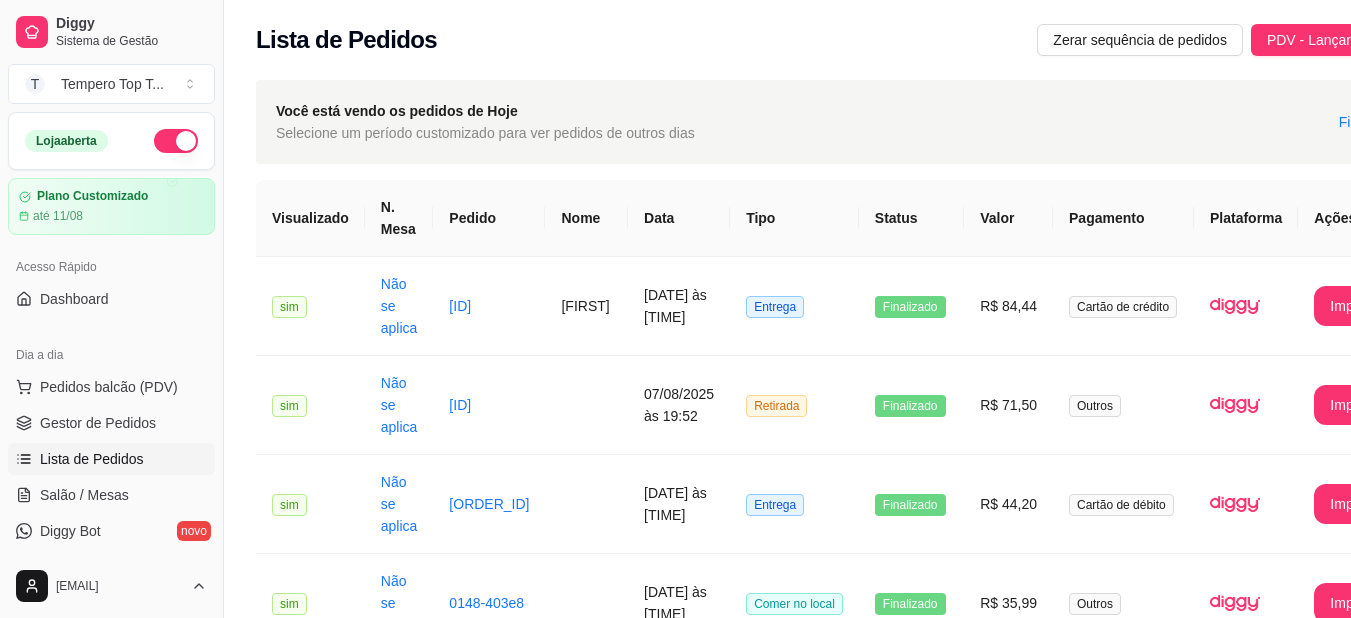 click on "Acesso Rápido" at bounding box center (111, 267) 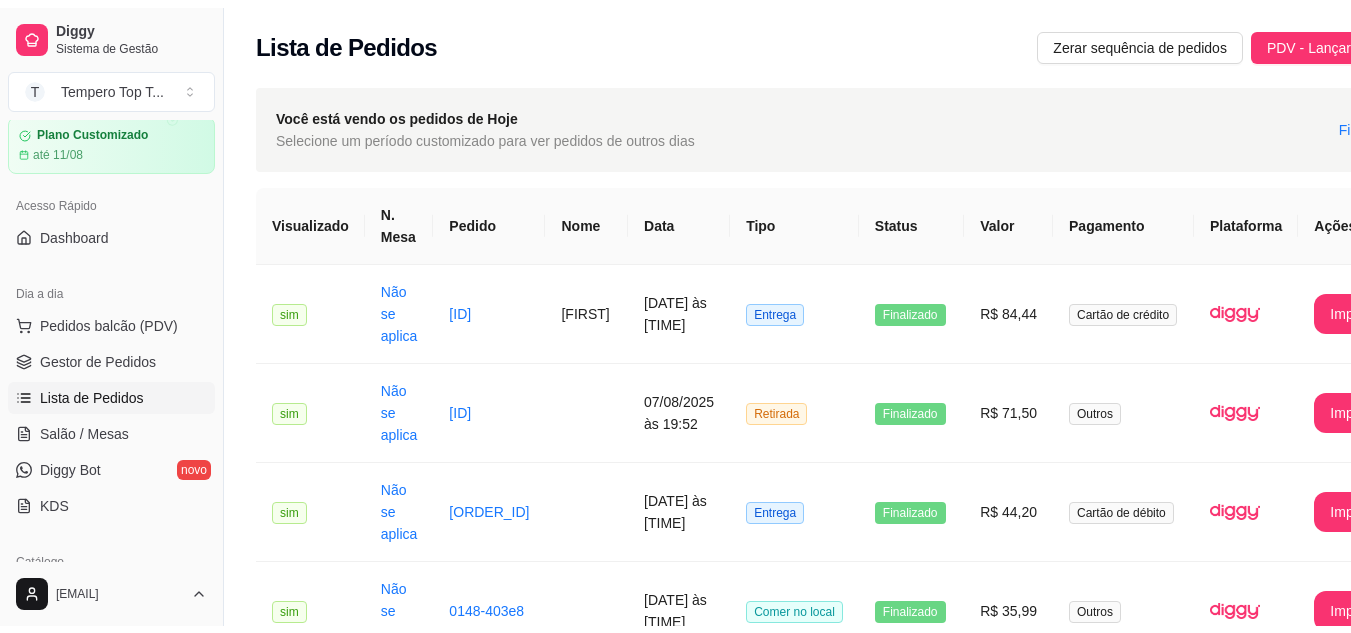 scroll, scrollTop: 100, scrollLeft: 0, axis: vertical 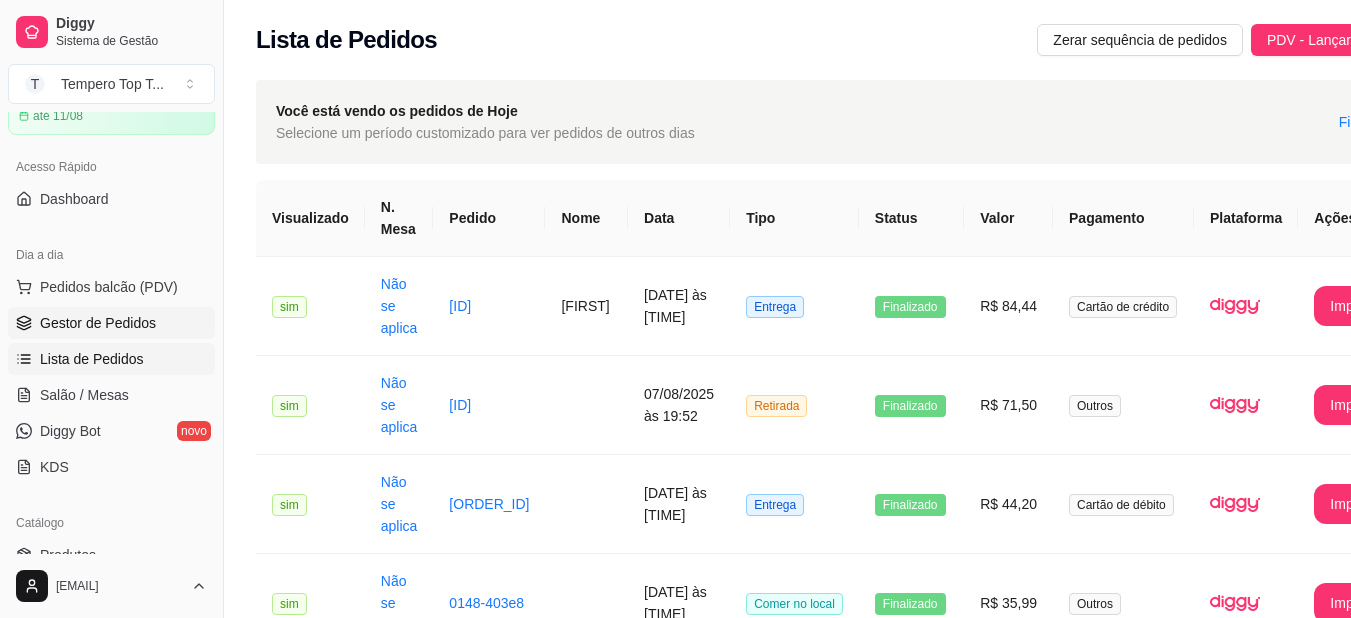 click on "Gestor de Pedidos" at bounding box center (98, 323) 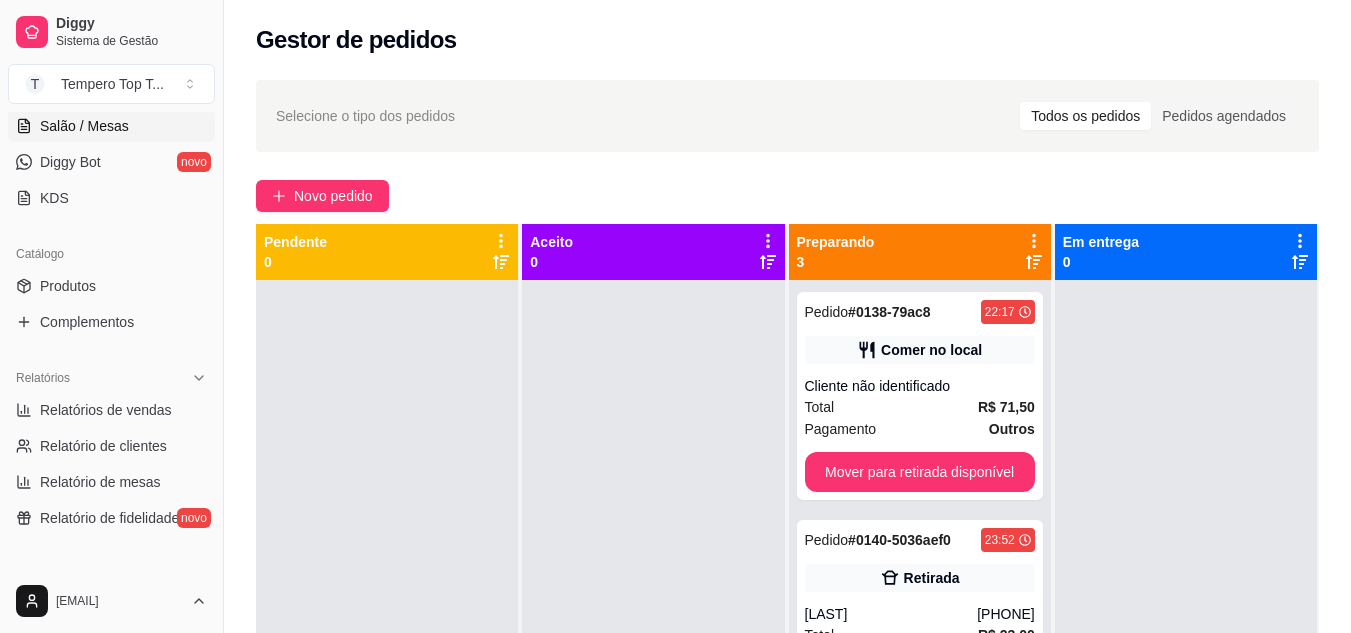 scroll, scrollTop: 400, scrollLeft: 0, axis: vertical 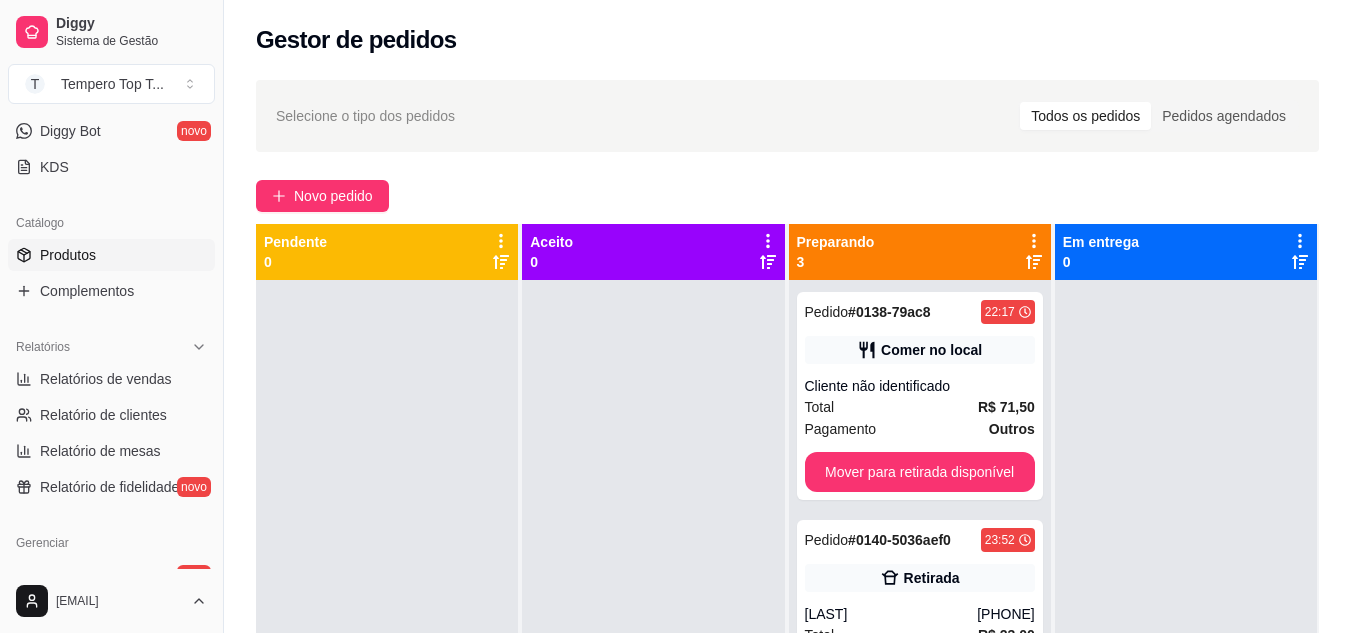 click on "Produtos" at bounding box center (111, 255) 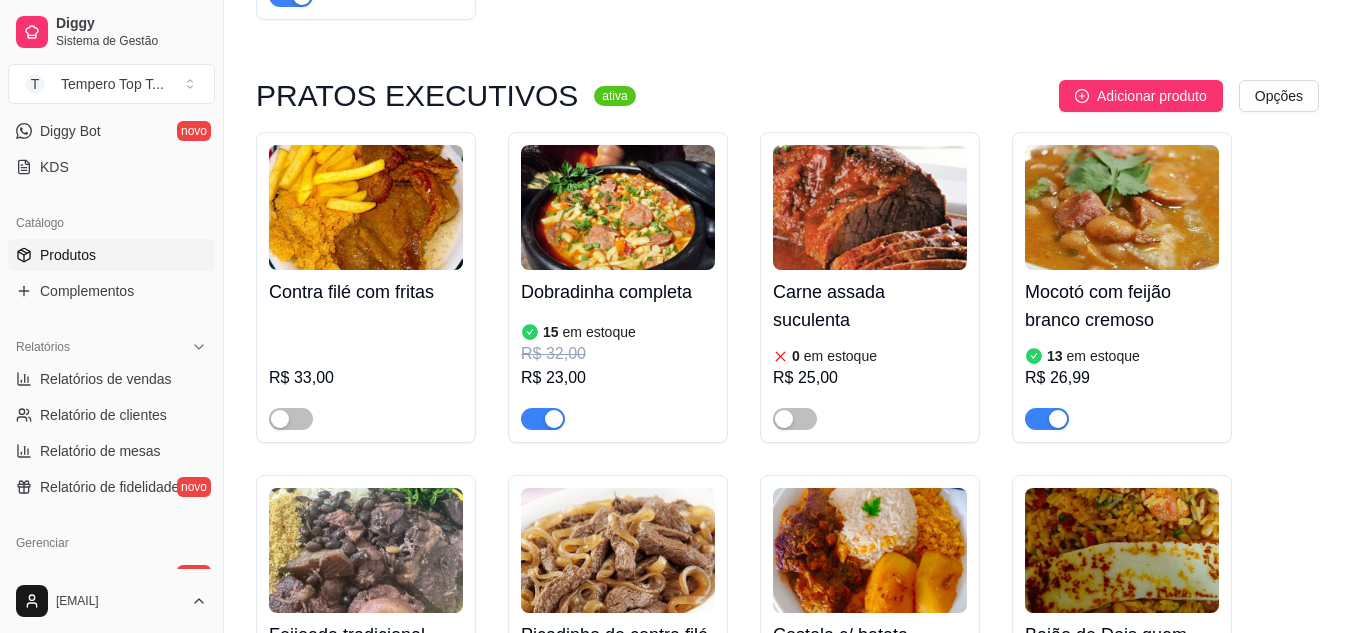 scroll, scrollTop: 1200, scrollLeft: 0, axis: vertical 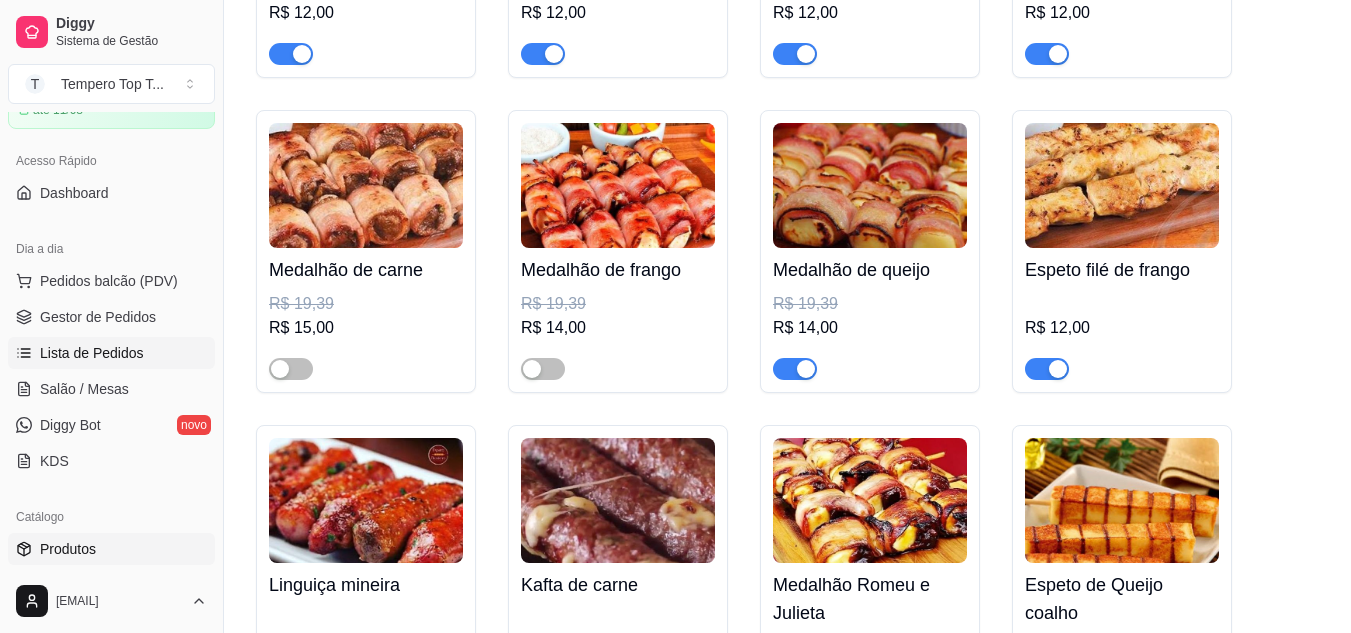 click on "Lista de Pedidos" at bounding box center [92, 353] 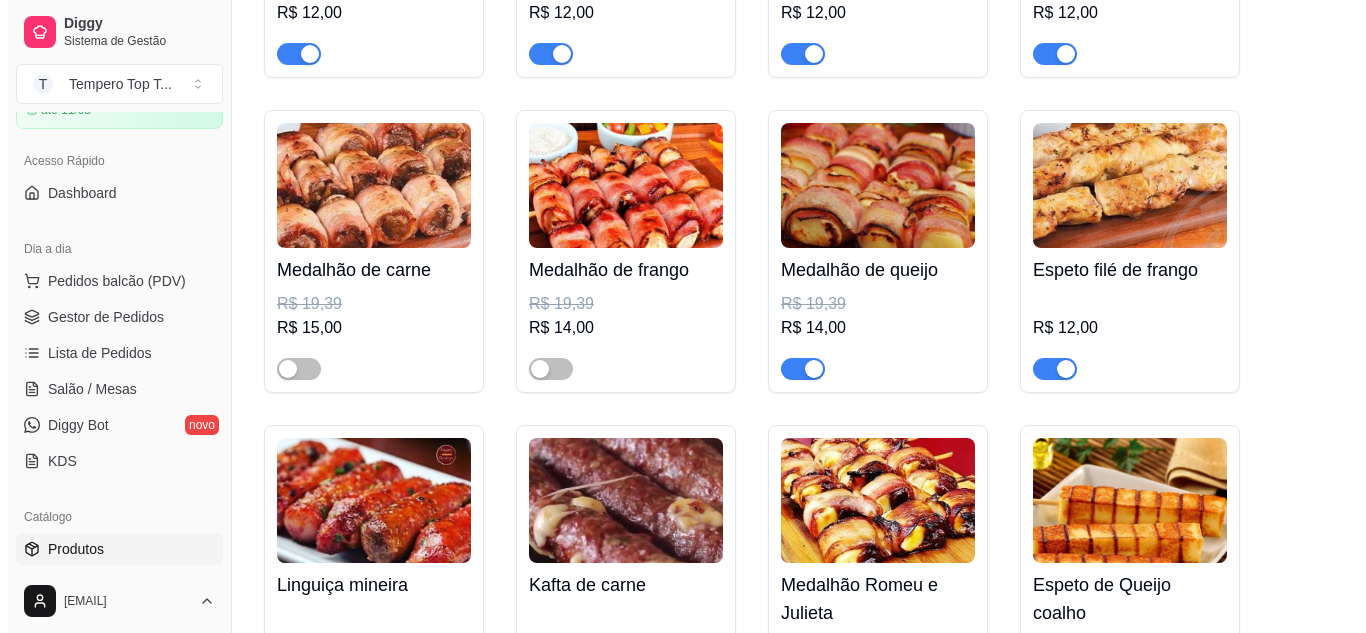 scroll, scrollTop: 0, scrollLeft: 0, axis: both 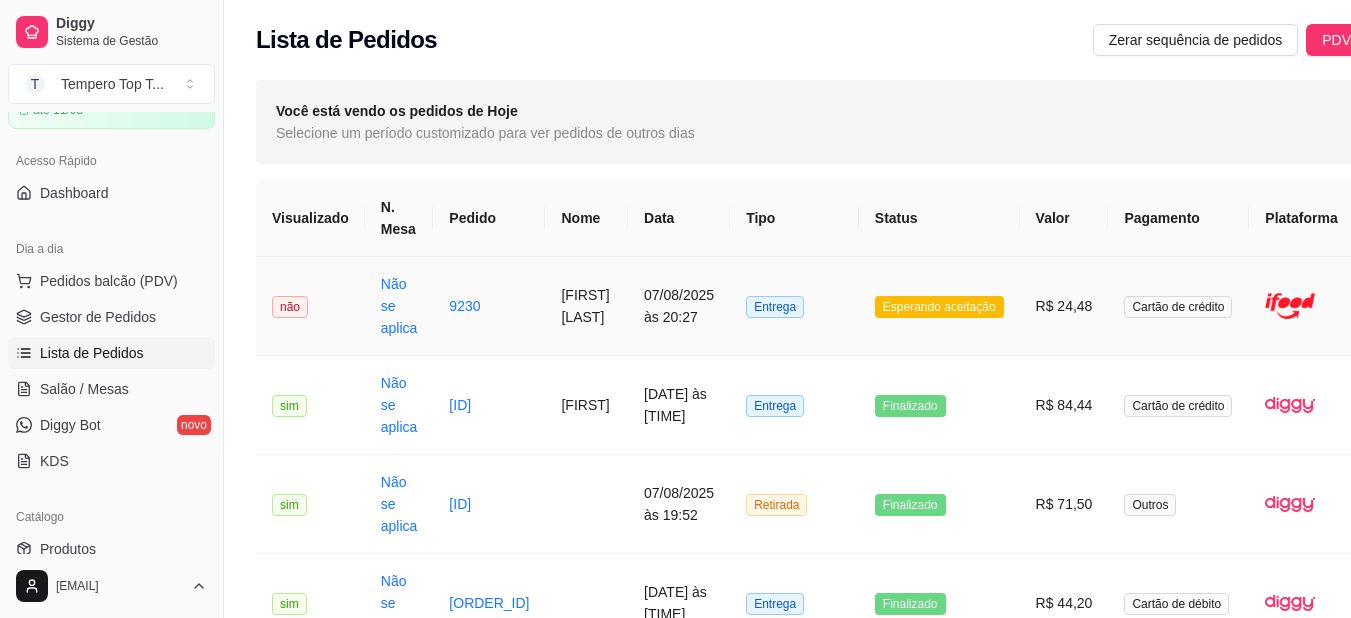 click on "Cartão de crédito" at bounding box center (1178, 306) 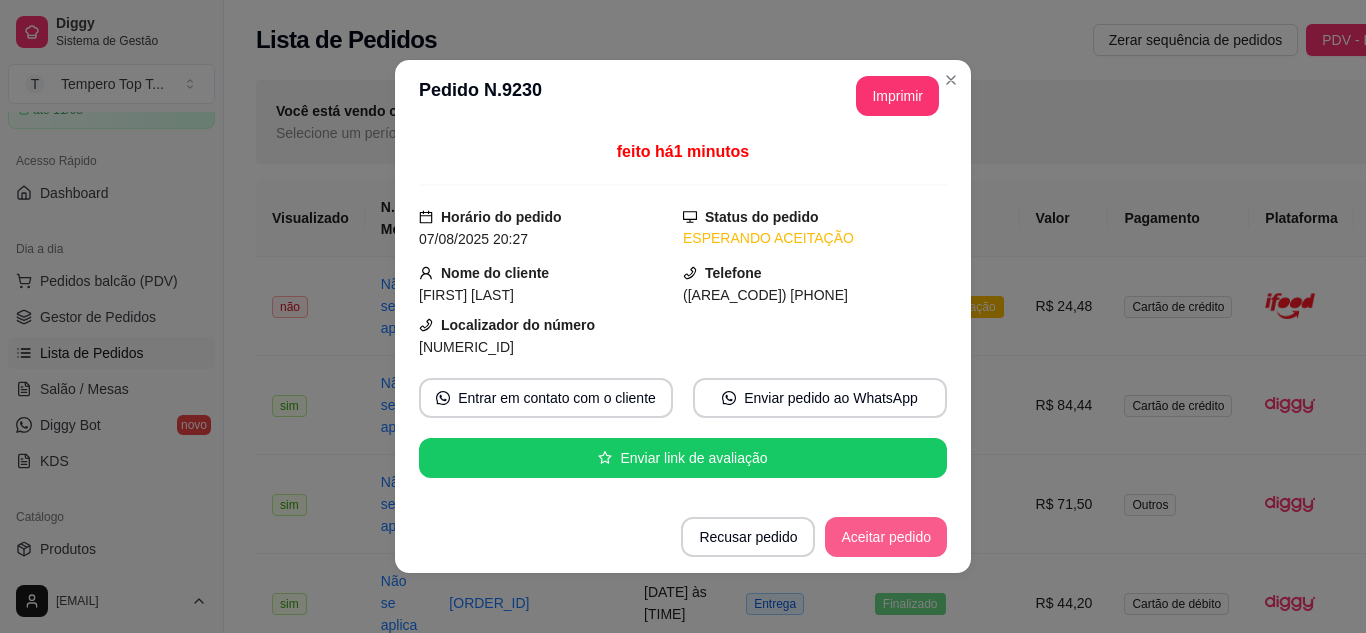 click on "Aceitar pedido" at bounding box center [886, 537] 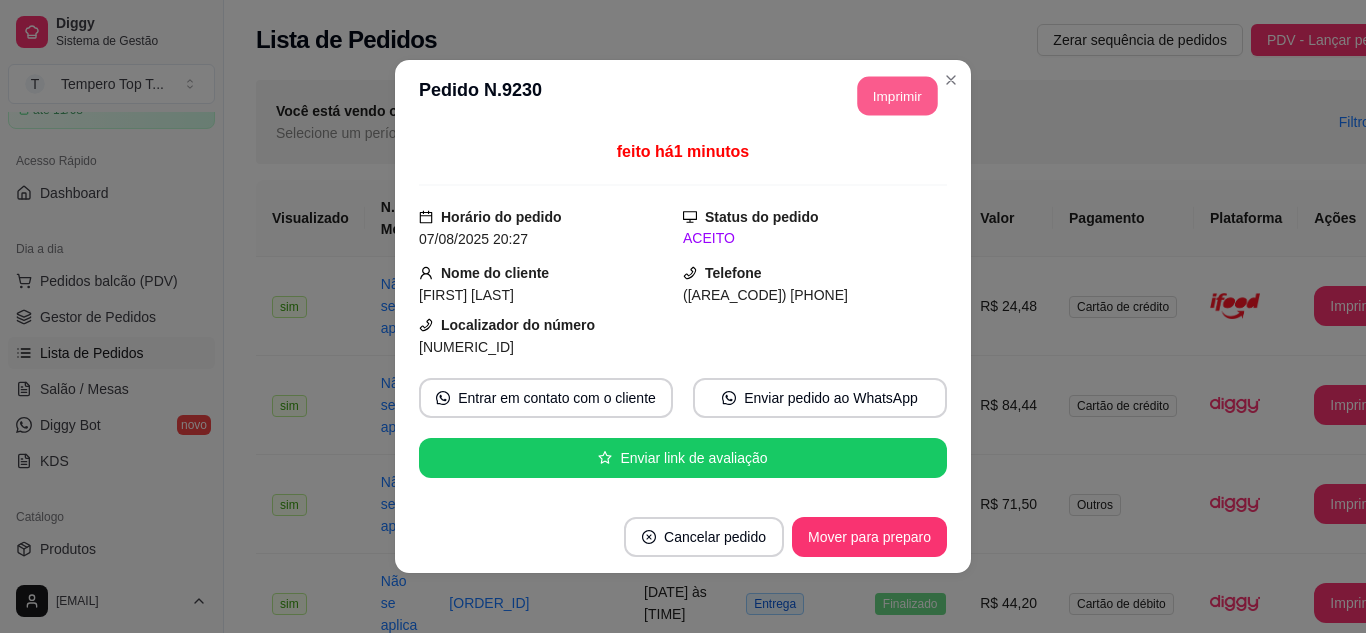 click on "Imprimir" at bounding box center [898, 96] 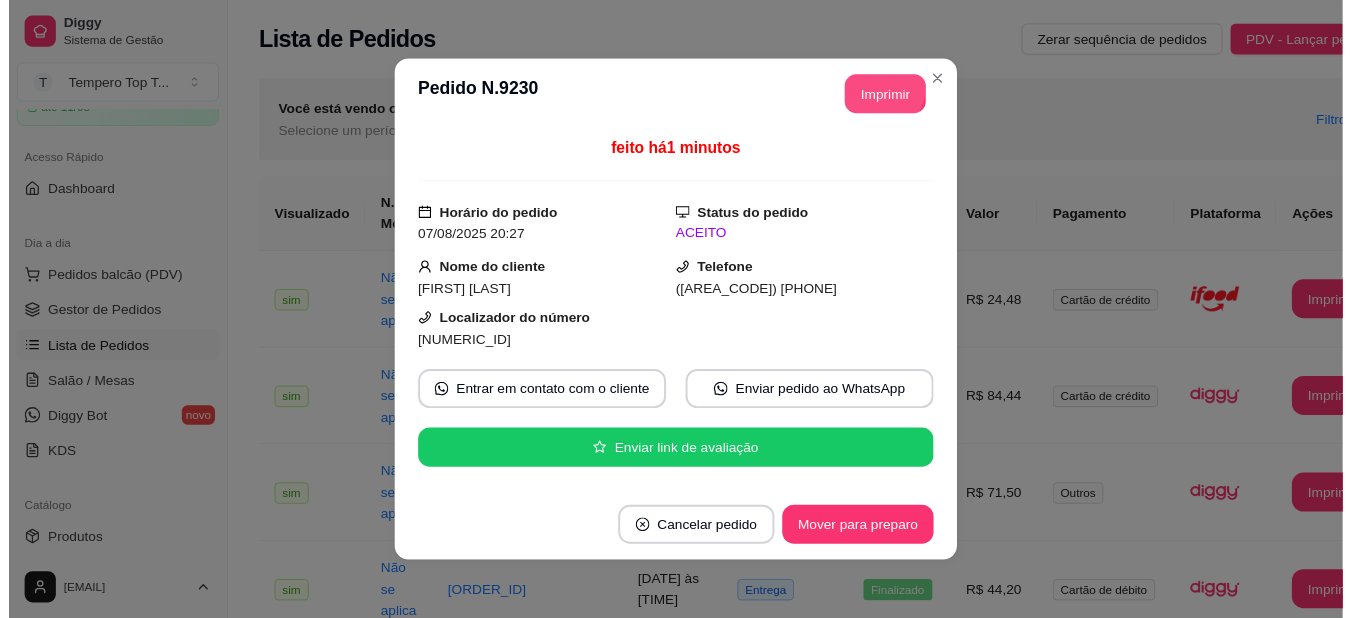 scroll, scrollTop: 0, scrollLeft: 0, axis: both 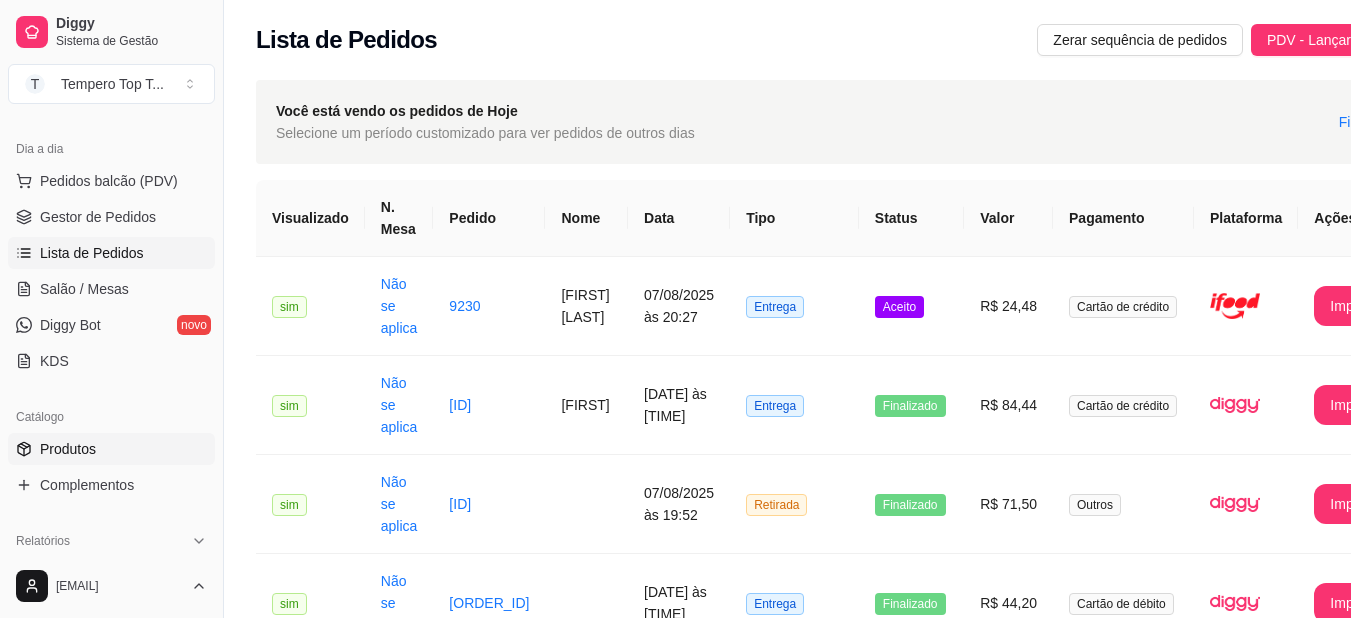 click on "Produtos" at bounding box center [111, 449] 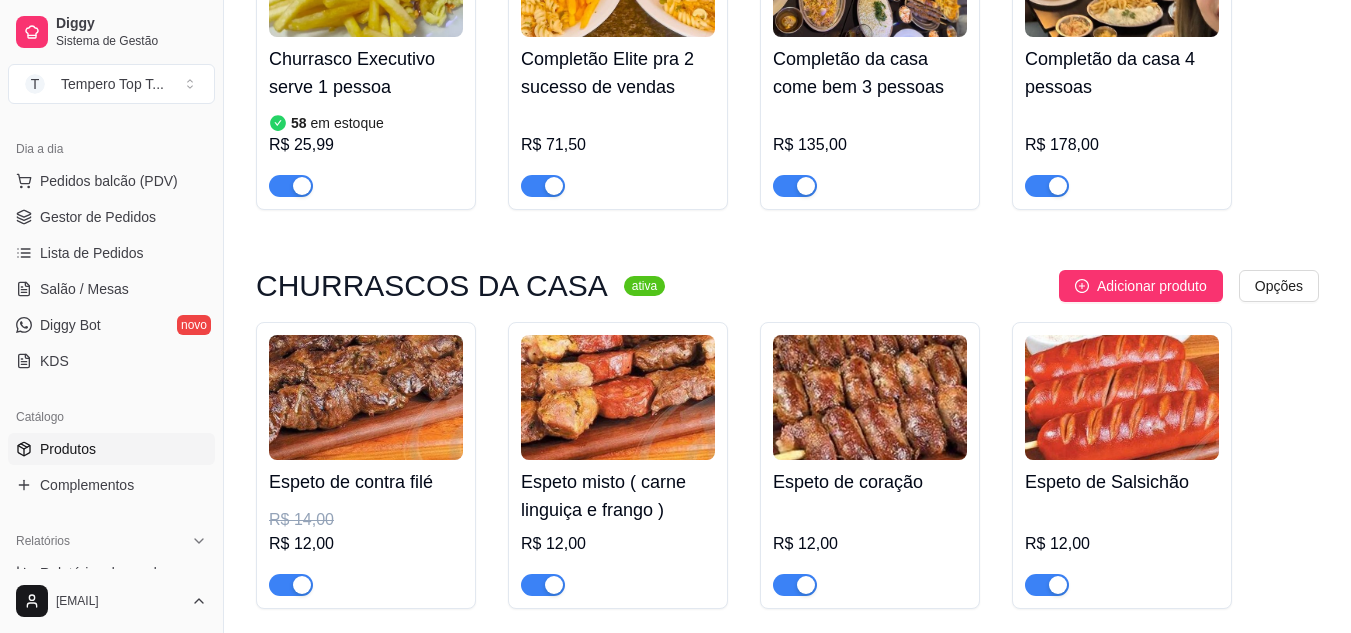 scroll, scrollTop: 3300, scrollLeft: 0, axis: vertical 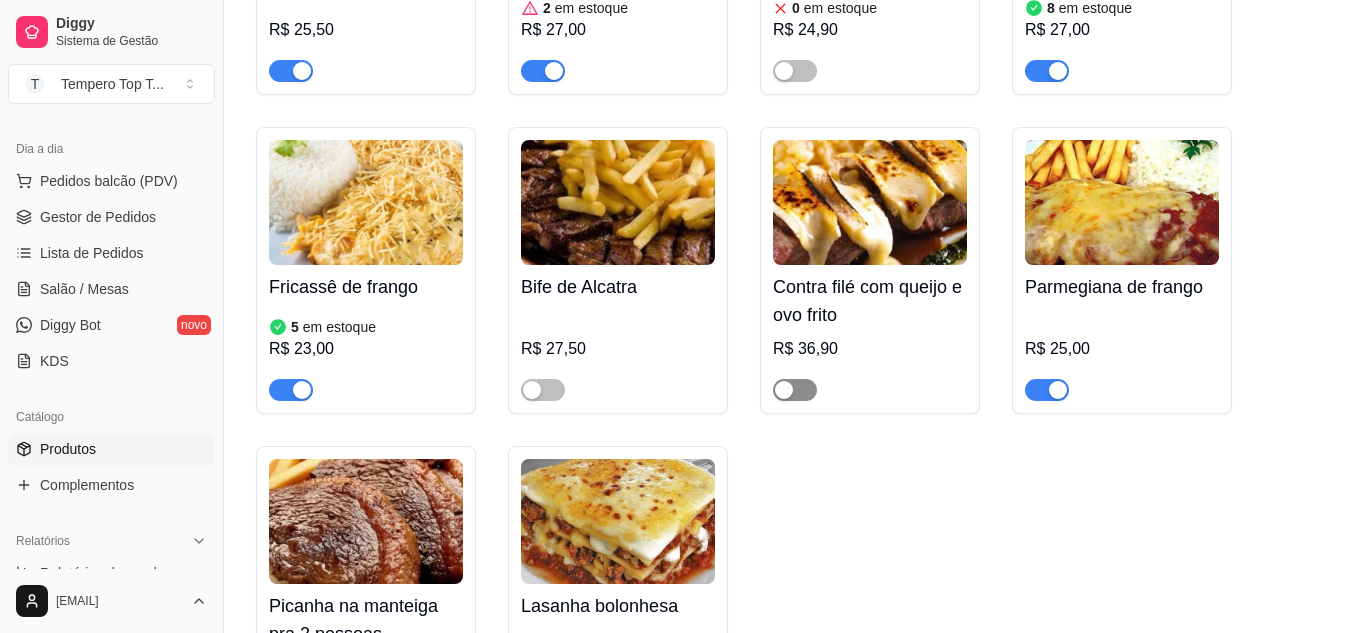 click at bounding box center (795, 390) 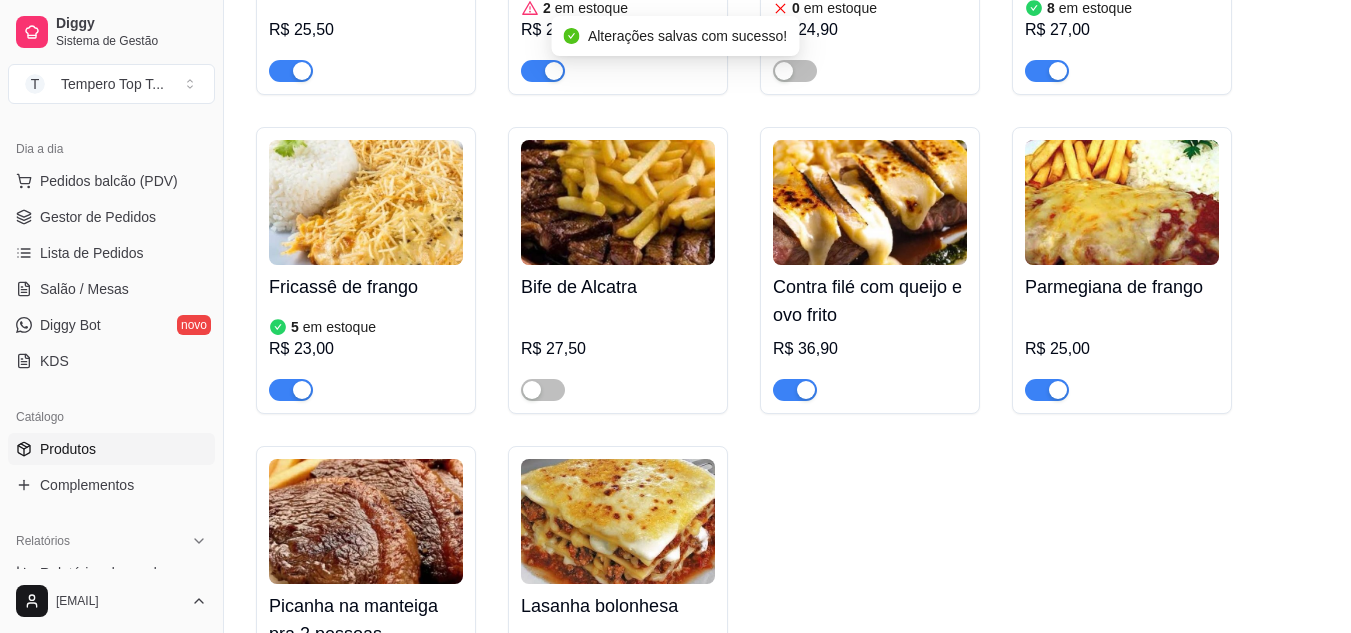 click at bounding box center (795, 390) 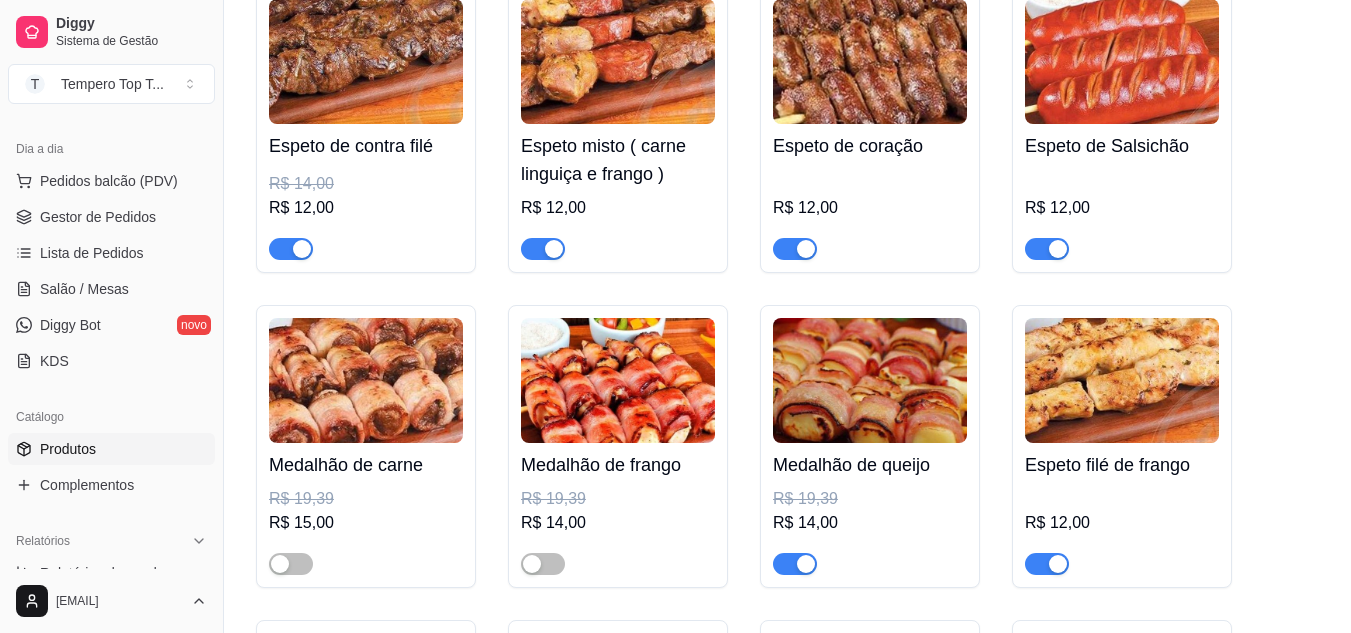 scroll, scrollTop: 3600, scrollLeft: 0, axis: vertical 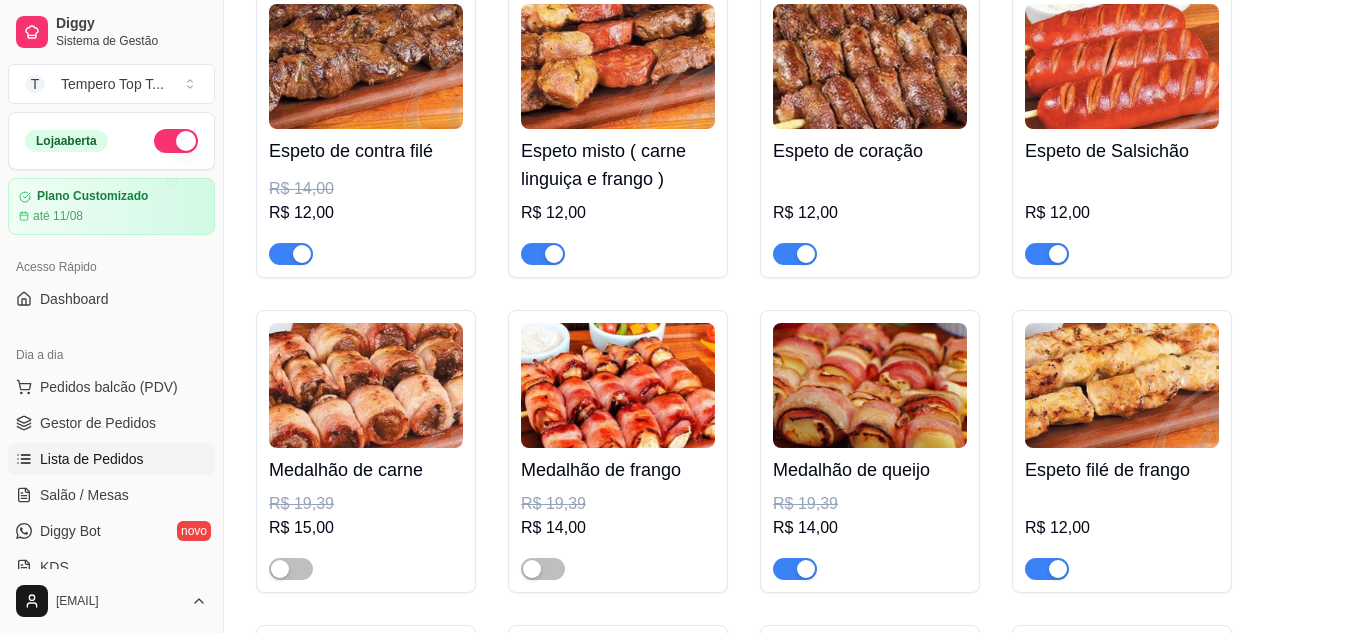 click on "Lista de Pedidos" at bounding box center [111, 459] 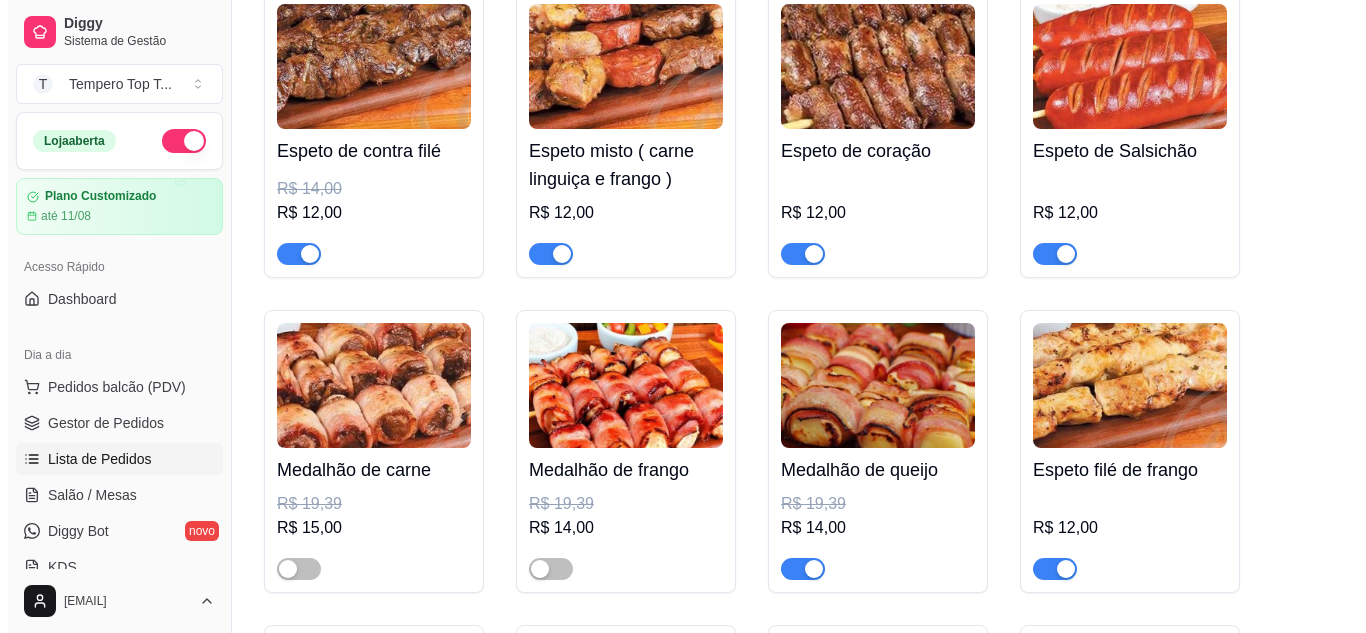 scroll, scrollTop: 0, scrollLeft: 0, axis: both 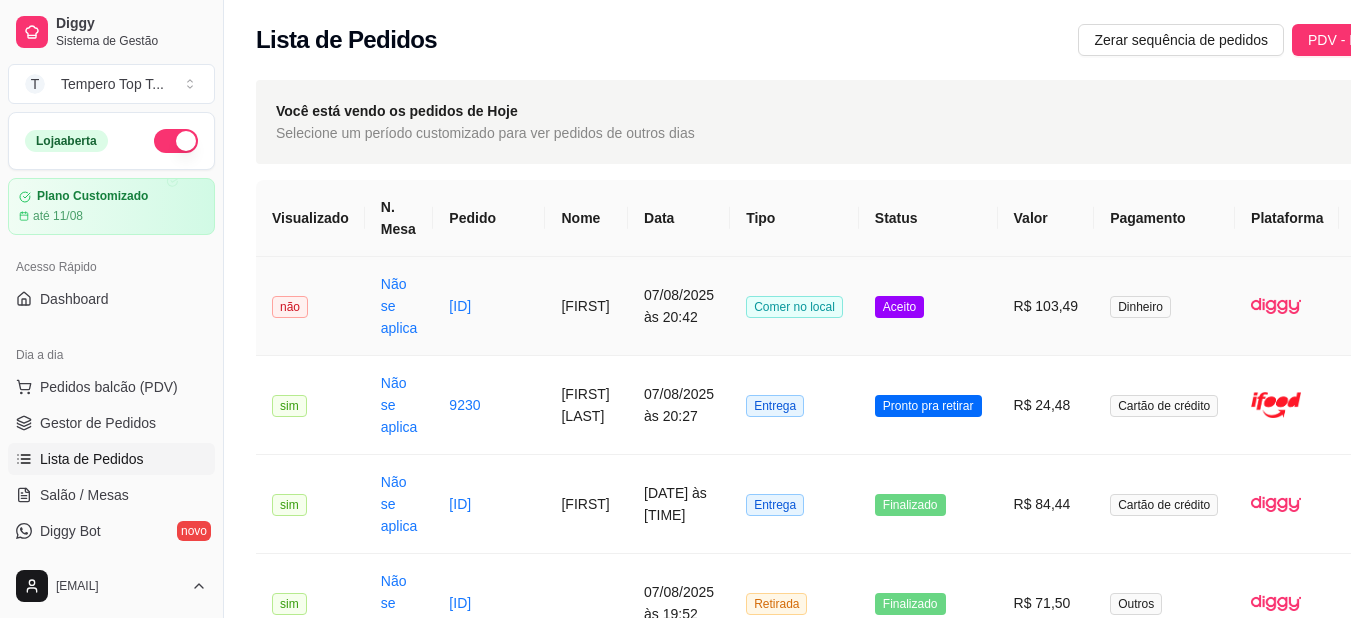 click on "Aceito" at bounding box center [928, 306] 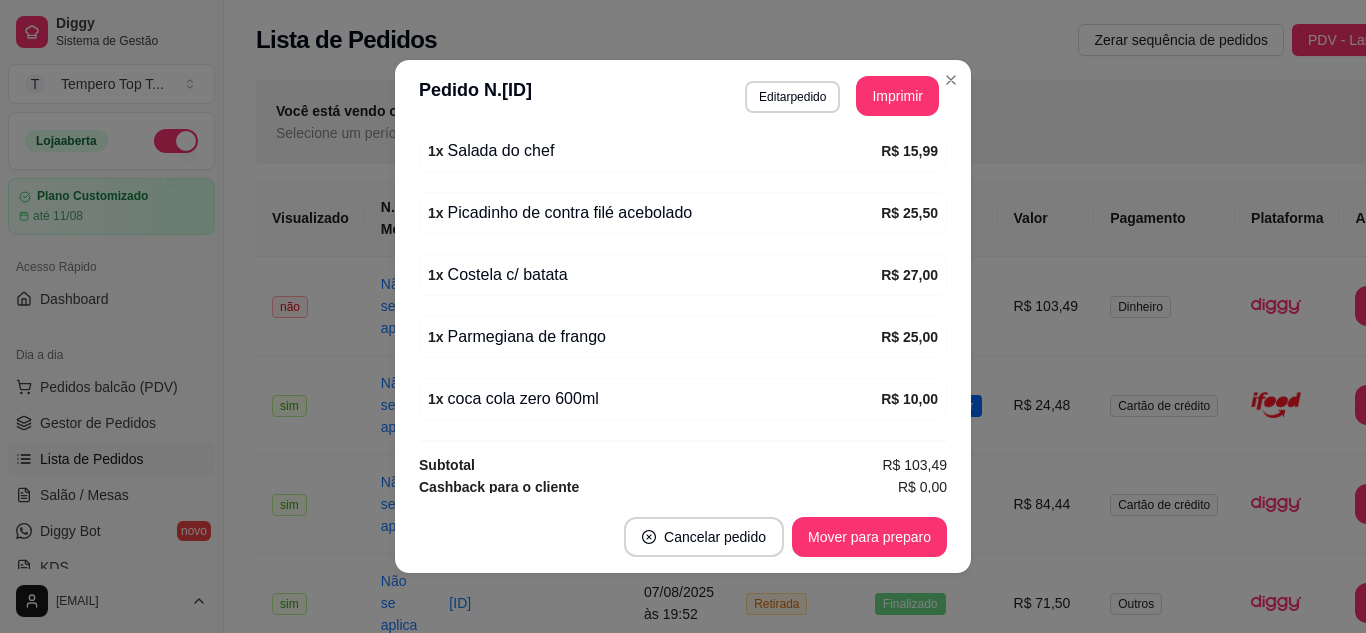scroll, scrollTop: 478, scrollLeft: 0, axis: vertical 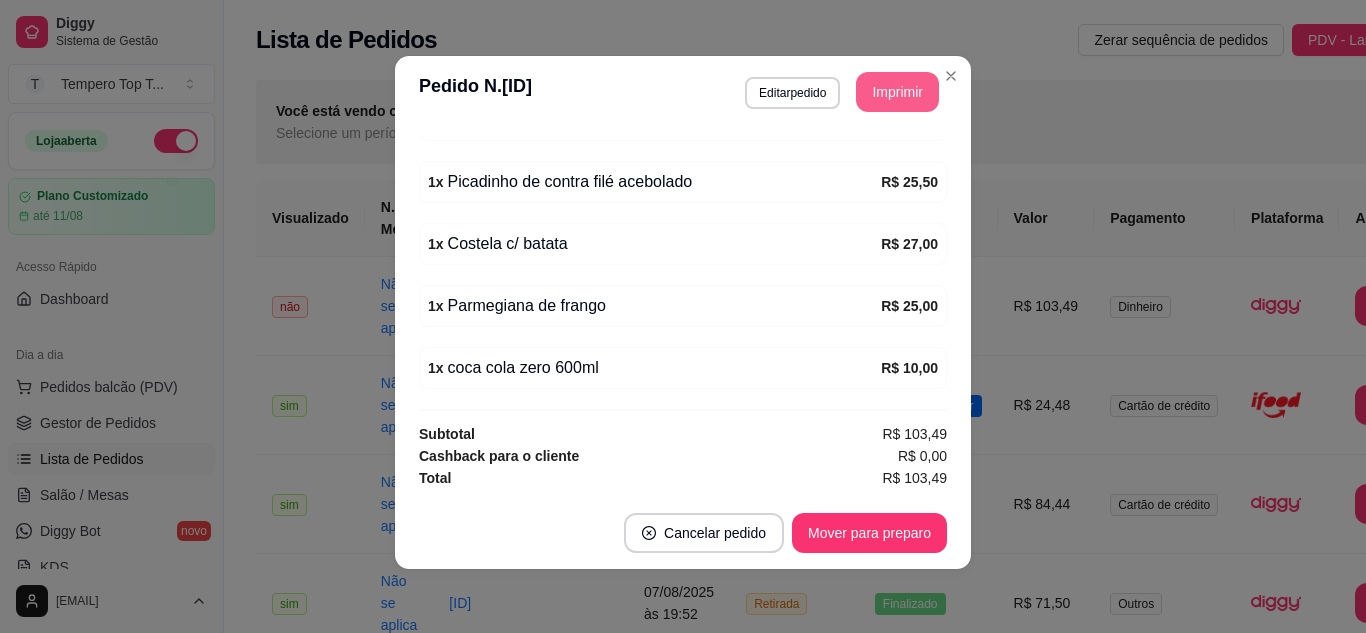 click on "Imprimir" at bounding box center (897, 92) 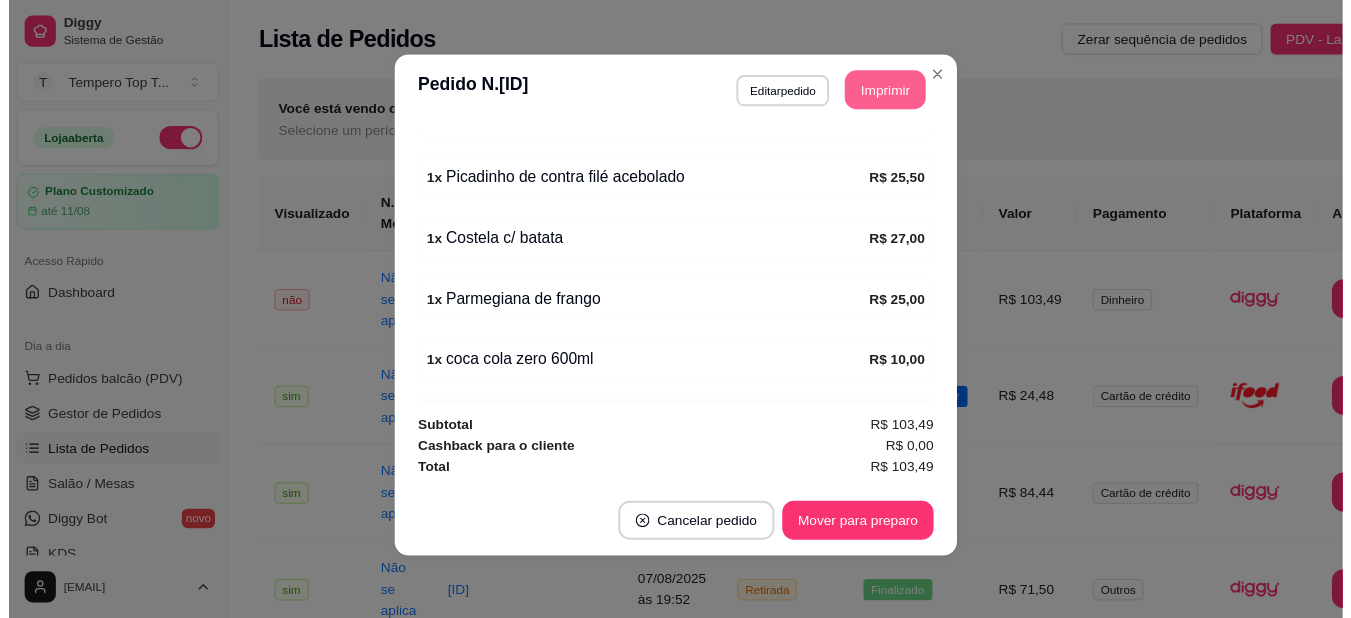 scroll, scrollTop: 0, scrollLeft: 0, axis: both 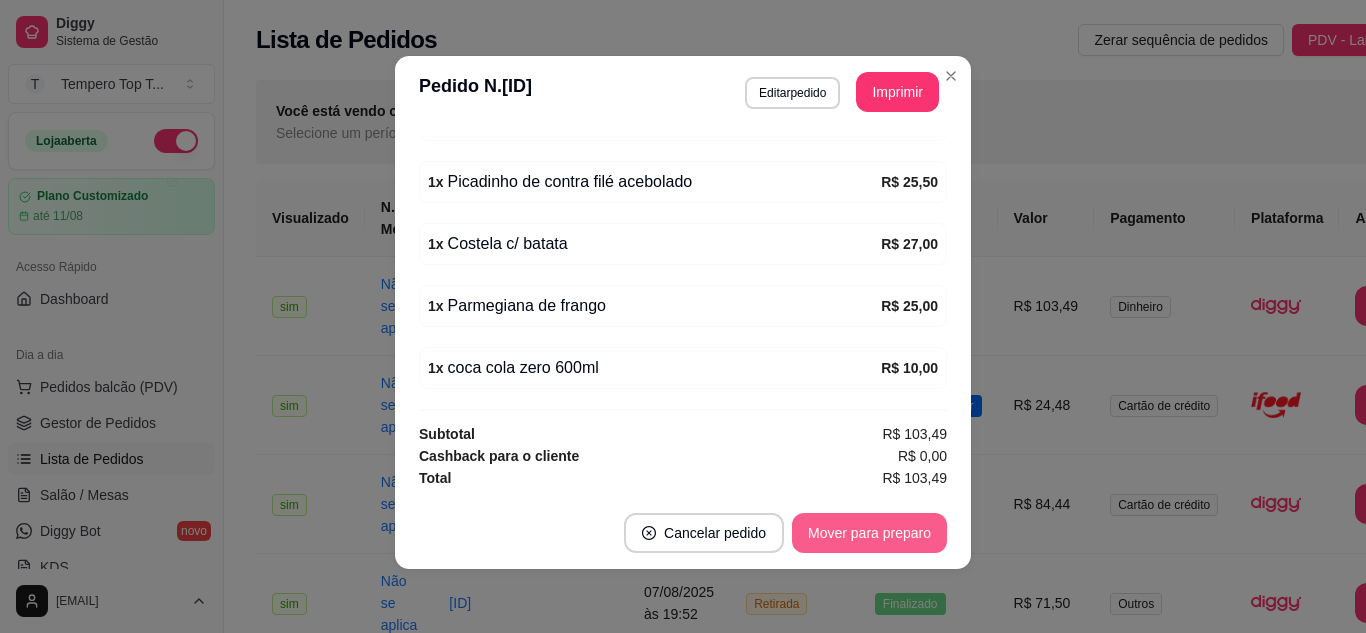 click on "Mover para preparo" at bounding box center [869, 533] 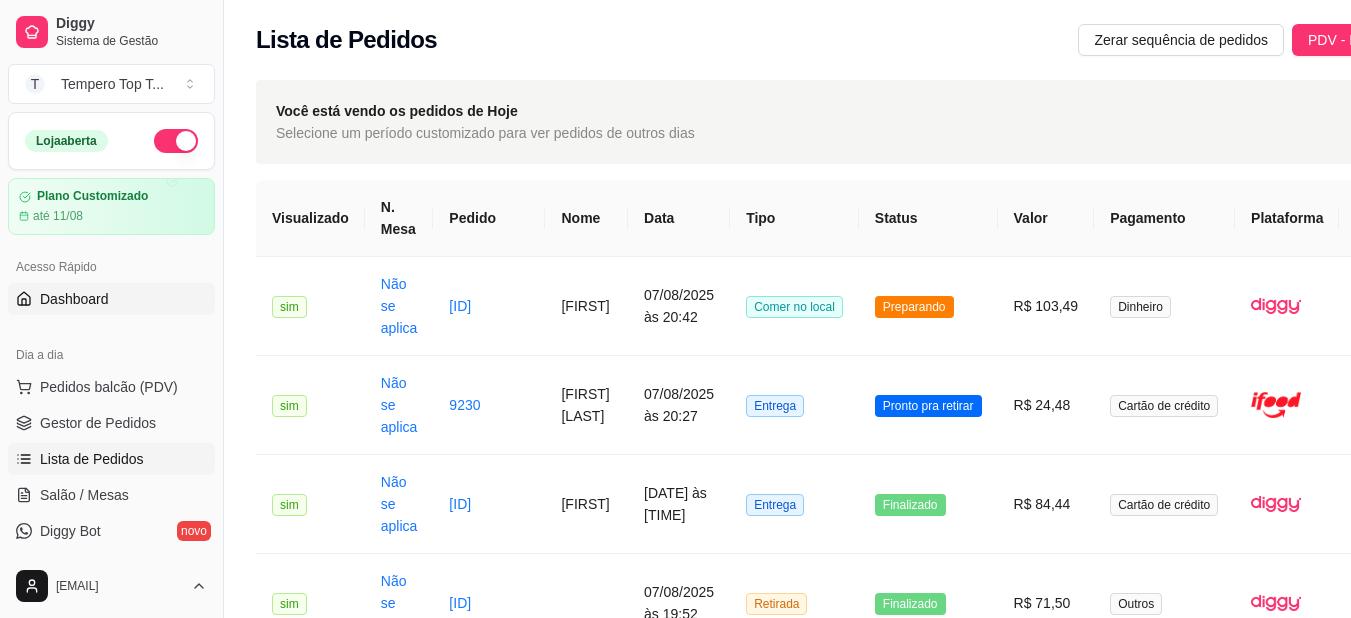 click on "Dashboard" at bounding box center [111, 299] 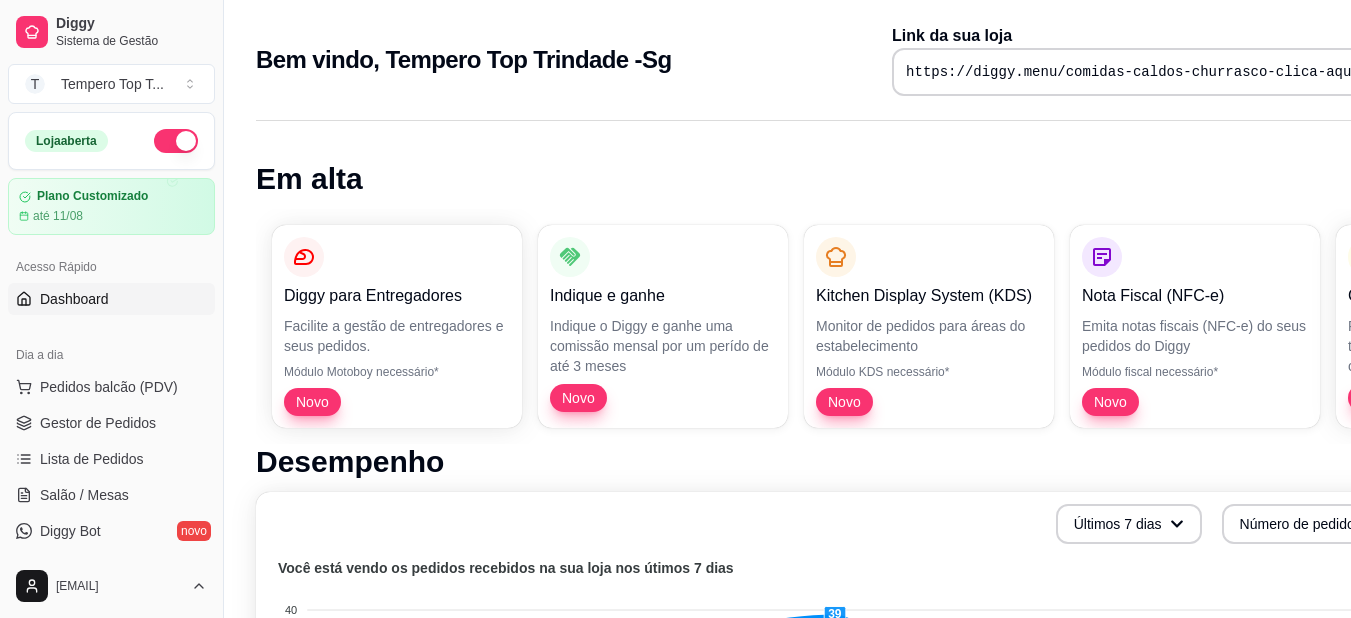 drag, startPoint x: 1133, startPoint y: 615, endPoint x: 1139, endPoint y: 626, distance: 12.529964 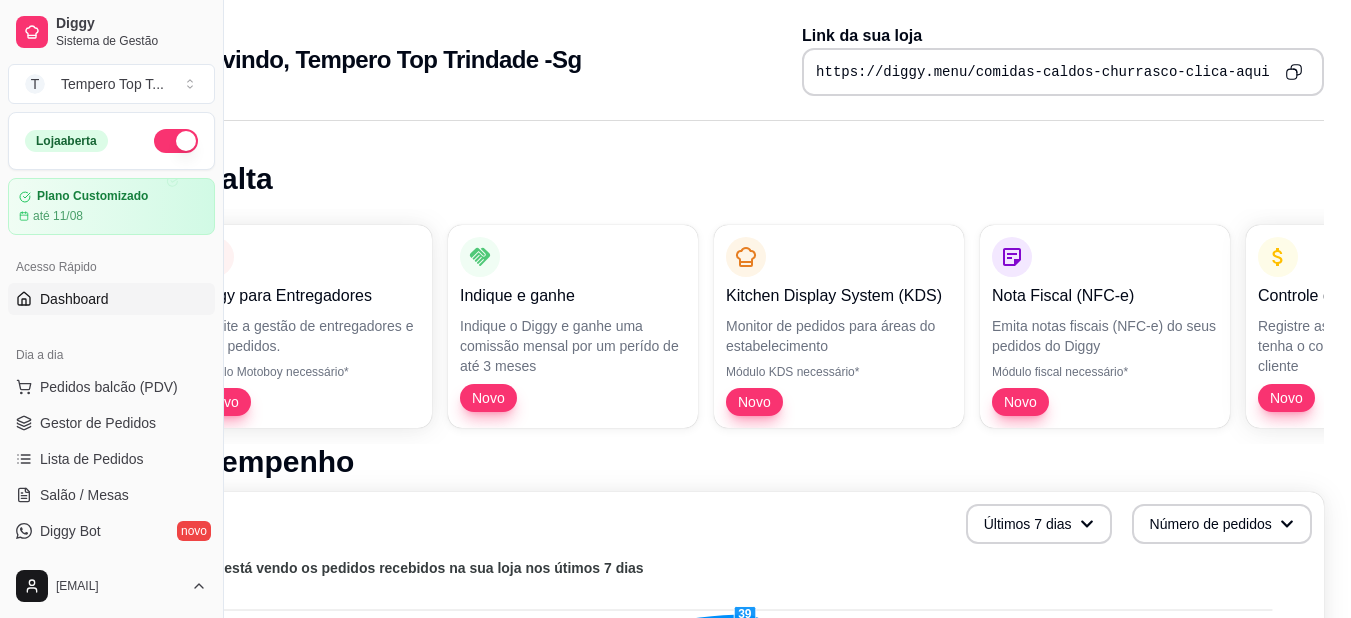 click 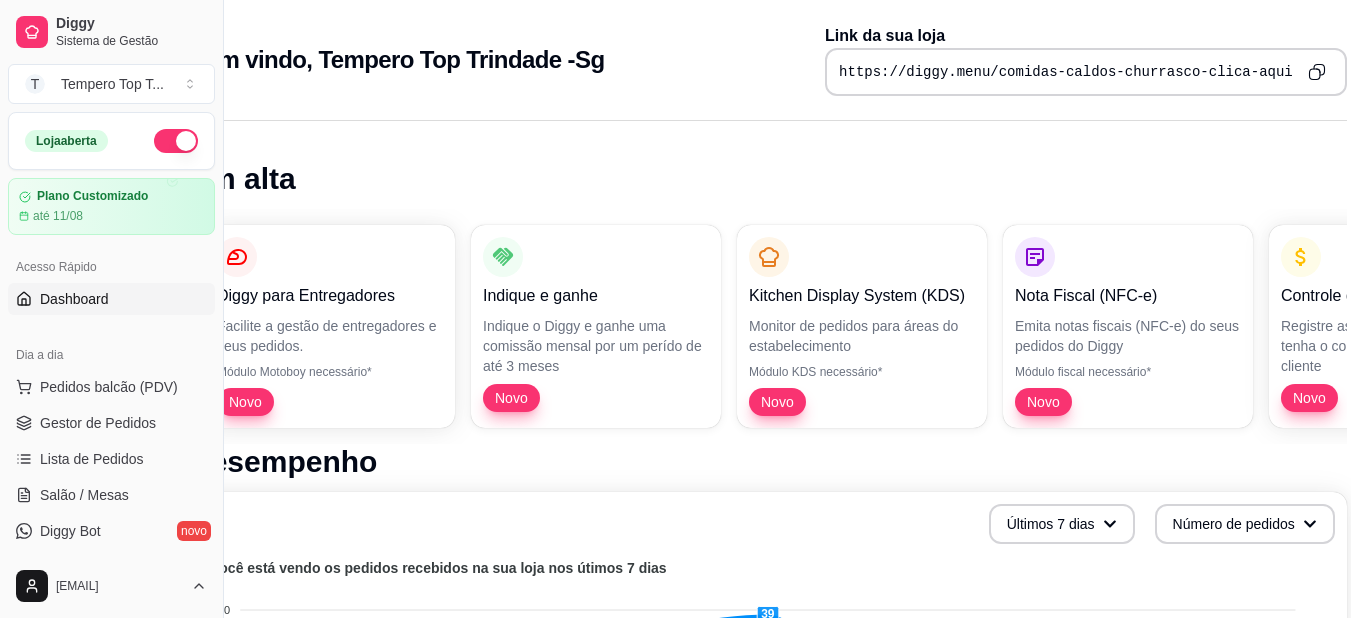 scroll, scrollTop: 0, scrollLeft: 0, axis: both 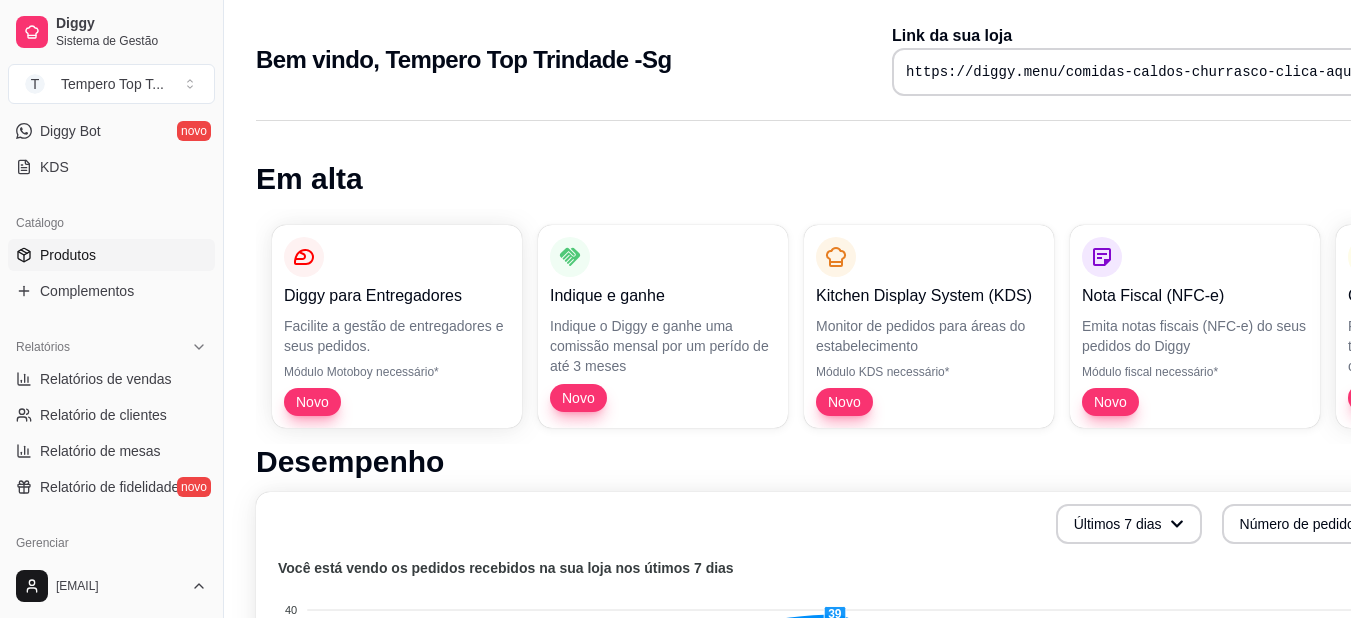 click on "Produtos" at bounding box center [111, 255] 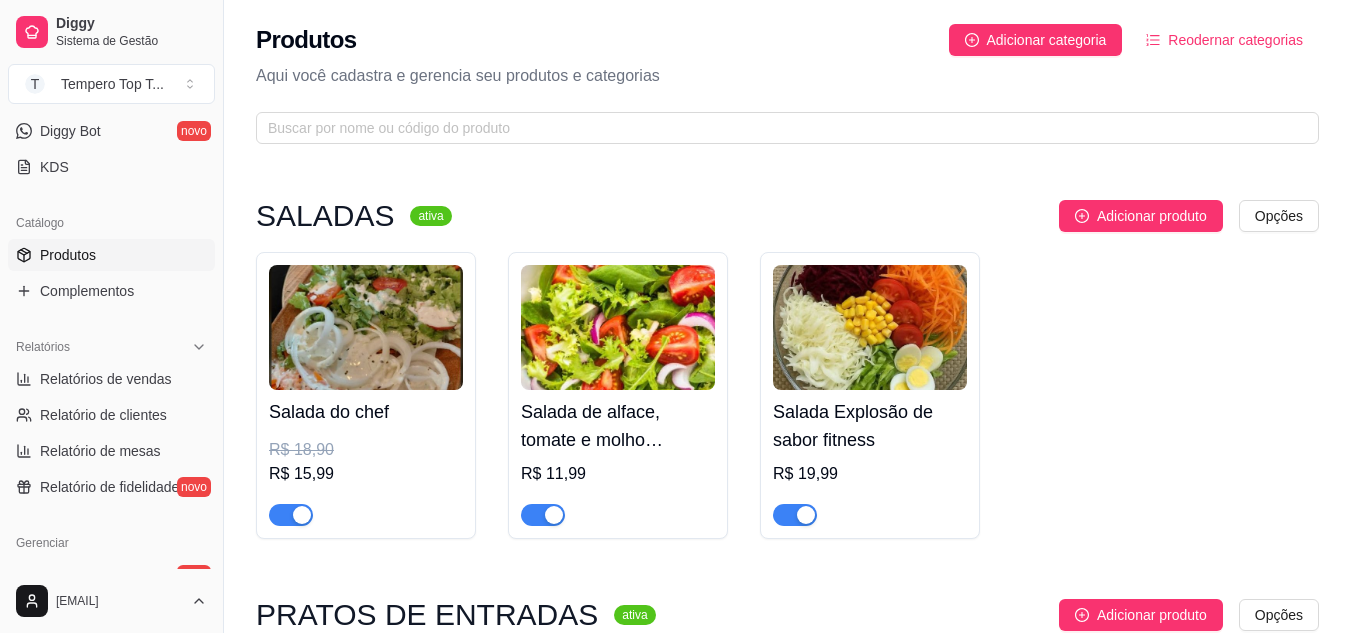 click on "R$ 18,90" at bounding box center [366, 450] 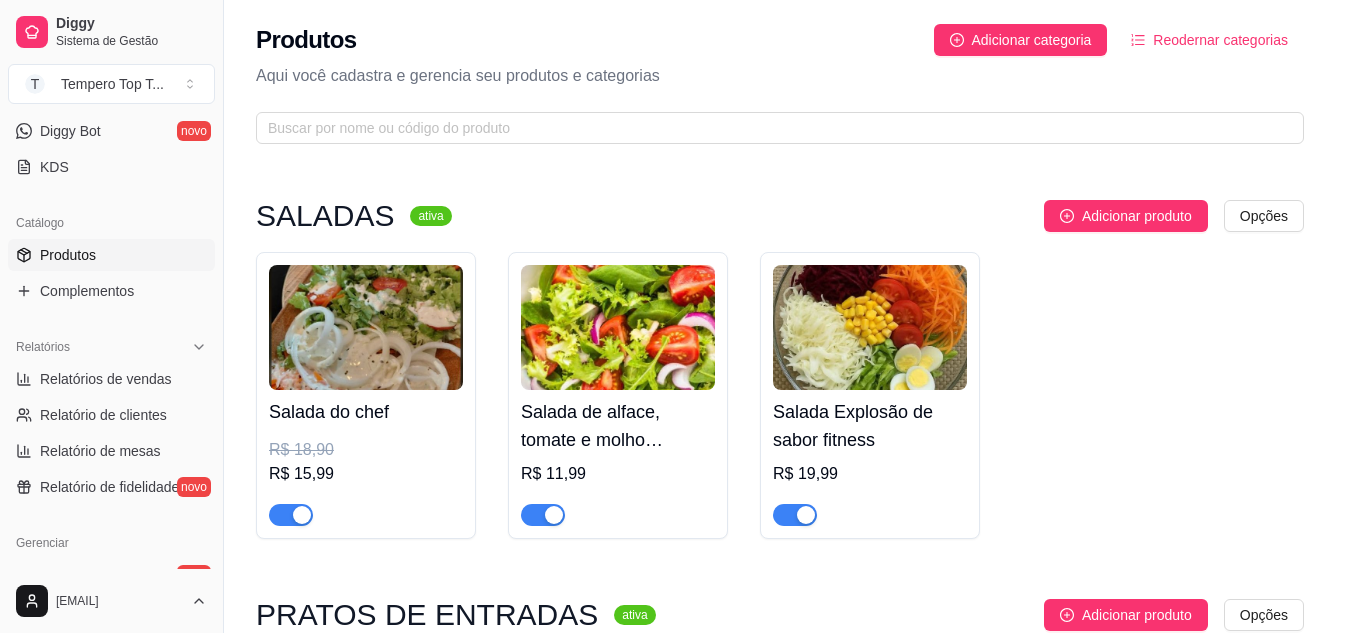 type 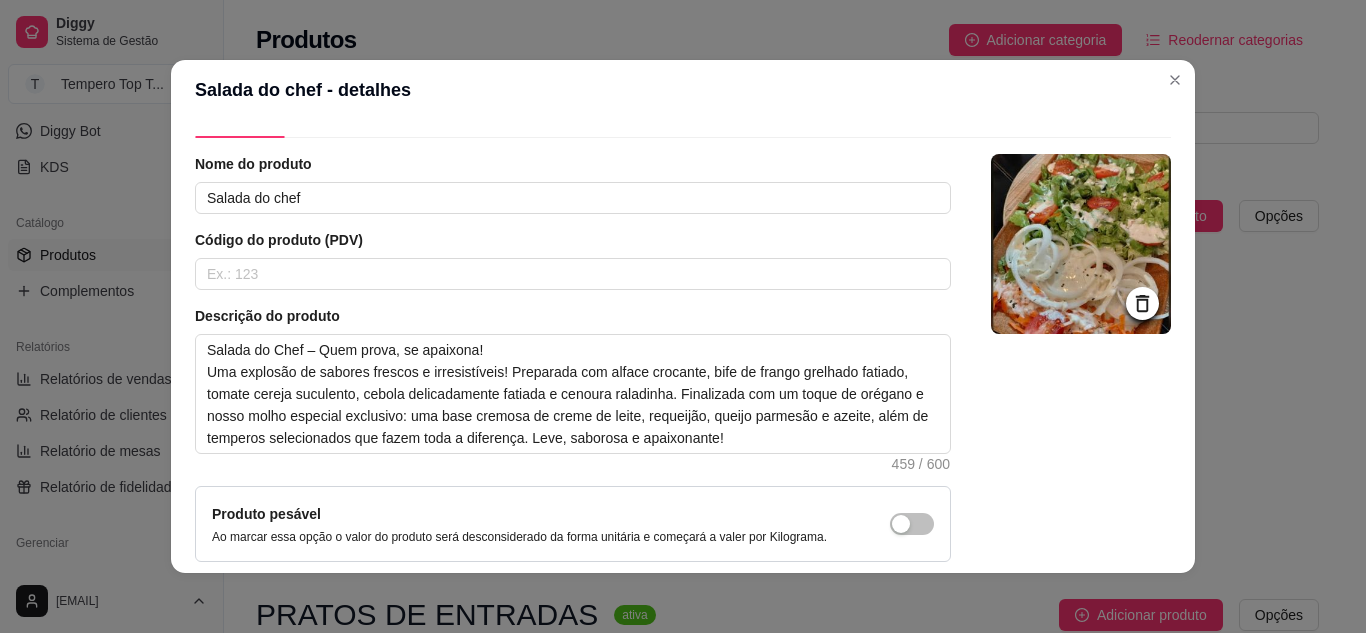 scroll, scrollTop: 0, scrollLeft: 0, axis: both 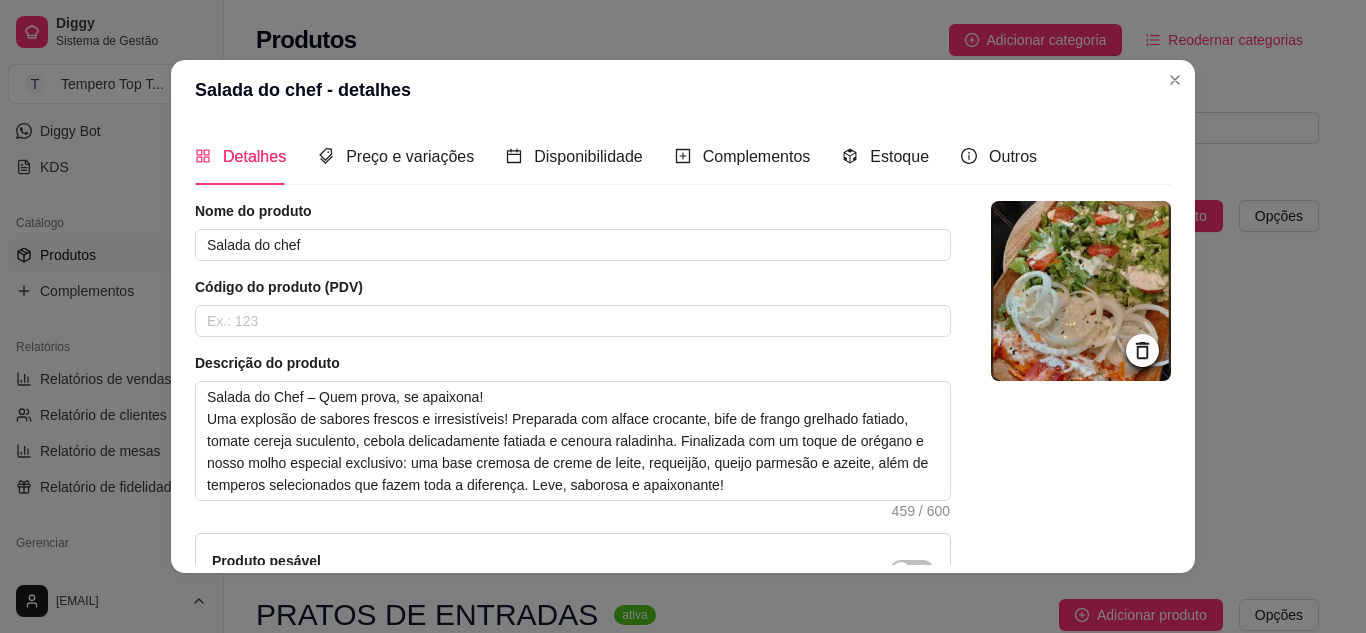 click at bounding box center (1081, 291) 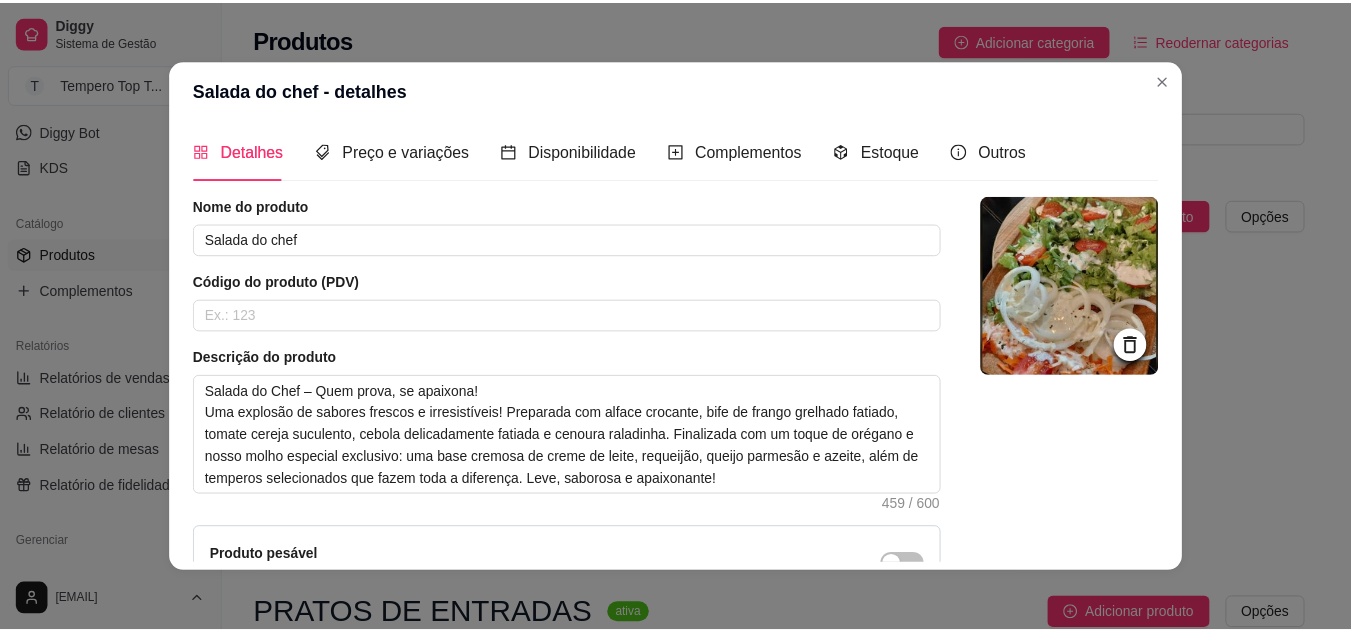 scroll, scrollTop: 0, scrollLeft: 0, axis: both 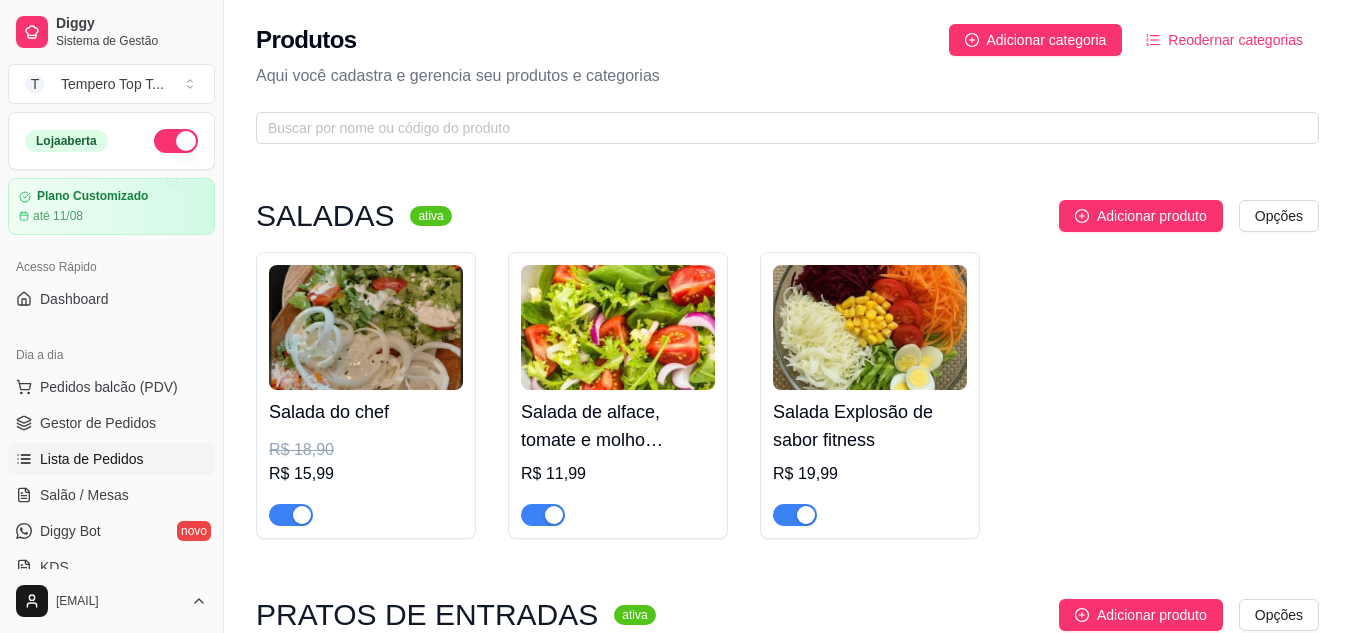 click on "Lista de Pedidos" at bounding box center [111, 459] 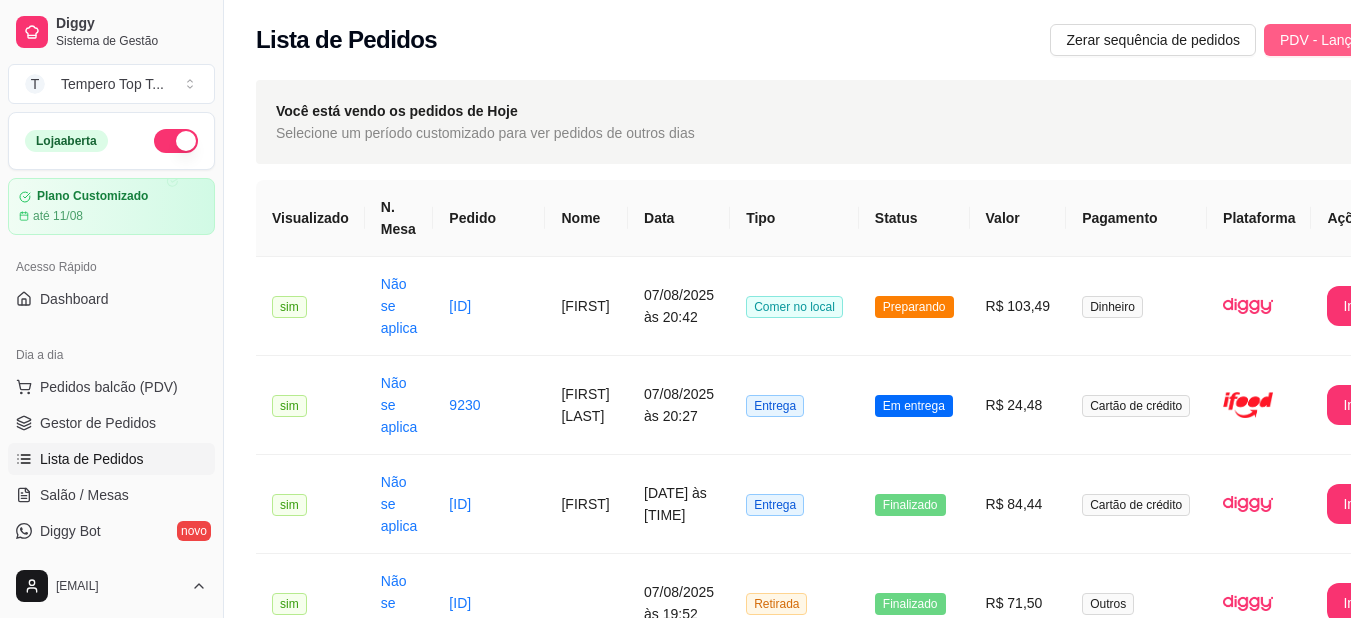 click on "PDV - Lançar pedido" at bounding box center (1345, 40) 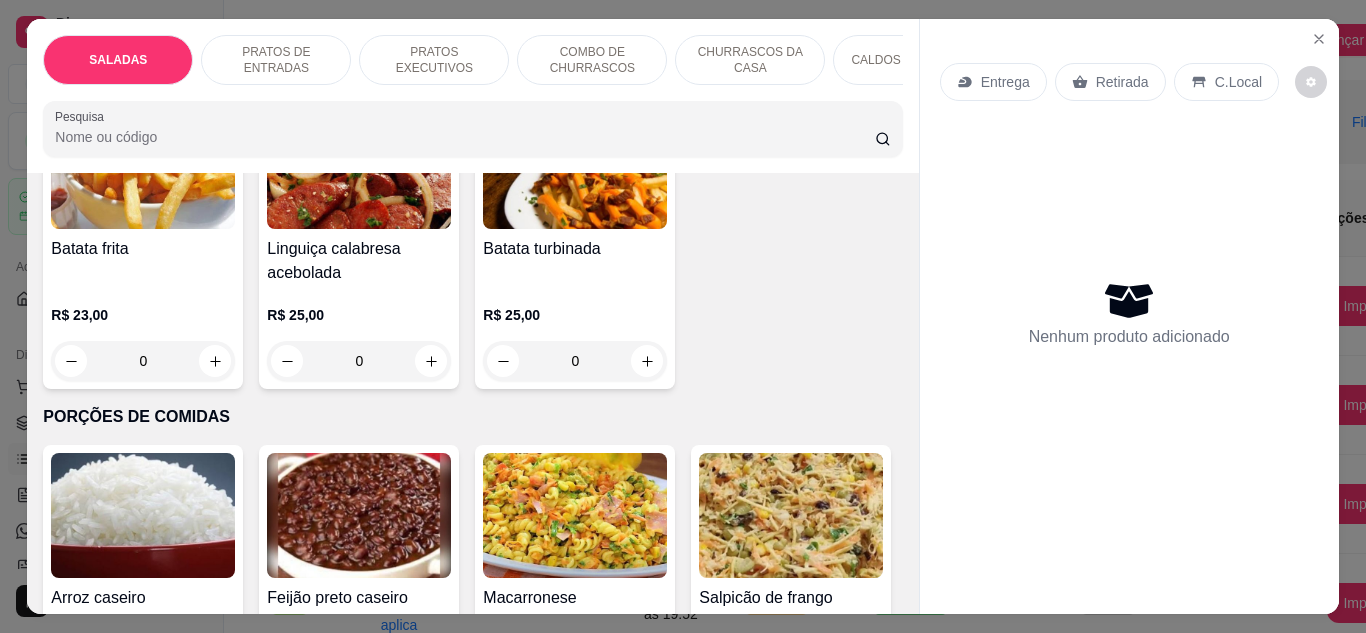 scroll, scrollTop: 3300, scrollLeft: 0, axis: vertical 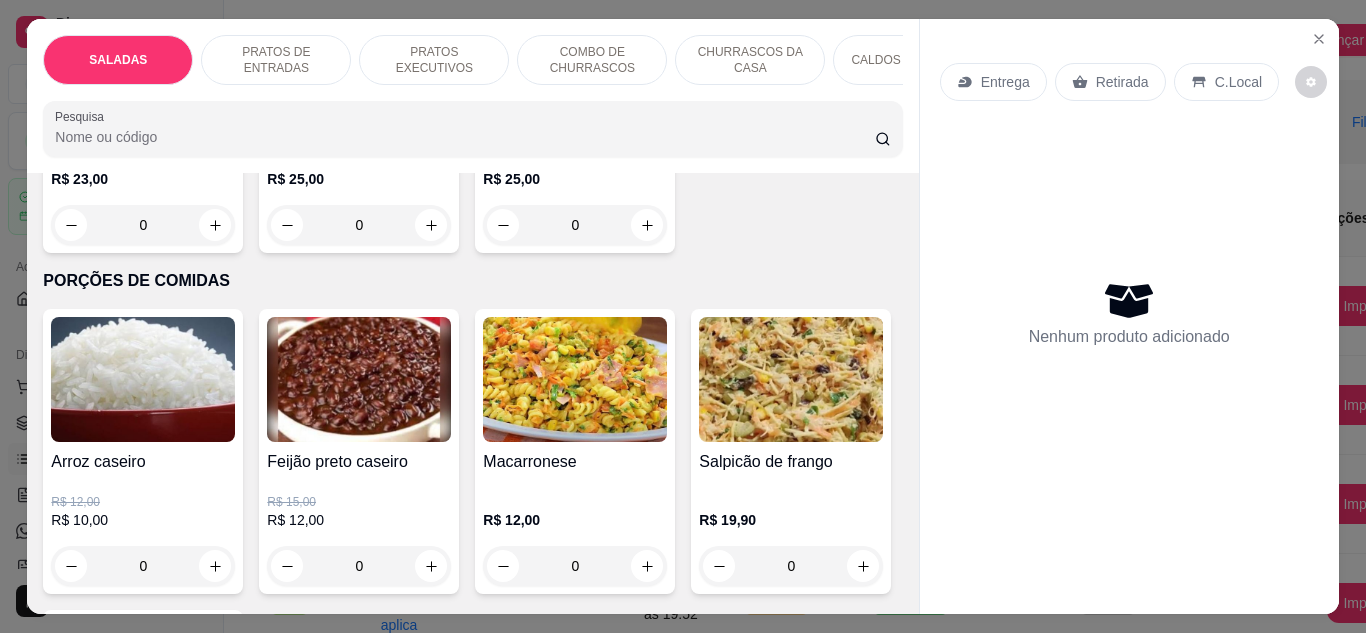click 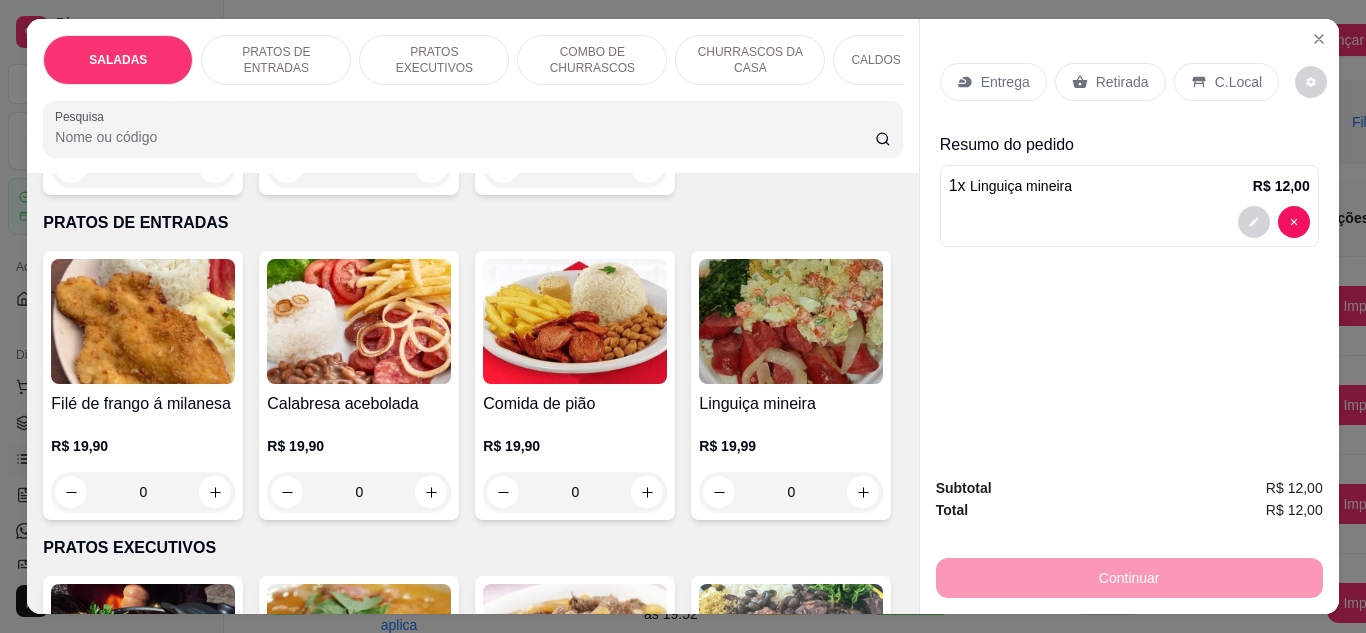 scroll, scrollTop: 0, scrollLeft: 0, axis: both 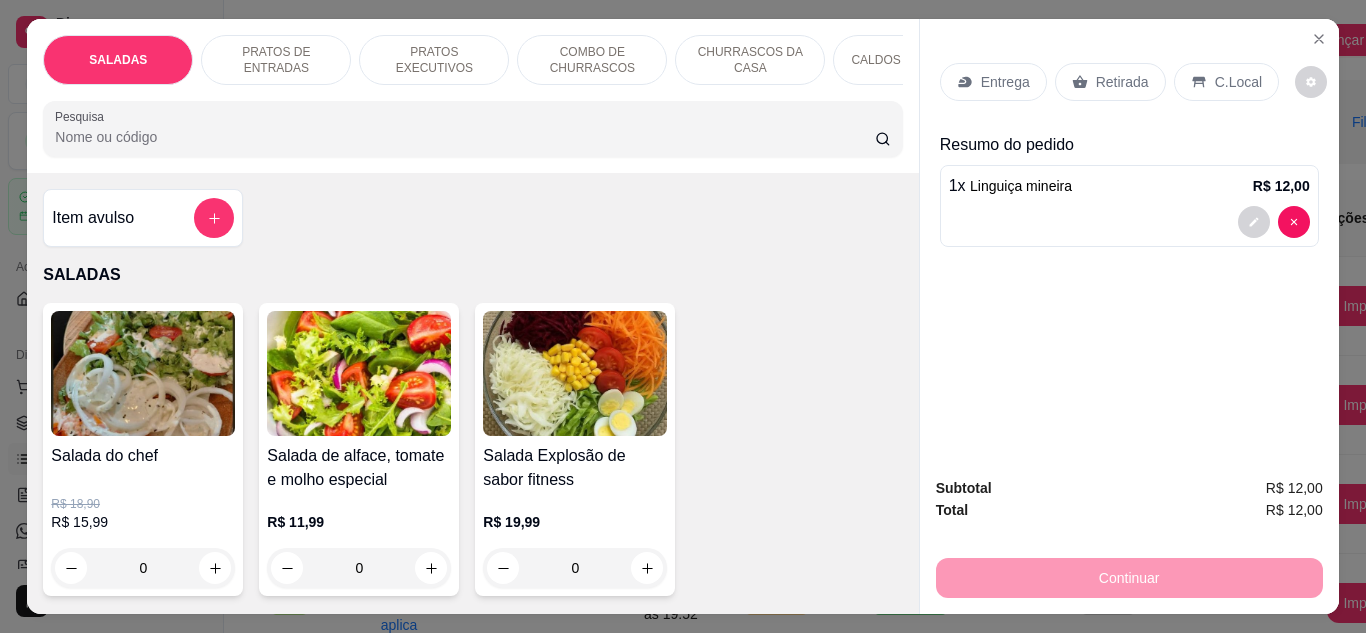click on "Entrega" at bounding box center (993, 82) 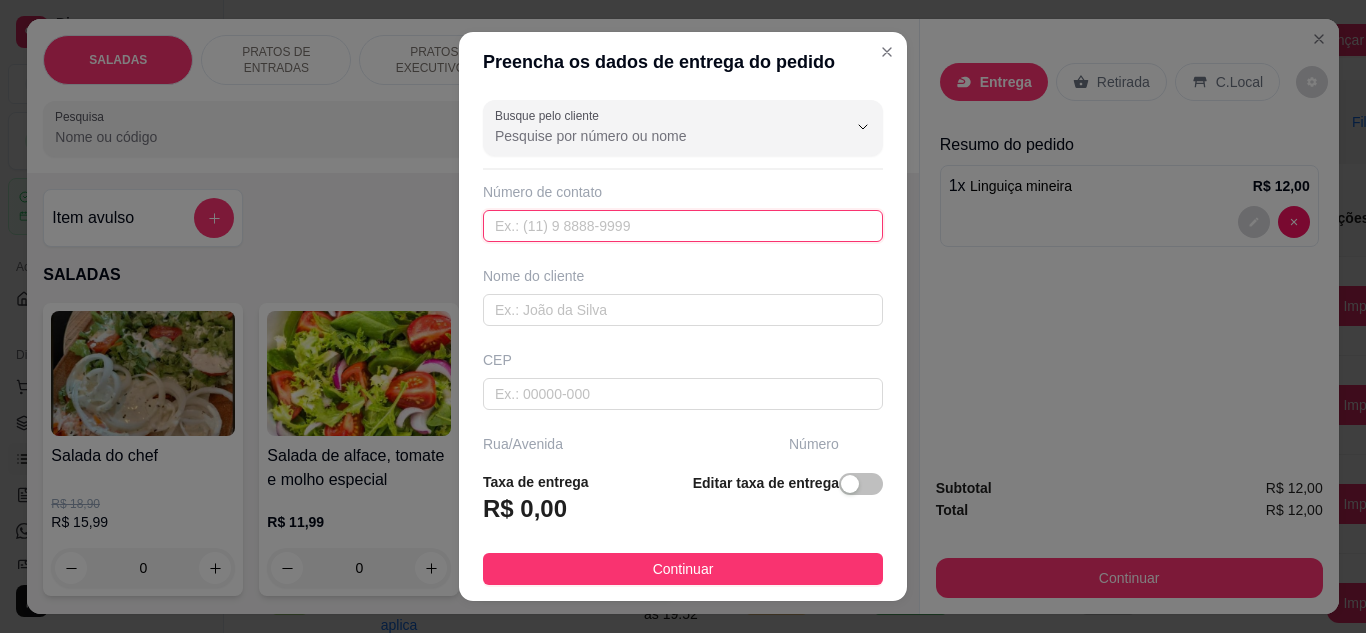 click at bounding box center [683, 226] 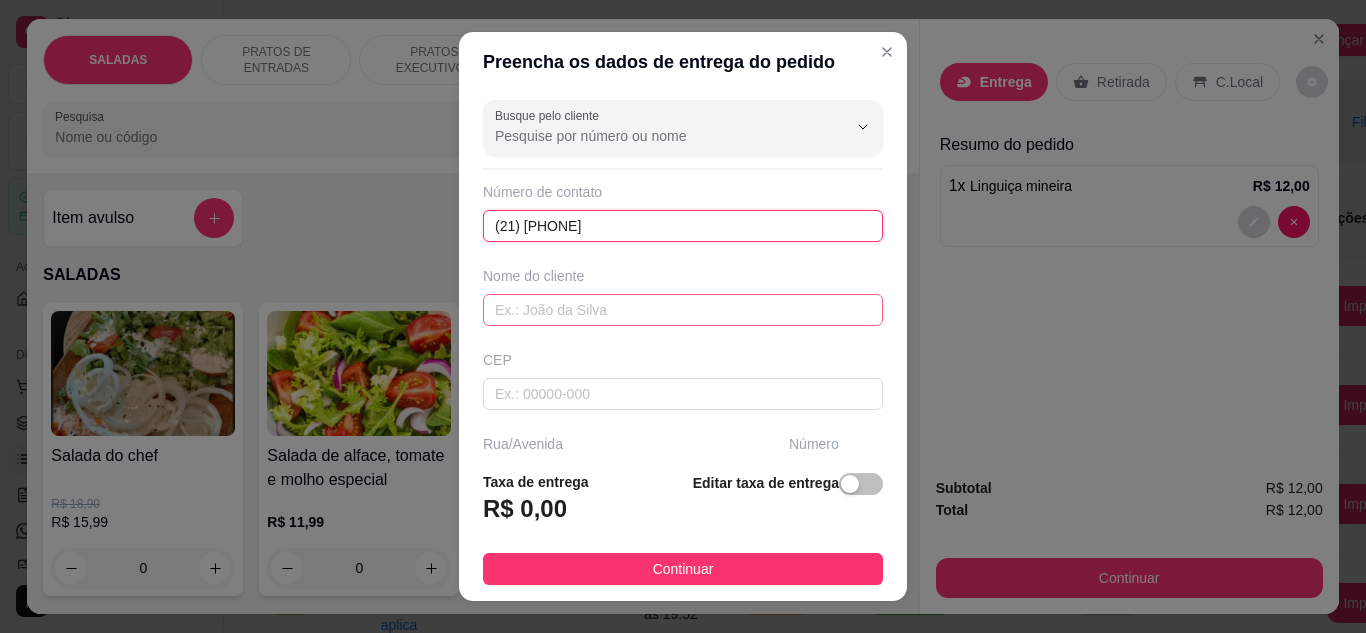 type on "(21) [PHONE]" 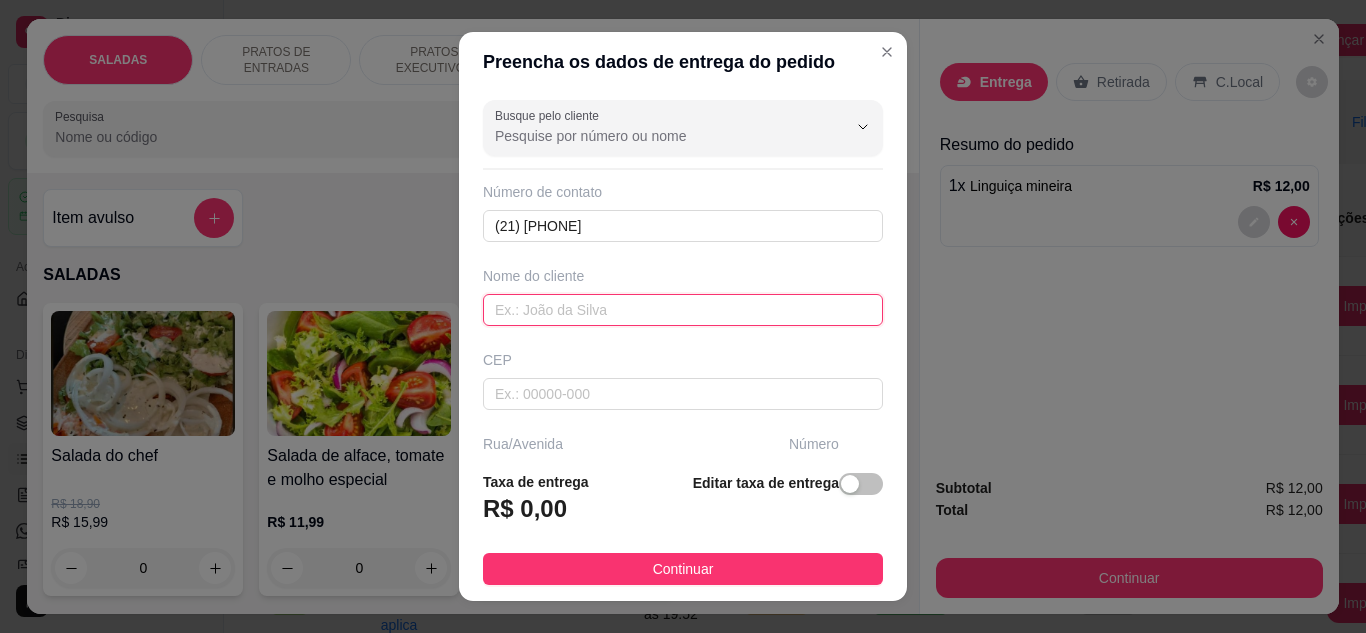 click at bounding box center (683, 310) 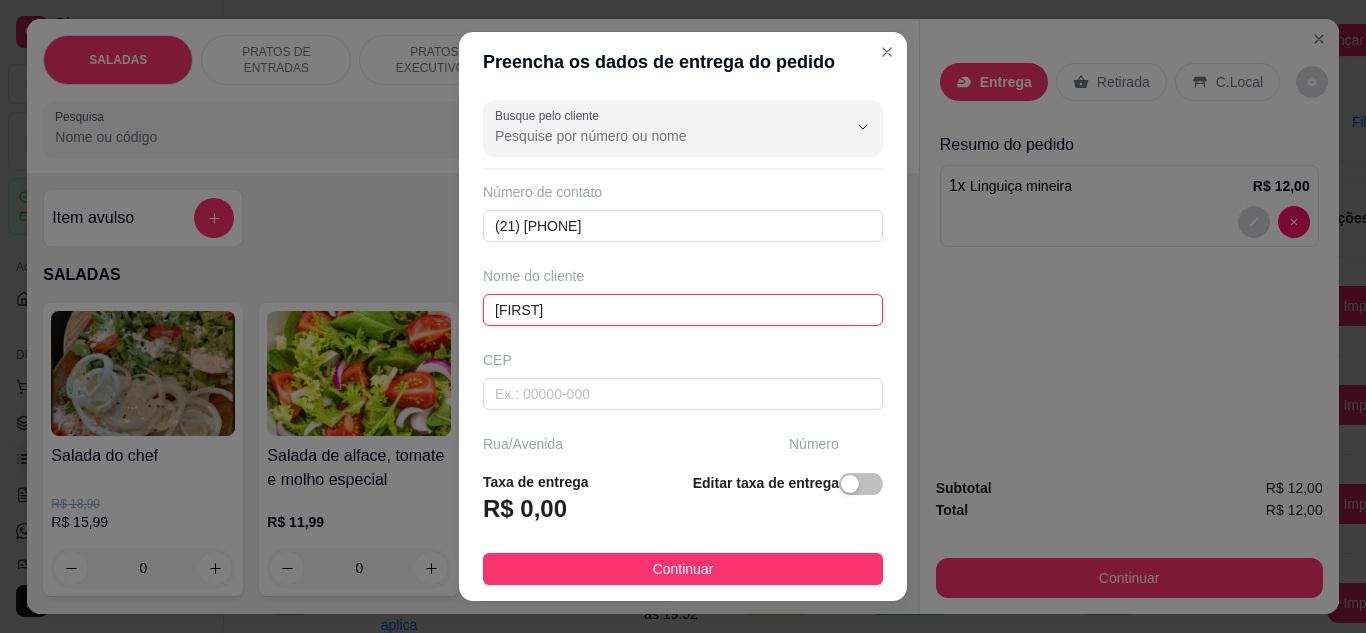 scroll, scrollTop: 200, scrollLeft: 0, axis: vertical 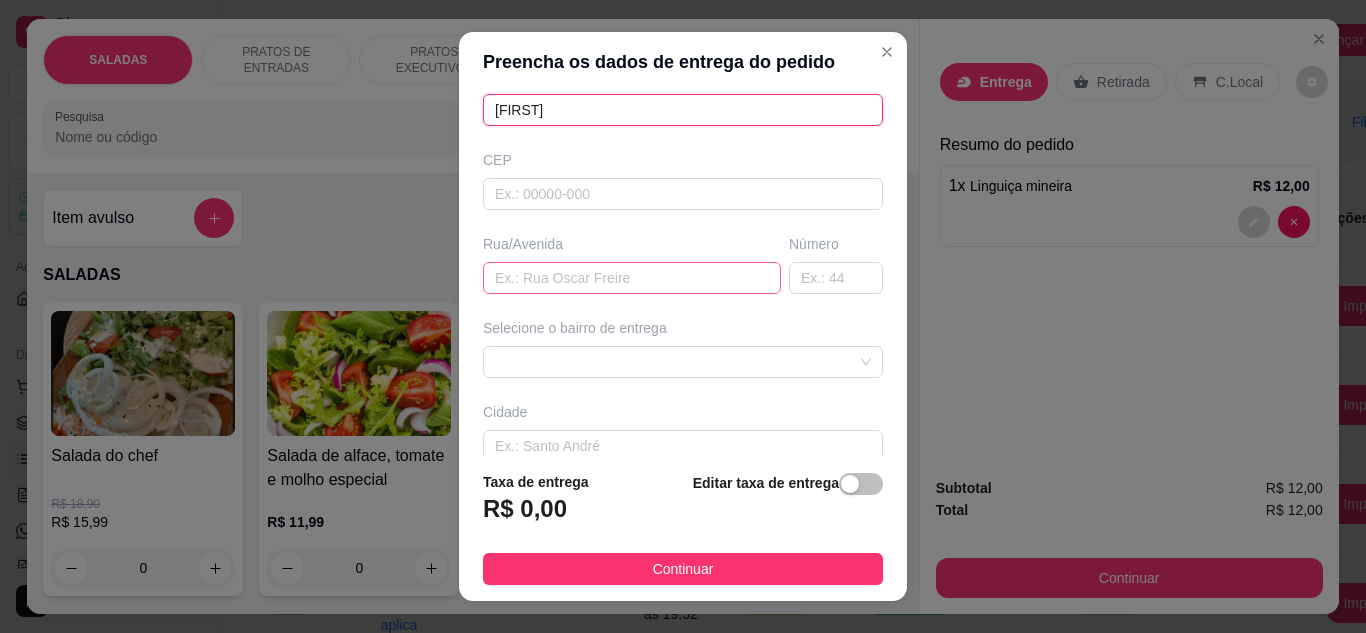 type on "[FIRST]" 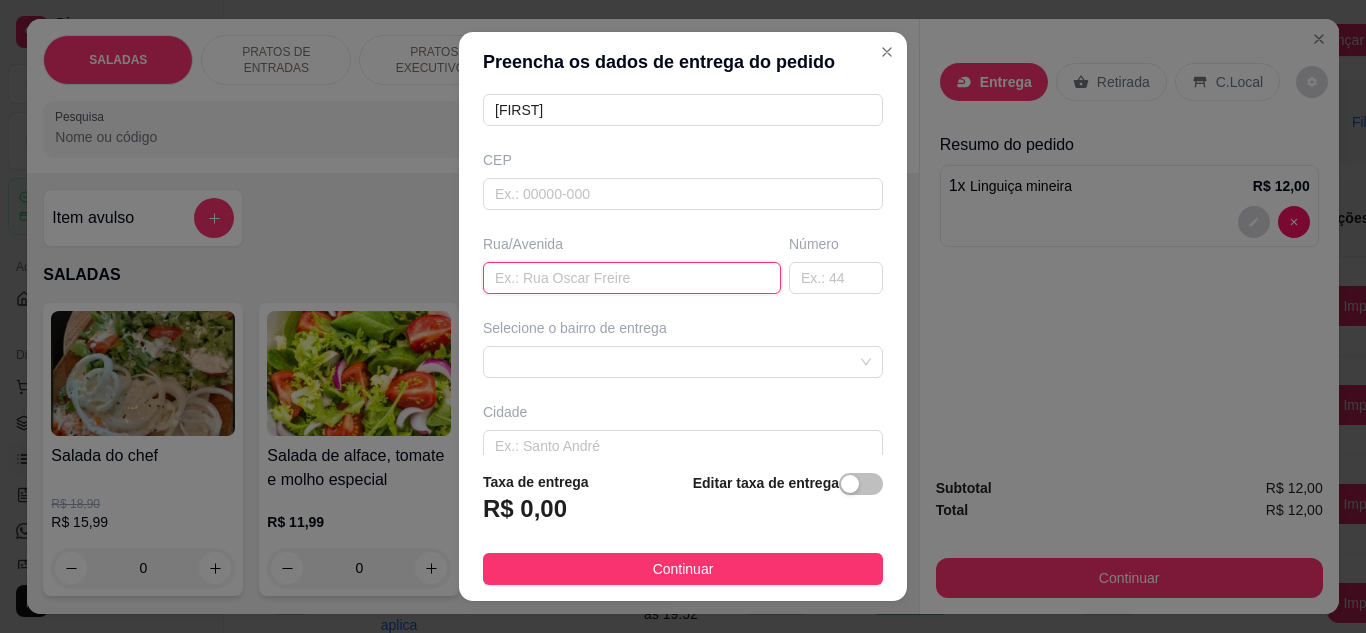 drag, startPoint x: 583, startPoint y: 269, endPoint x: 554, endPoint y: 263, distance: 29.614185 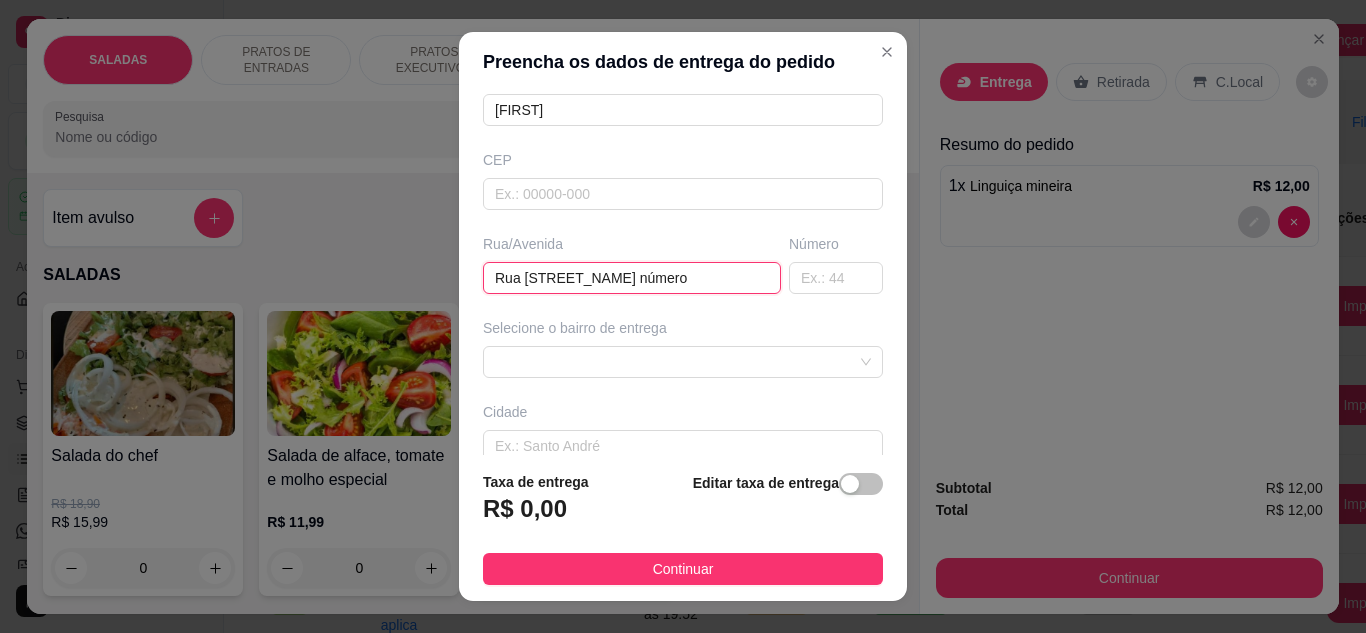 type on "Rua [STREET_NAME] número" 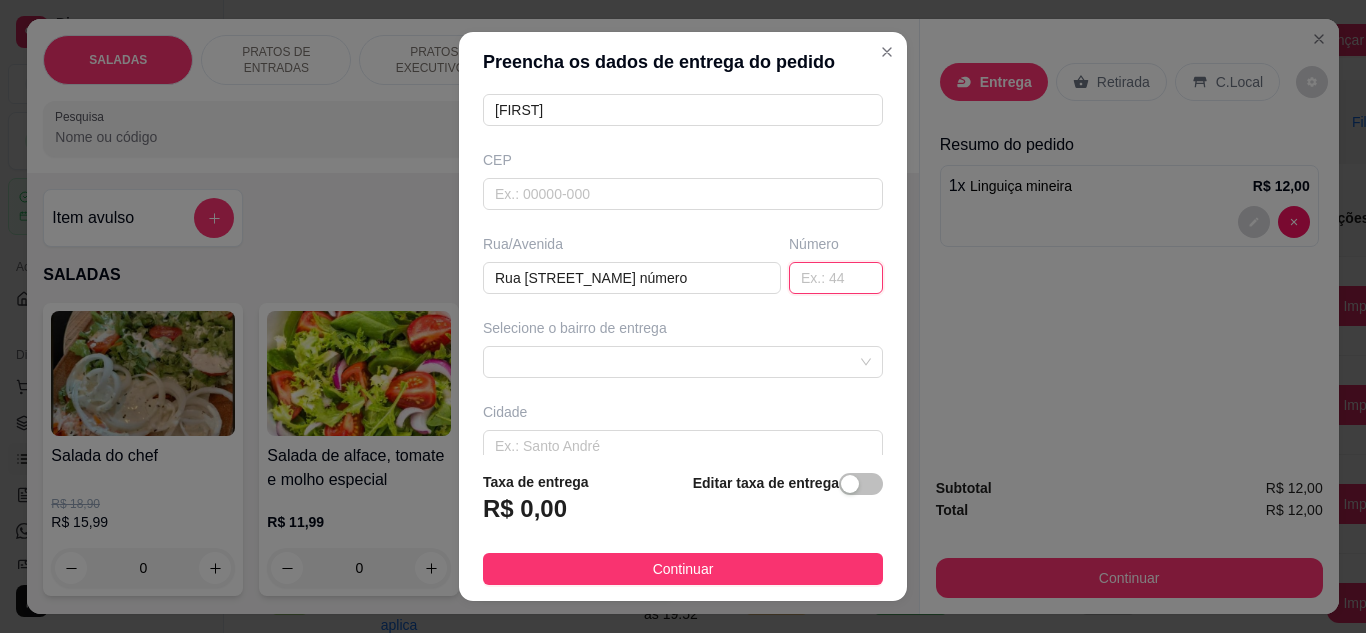 click at bounding box center (836, 278) 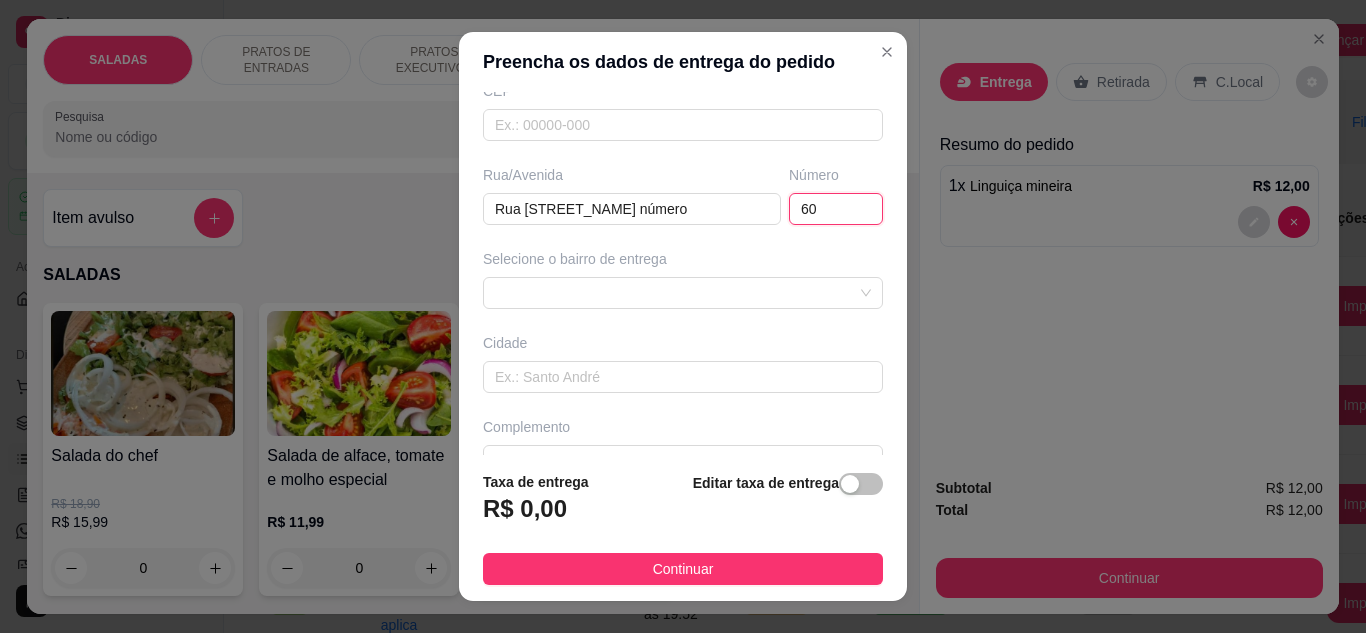 scroll, scrollTop: 300, scrollLeft: 0, axis: vertical 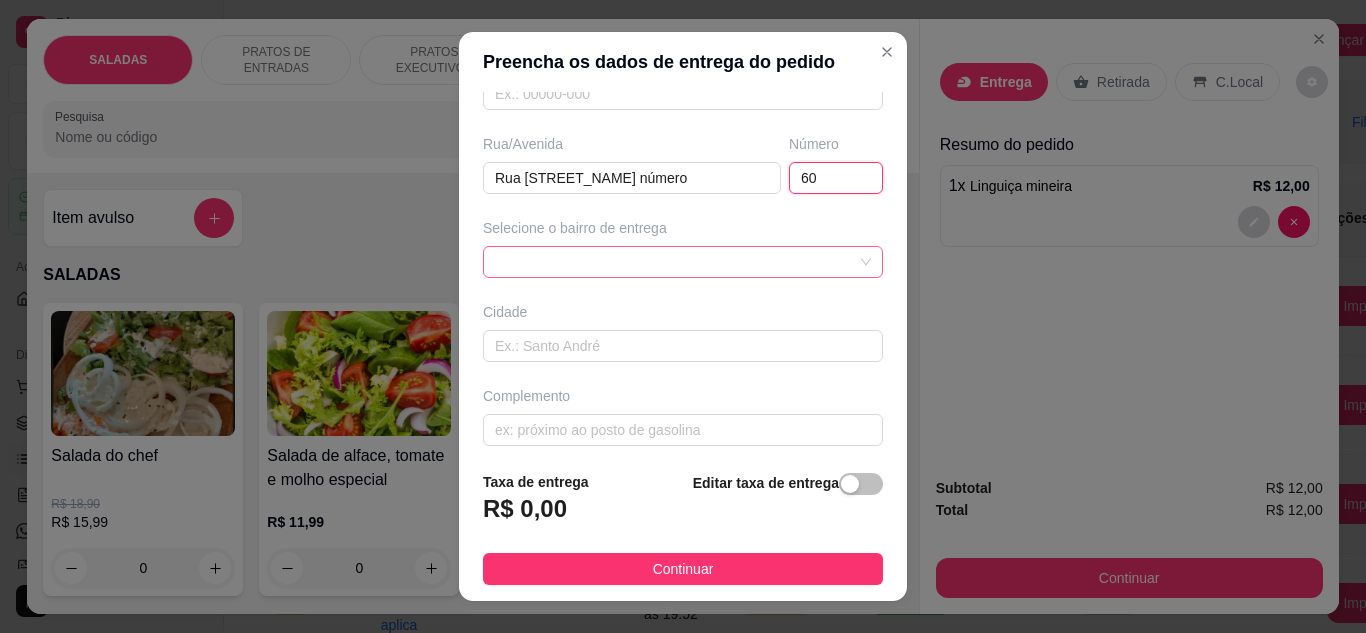 click at bounding box center [683, 262] 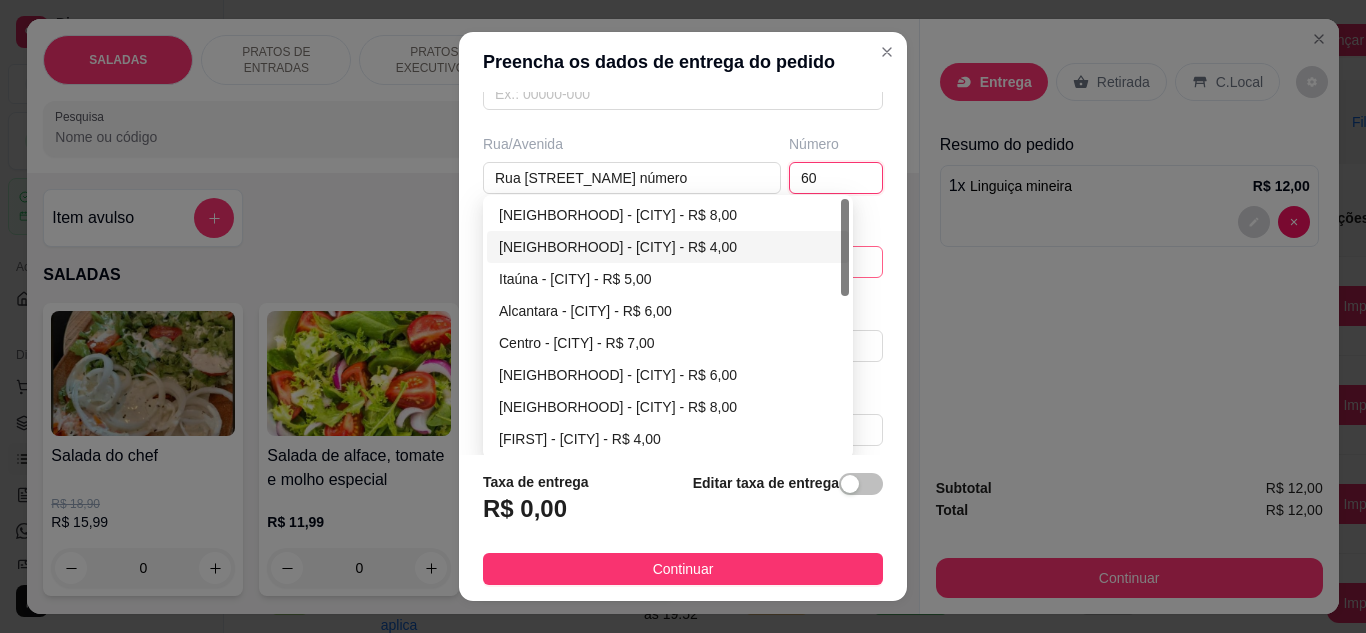 type on "60" 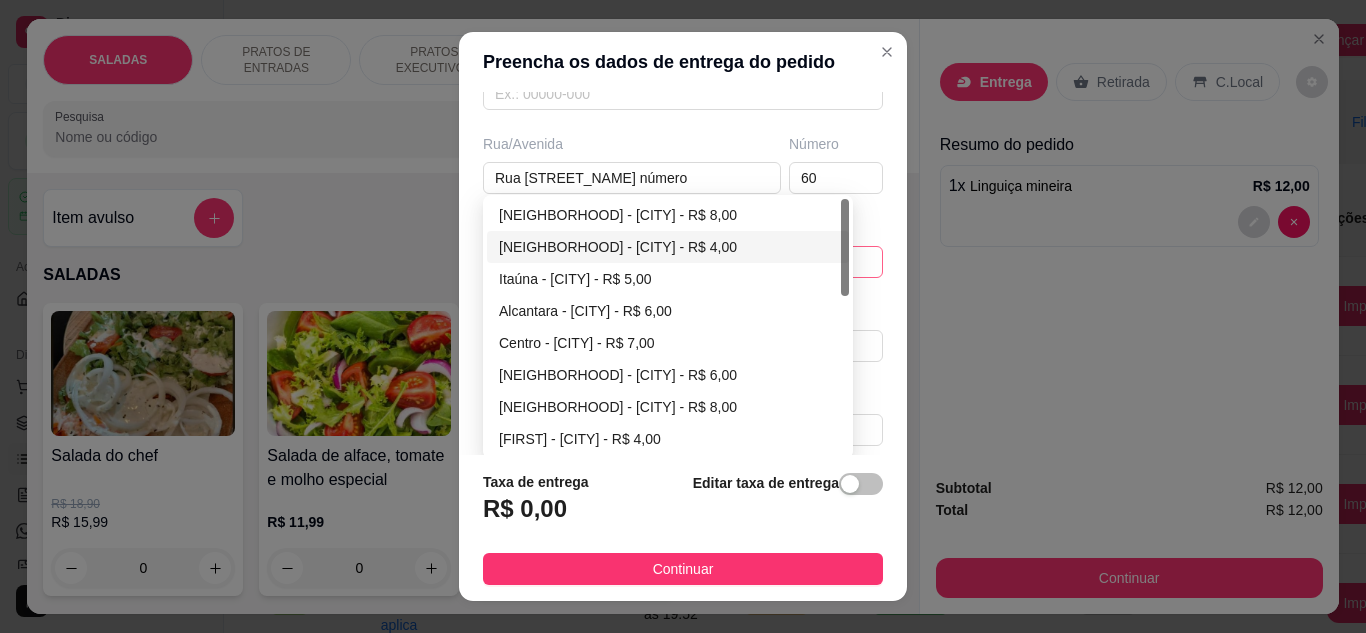 click on "[NEIGHBORHOOD] - [CITY] - R$ 4,00" at bounding box center (668, 247) 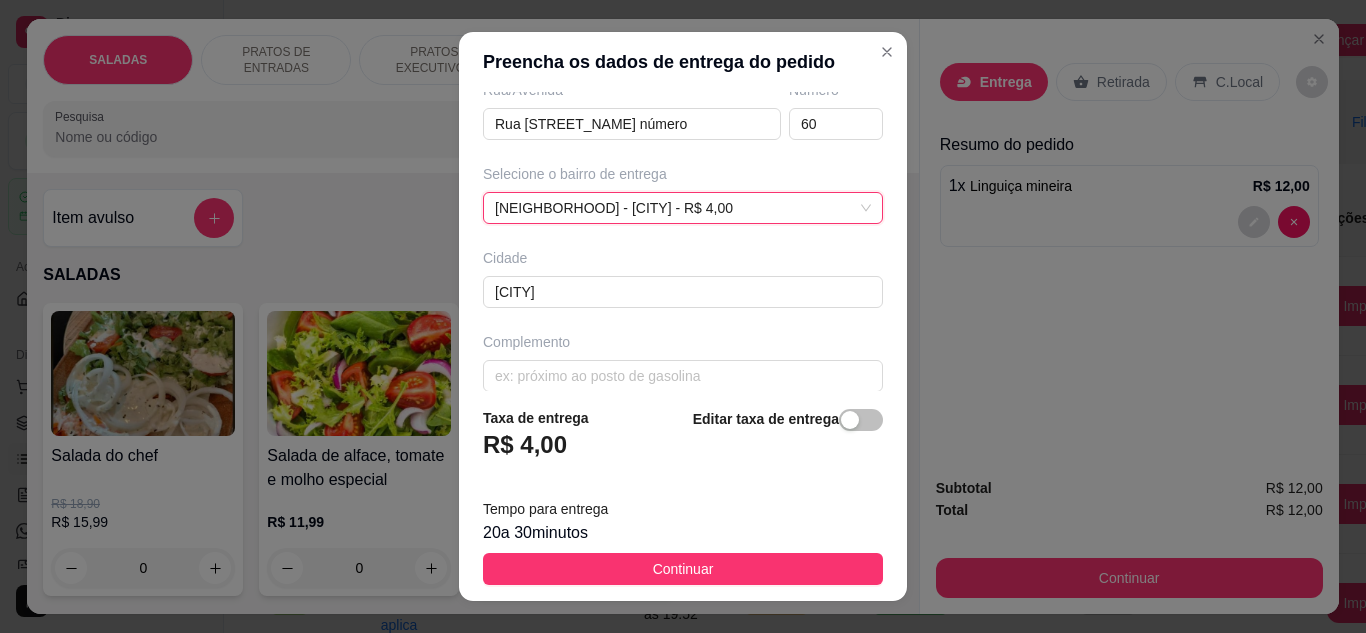 scroll, scrollTop: 374, scrollLeft: 0, axis: vertical 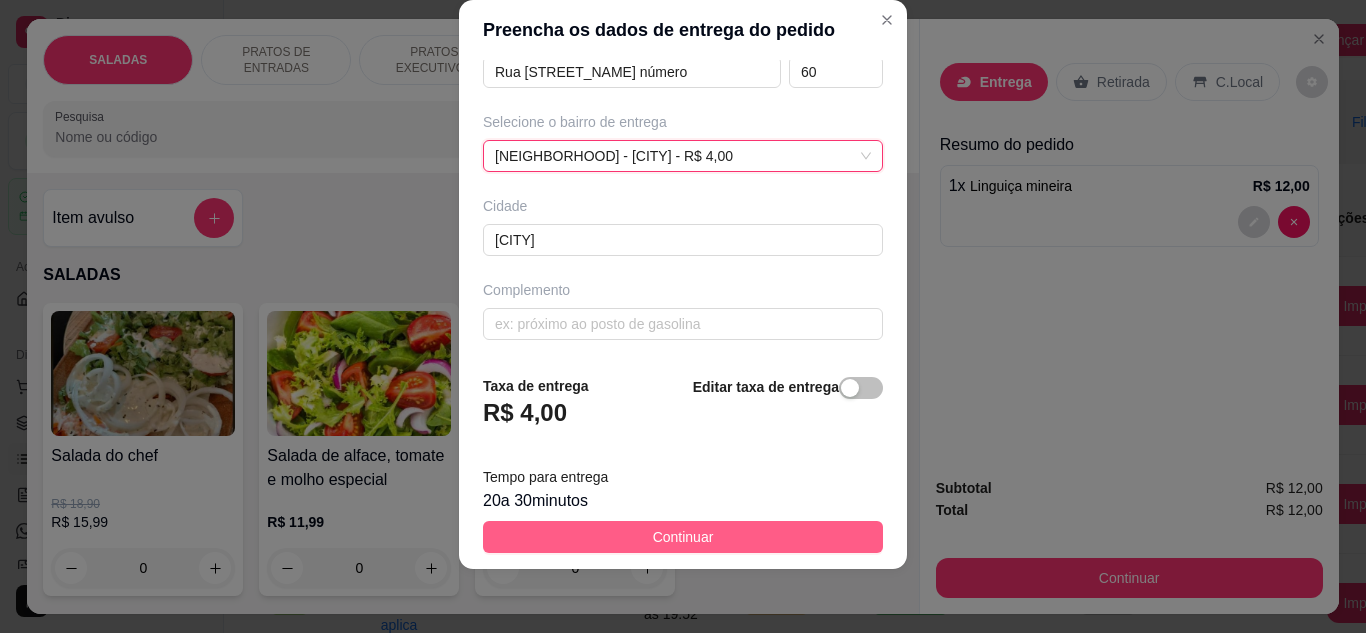 click on "Continuar" at bounding box center (683, 537) 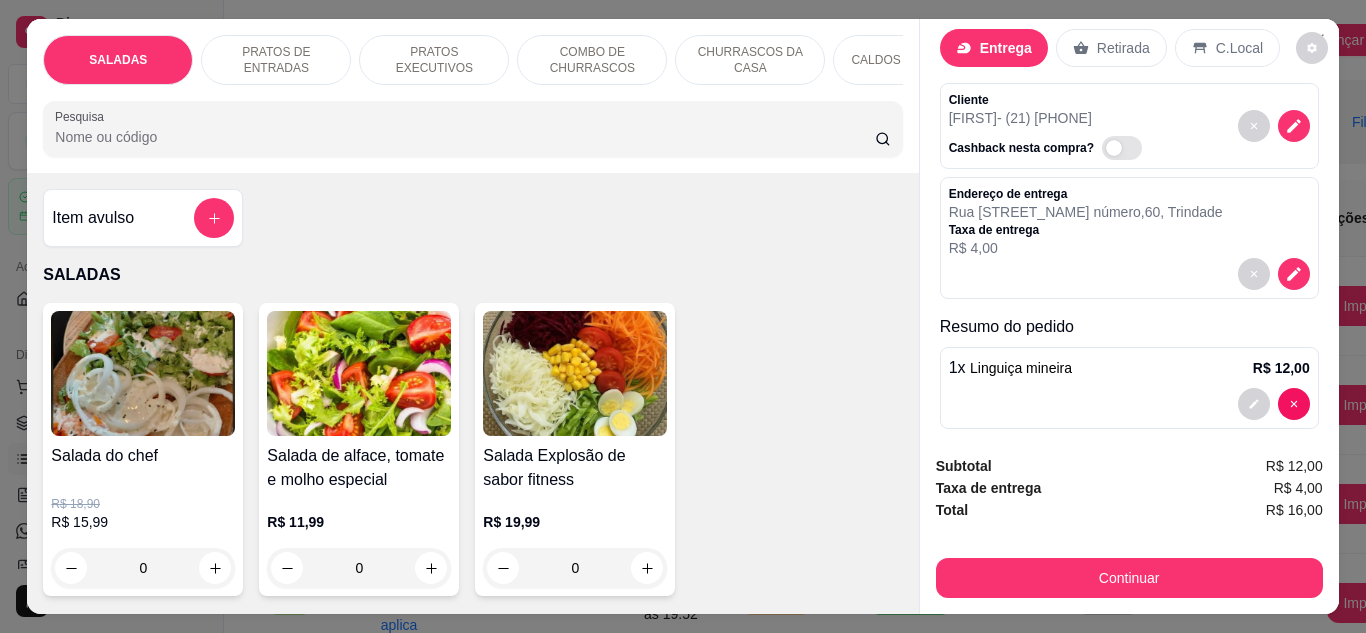 scroll, scrollTop: 52, scrollLeft: 0, axis: vertical 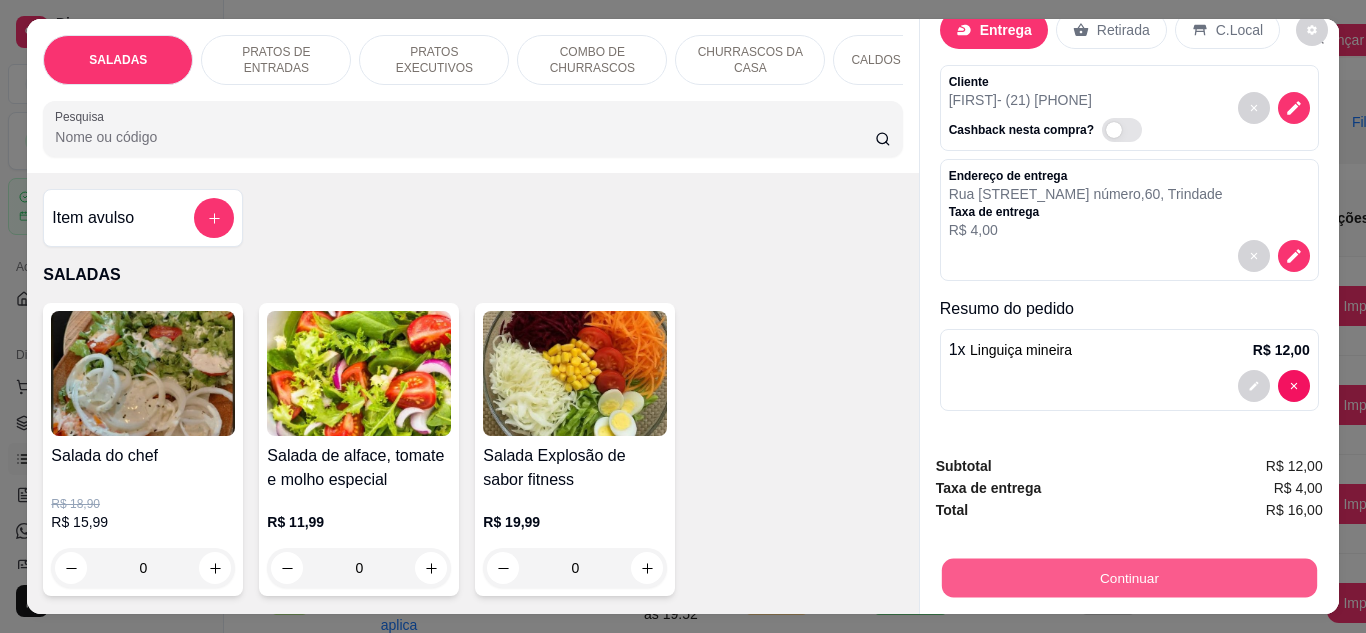 click on "Continuar" at bounding box center [1128, 578] 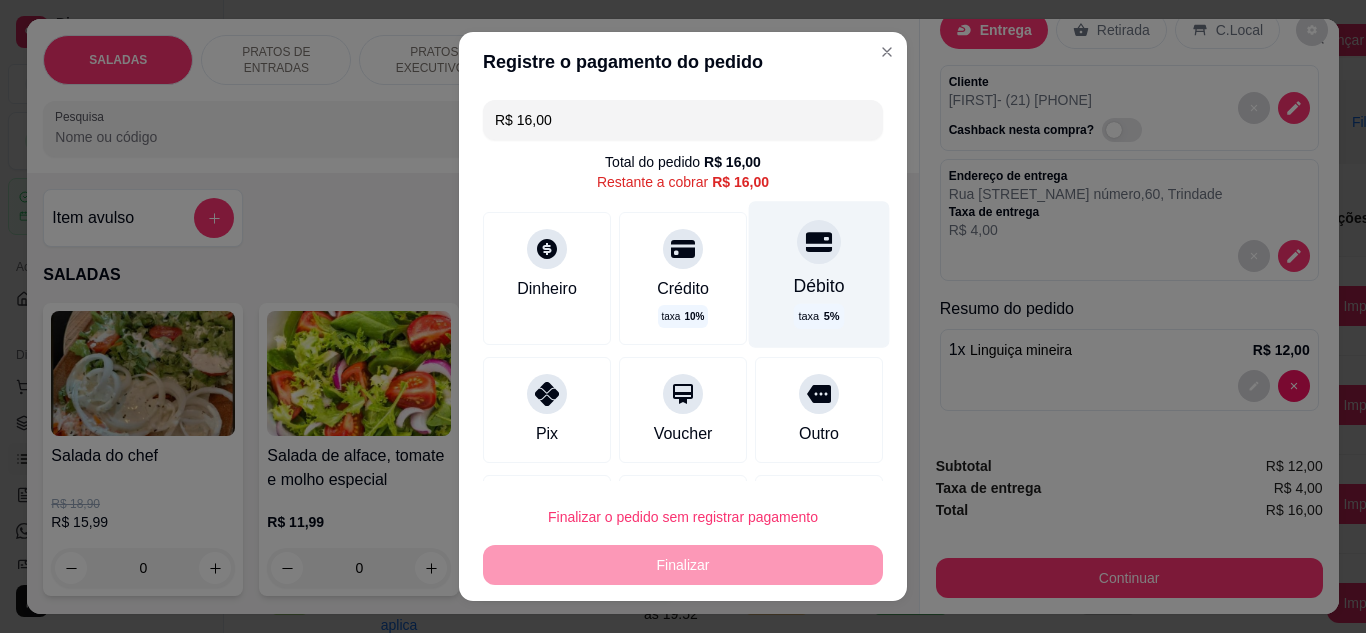 click on "Débito" at bounding box center [819, 286] 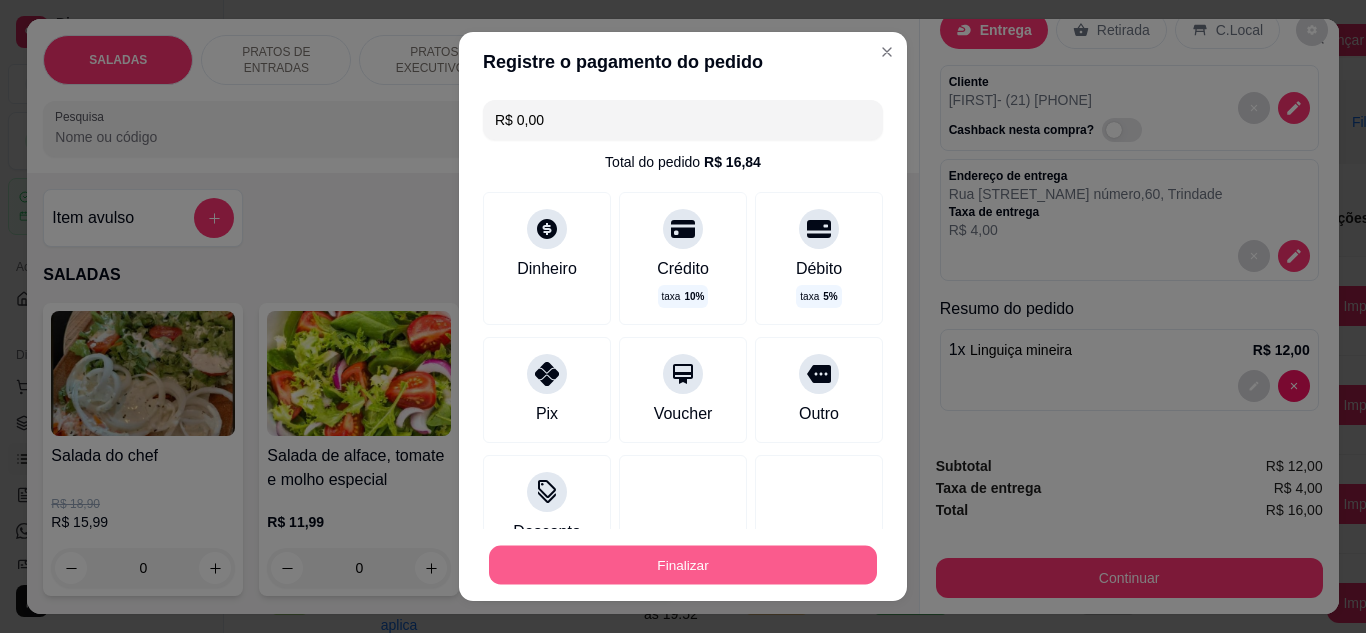 click on "Finalizar" at bounding box center [683, 565] 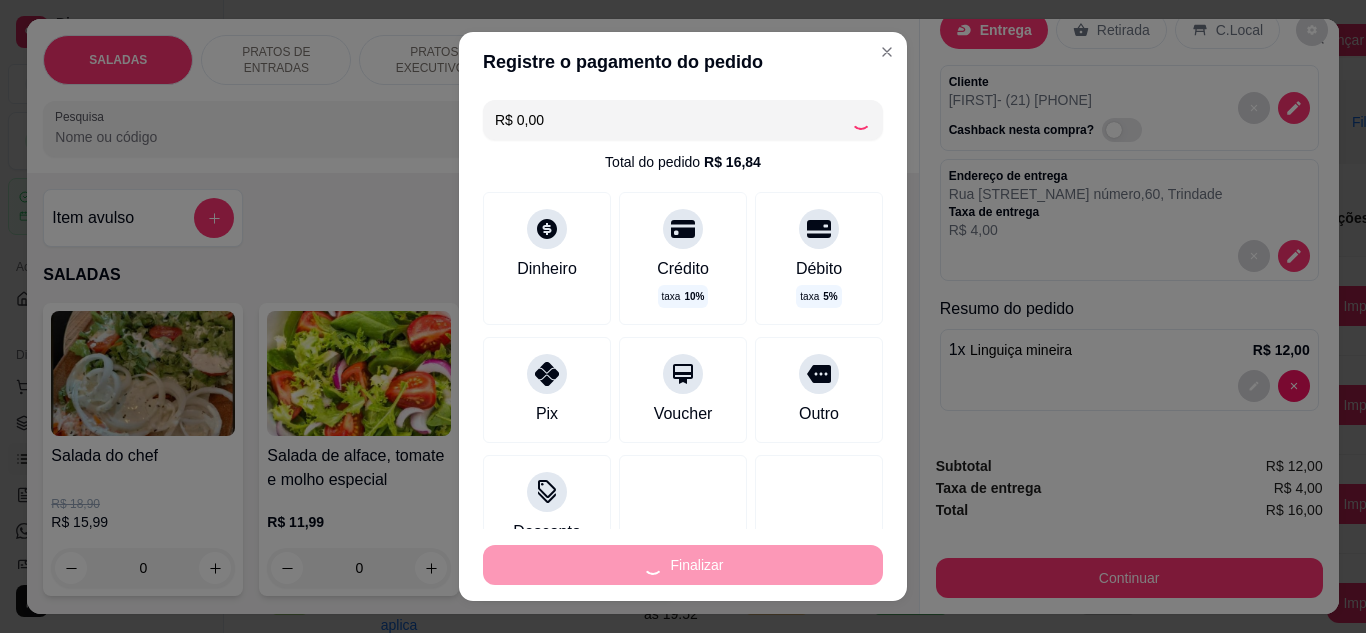 type on "0" 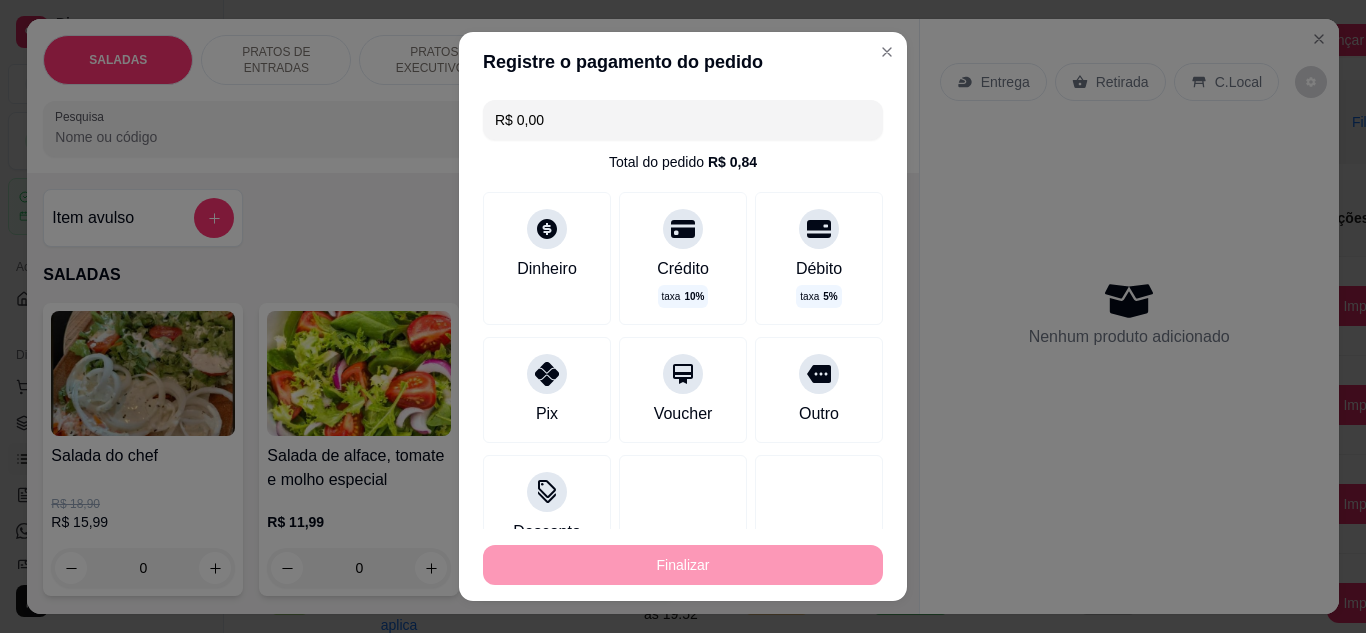 type on "-R$ 16,00" 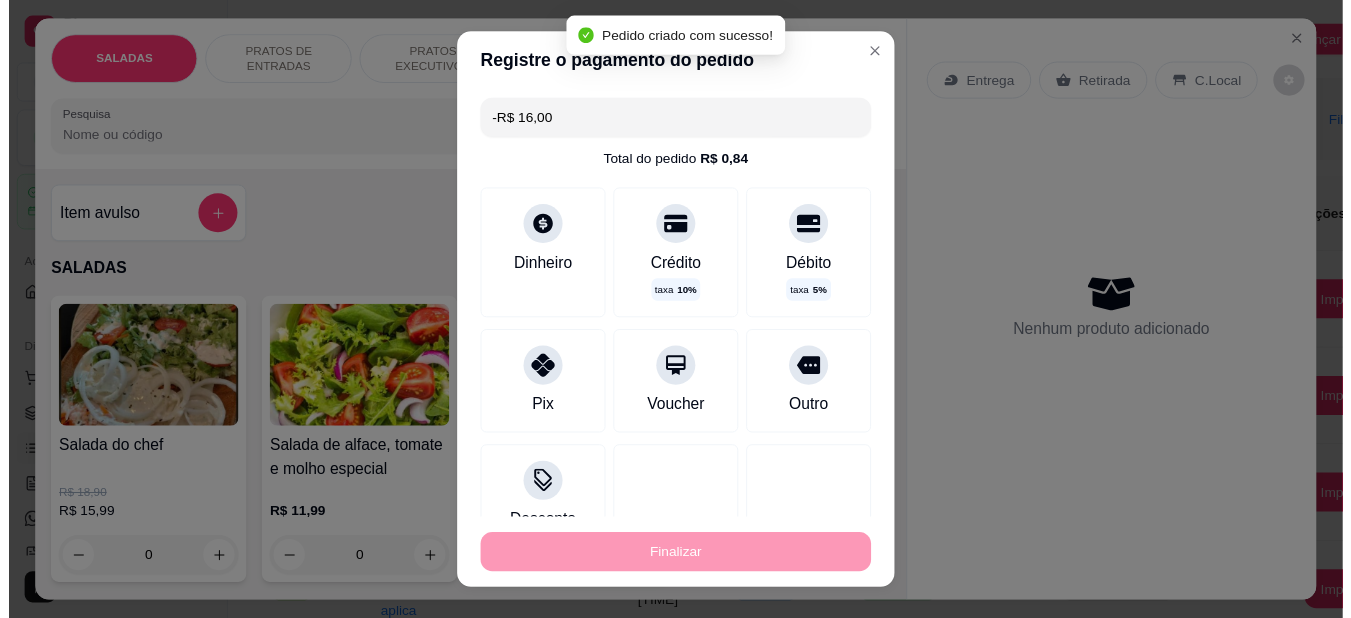 scroll, scrollTop: 0, scrollLeft: 0, axis: both 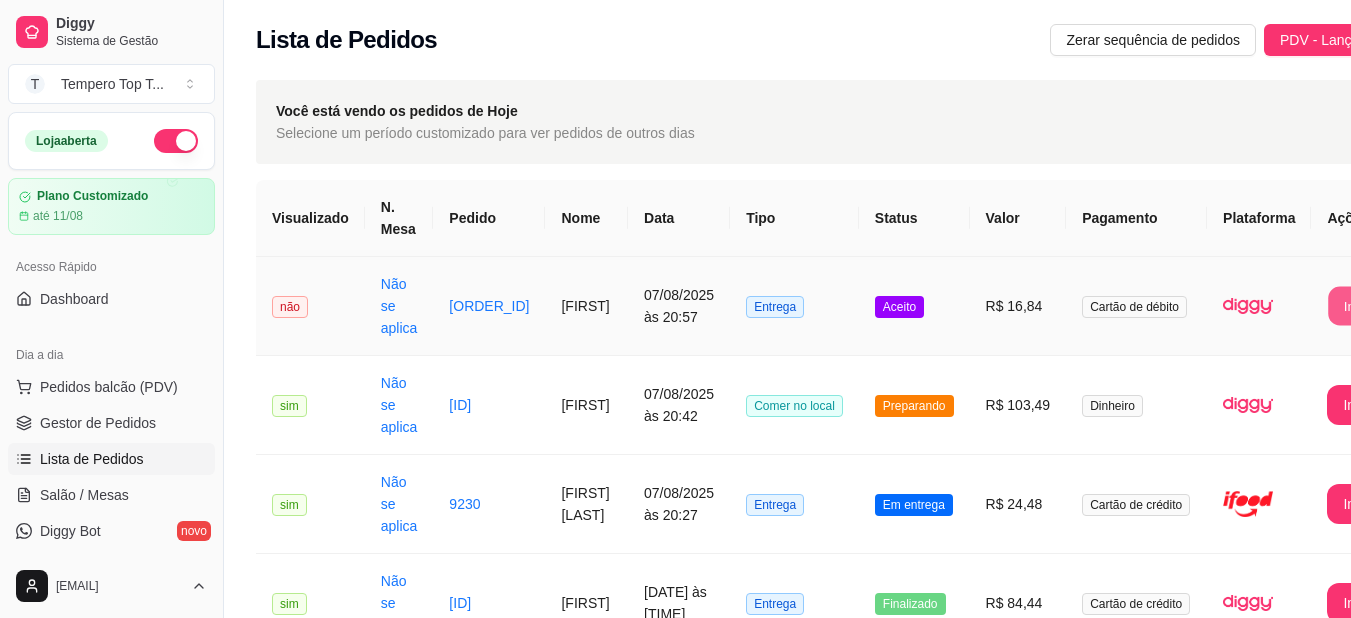 click on "Imprimir" at bounding box center (1369, 306) 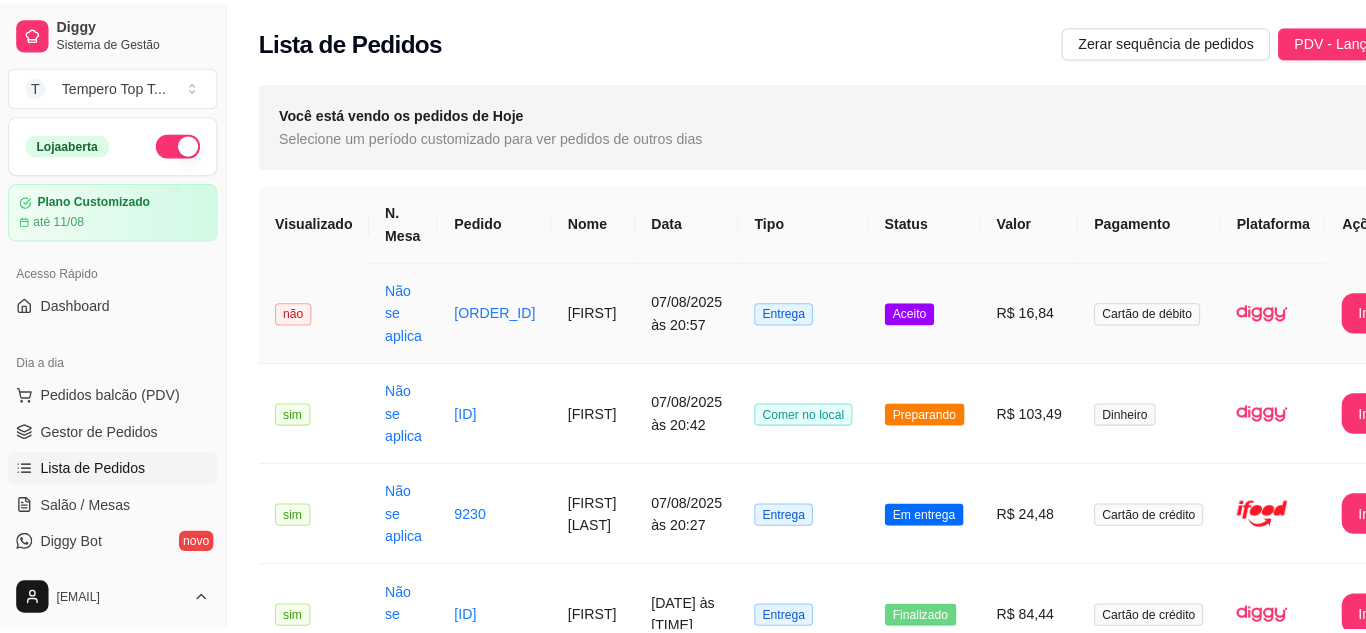 scroll, scrollTop: 0, scrollLeft: 0, axis: both 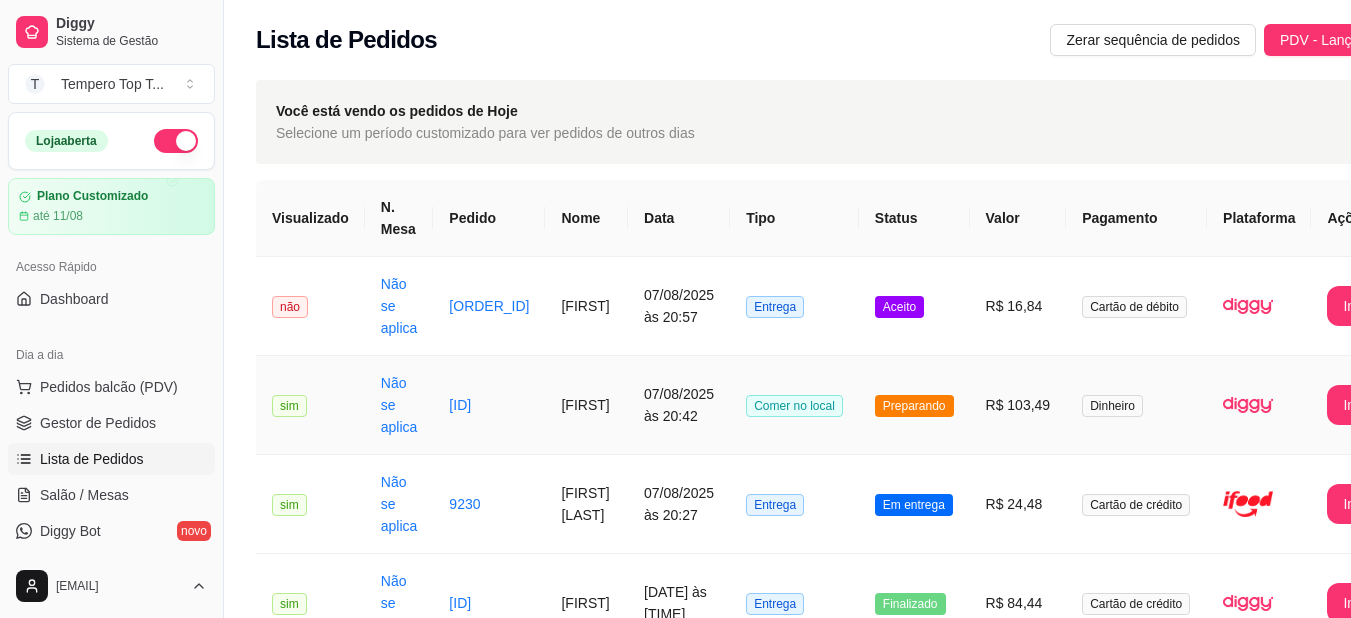 click on "Preparando" at bounding box center [914, 405] 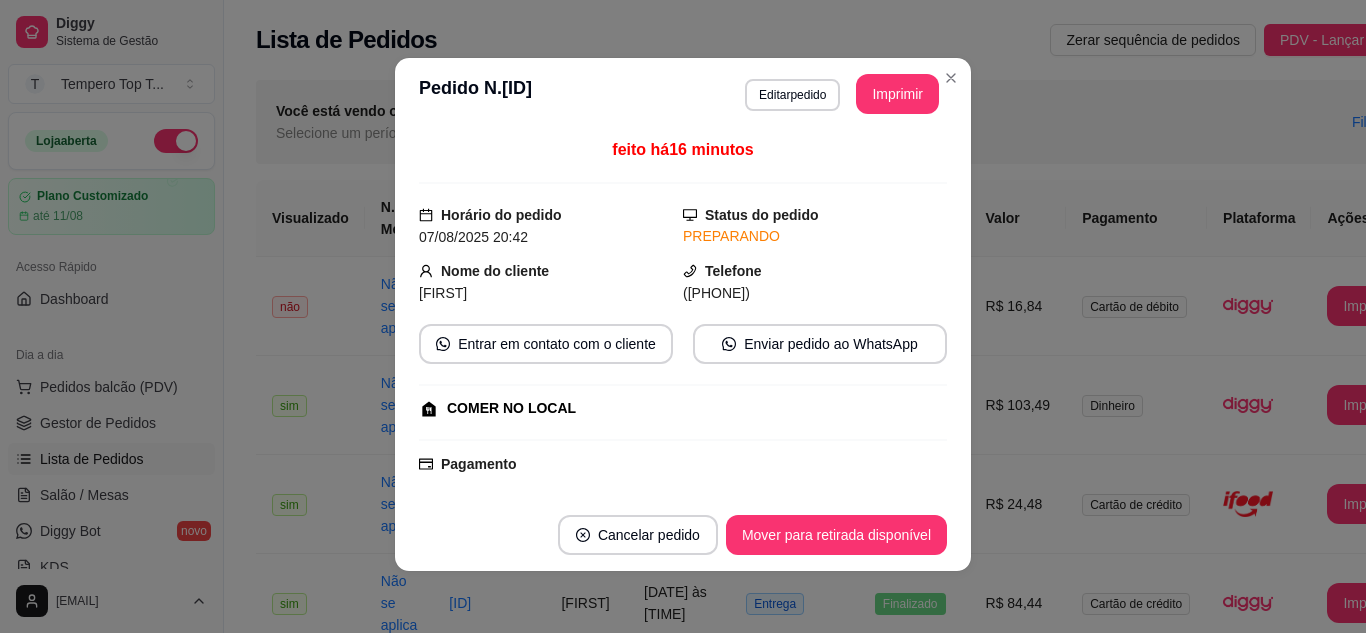 scroll, scrollTop: 4, scrollLeft: 0, axis: vertical 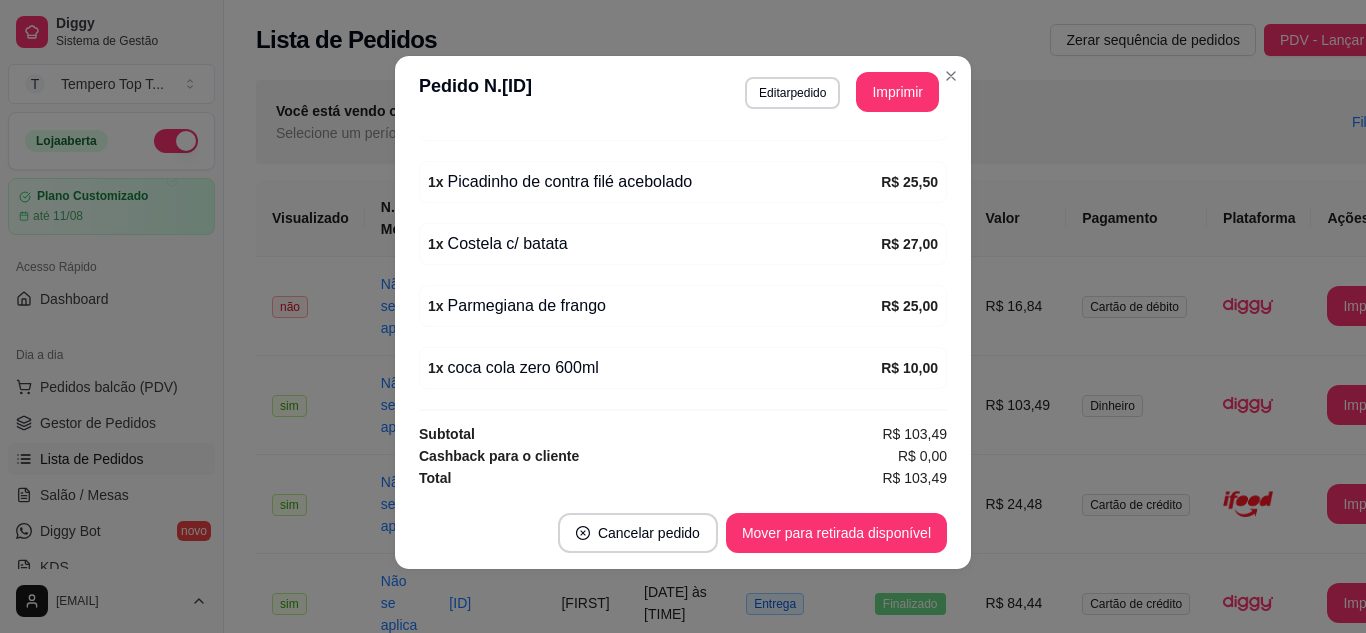 click on "**********" at bounding box center [683, 92] 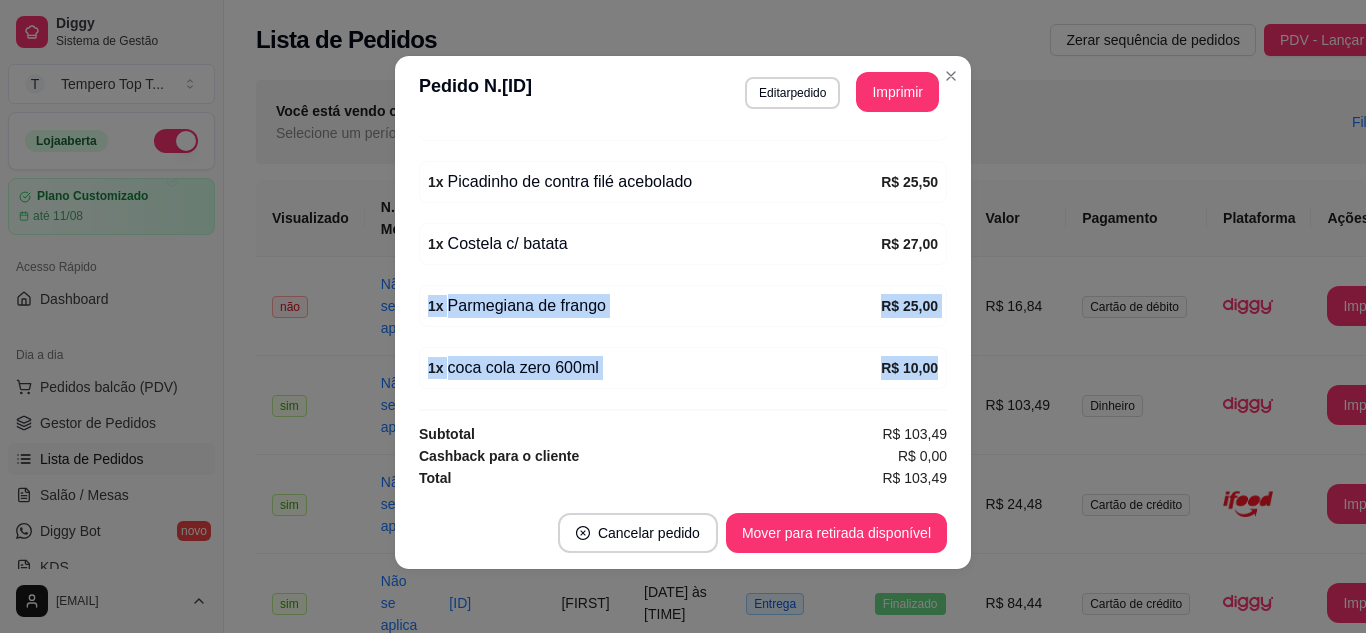 drag, startPoint x: 420, startPoint y: 307, endPoint x: 959, endPoint y: 380, distance: 543.92096 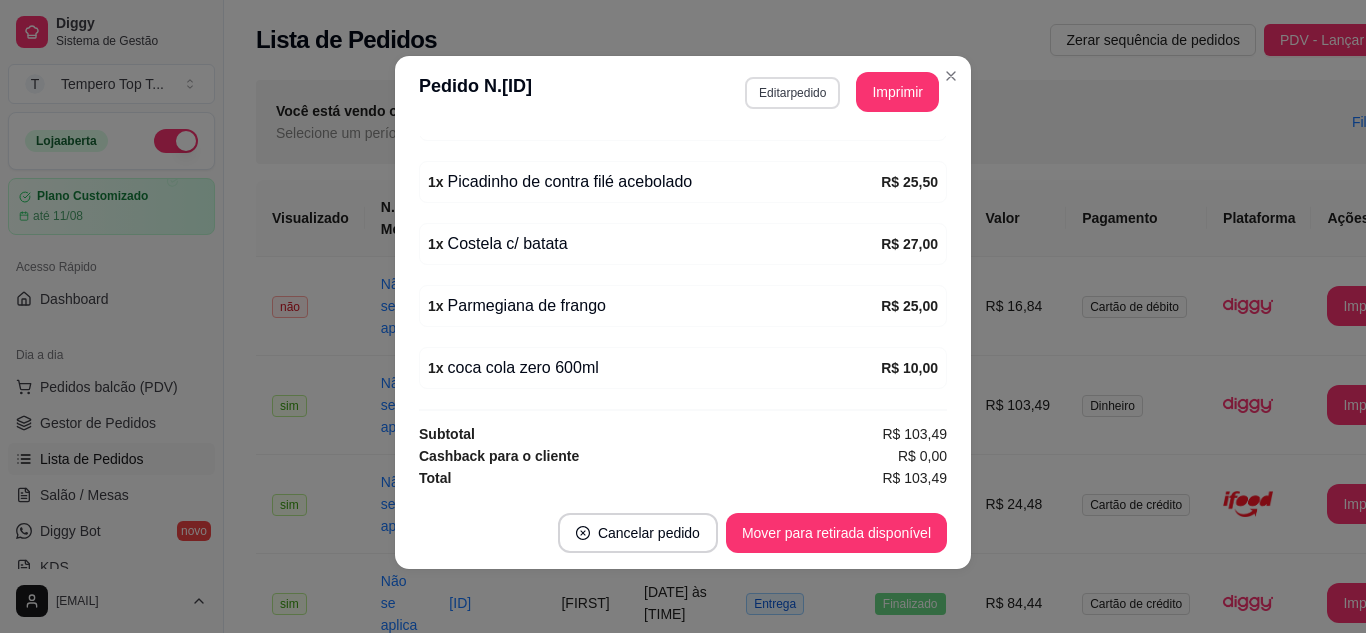 click on "Editar  pedido" at bounding box center [792, 93] 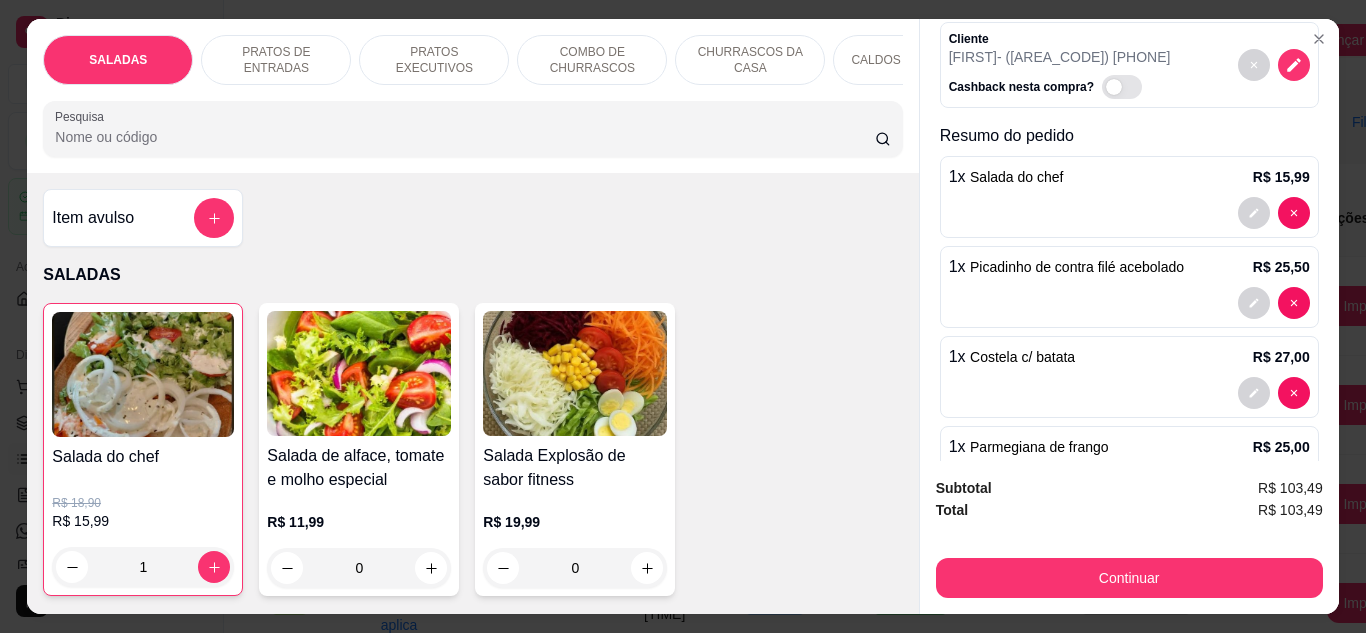 scroll, scrollTop: 260, scrollLeft: 0, axis: vertical 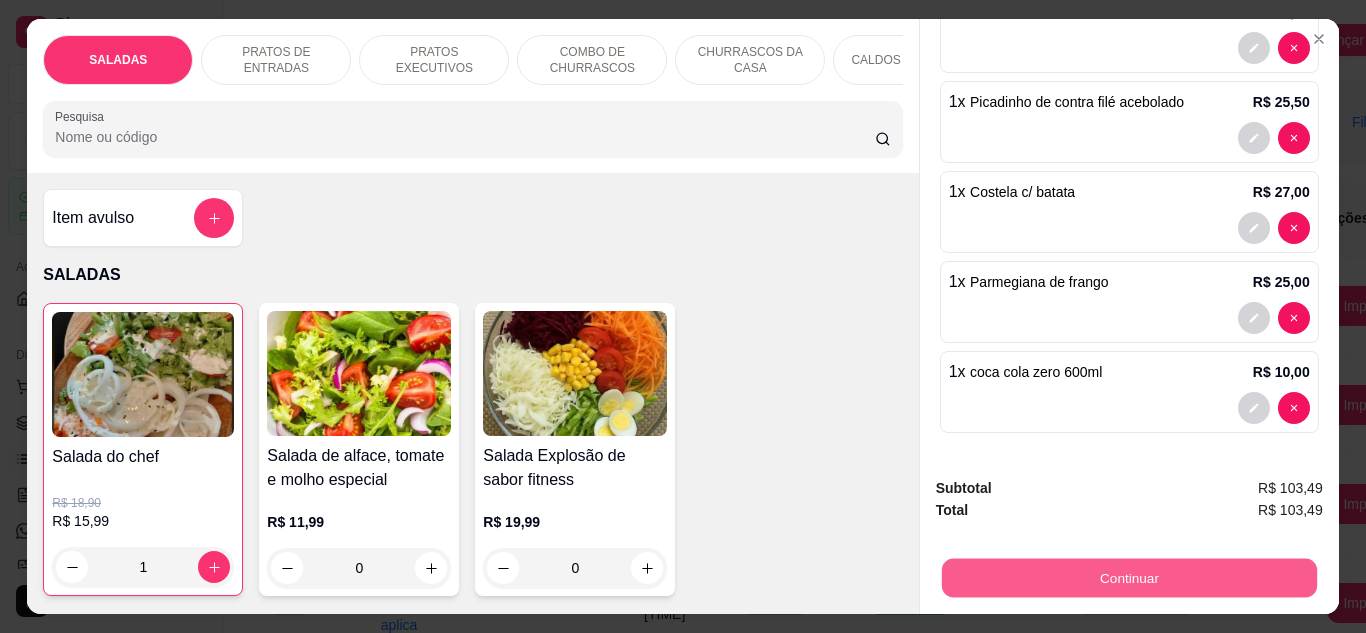 click on "Continuar" at bounding box center (1128, 578) 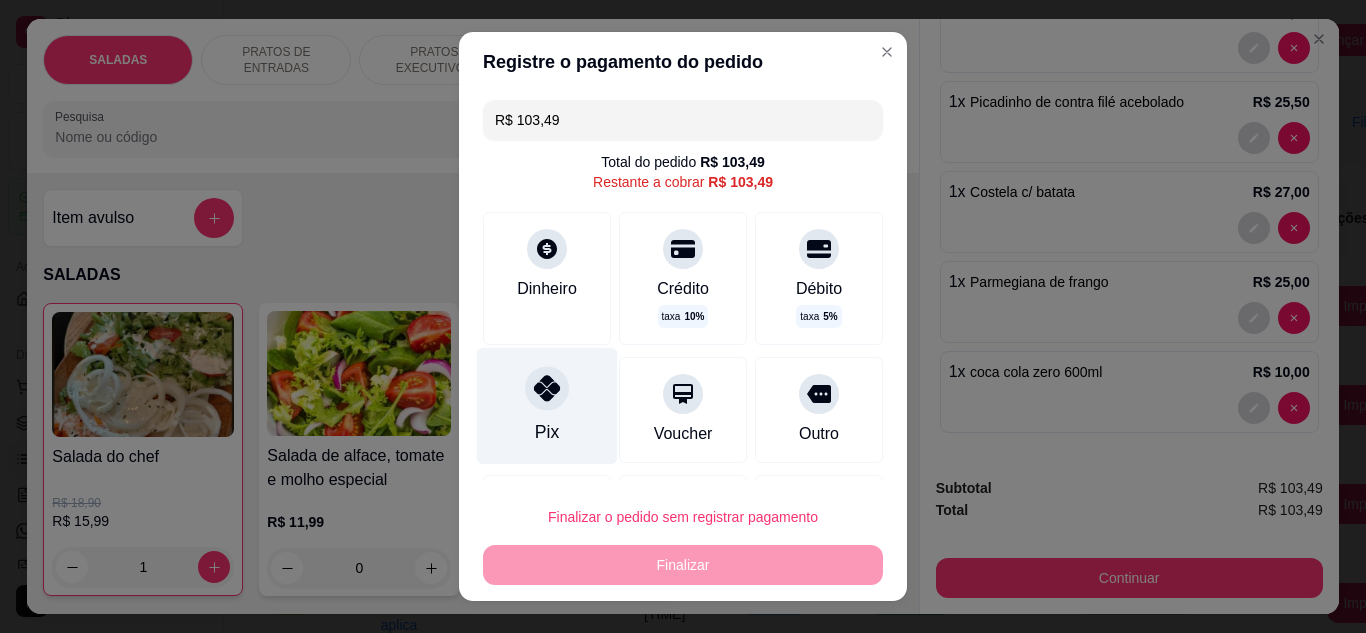 scroll, scrollTop: 107, scrollLeft: 0, axis: vertical 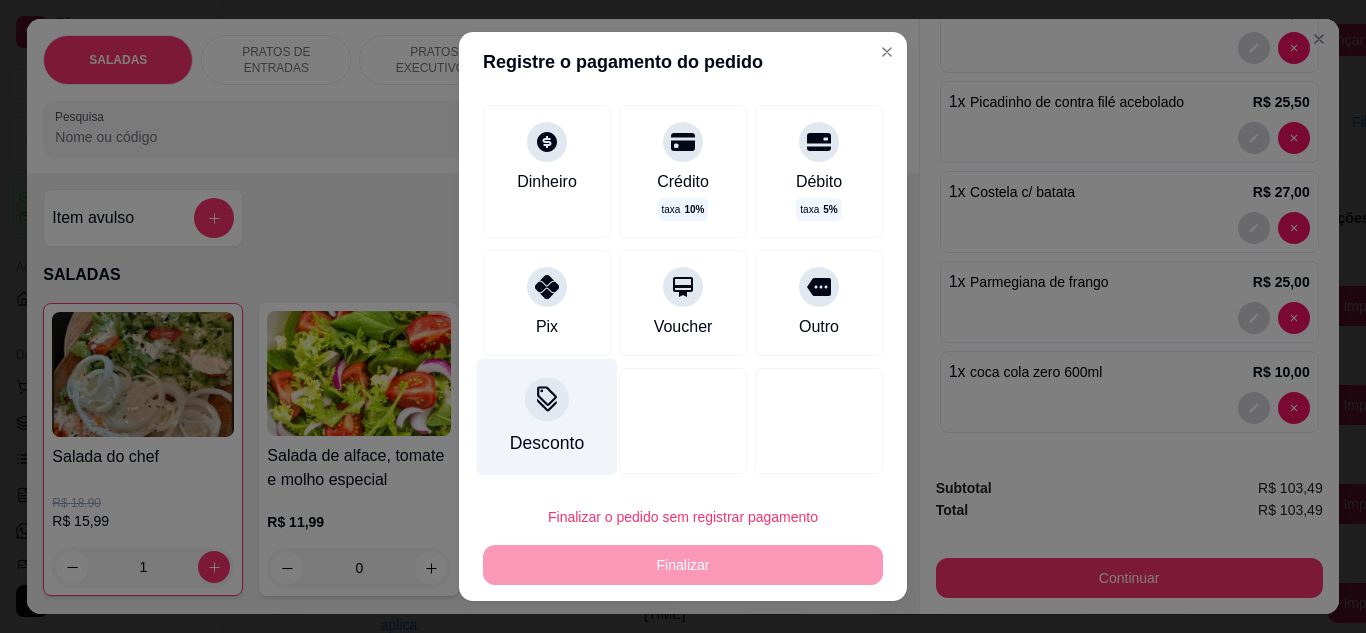 click on "Desconto" at bounding box center (547, 416) 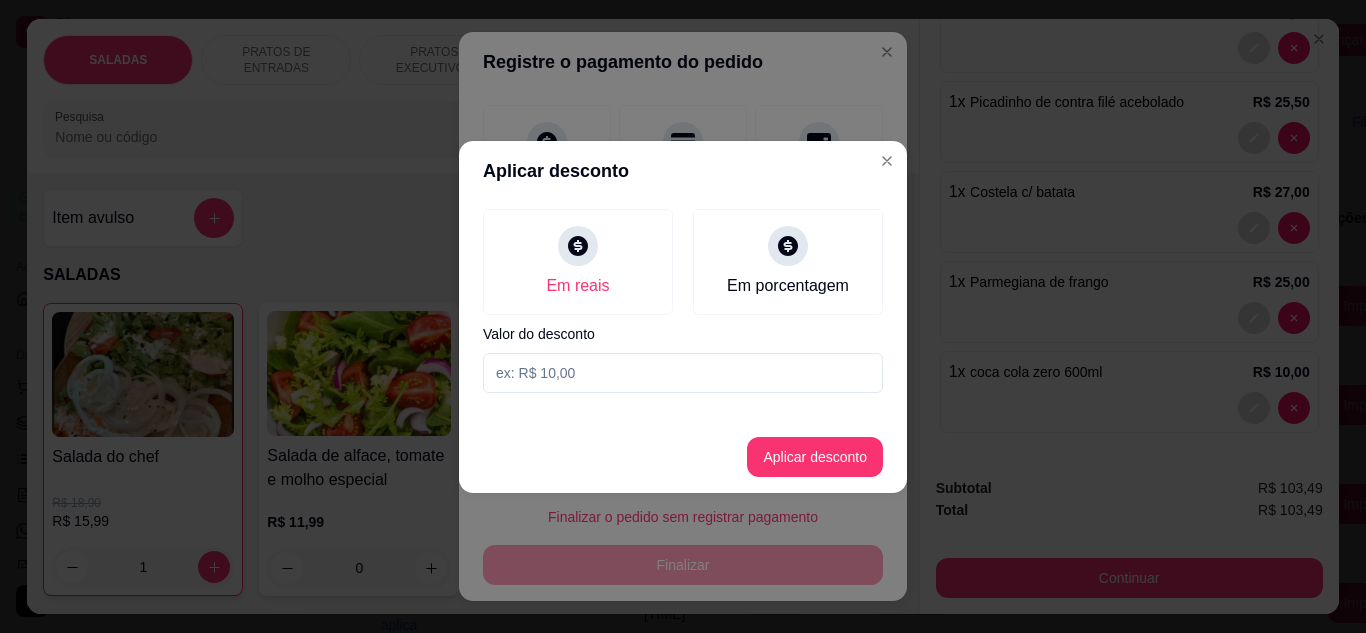 click at bounding box center [683, 373] 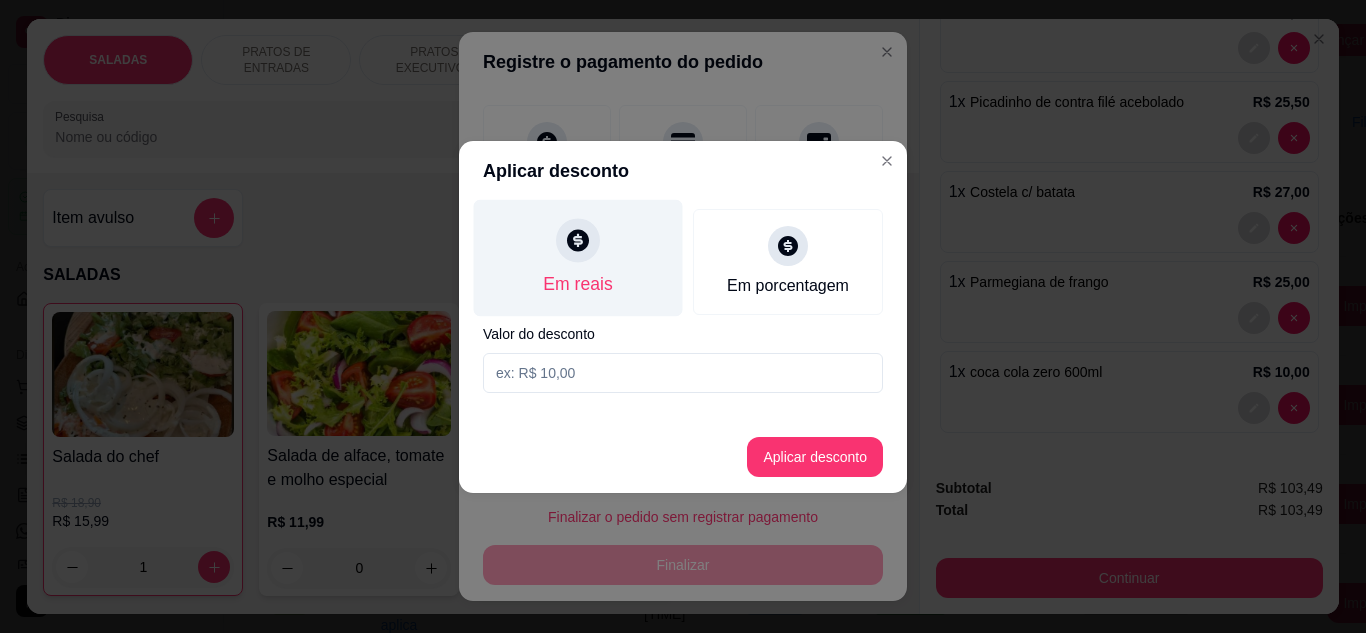 click on "Em reais" at bounding box center (578, 257) 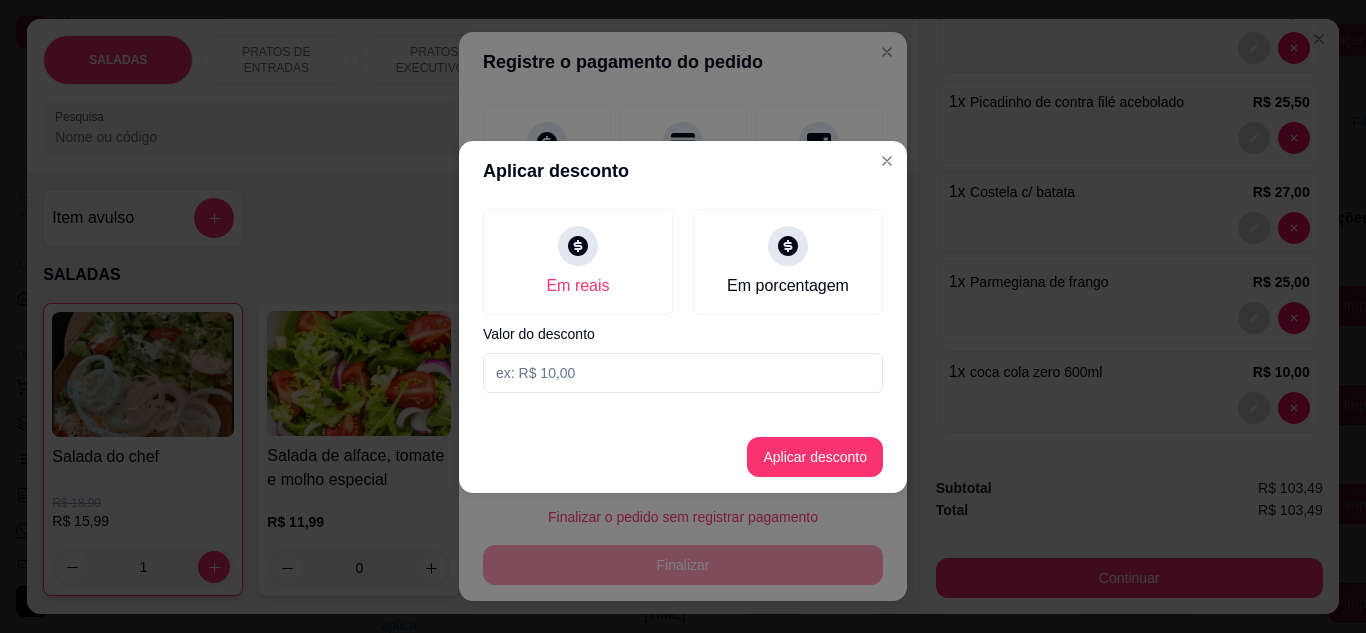 click at bounding box center [683, 373] 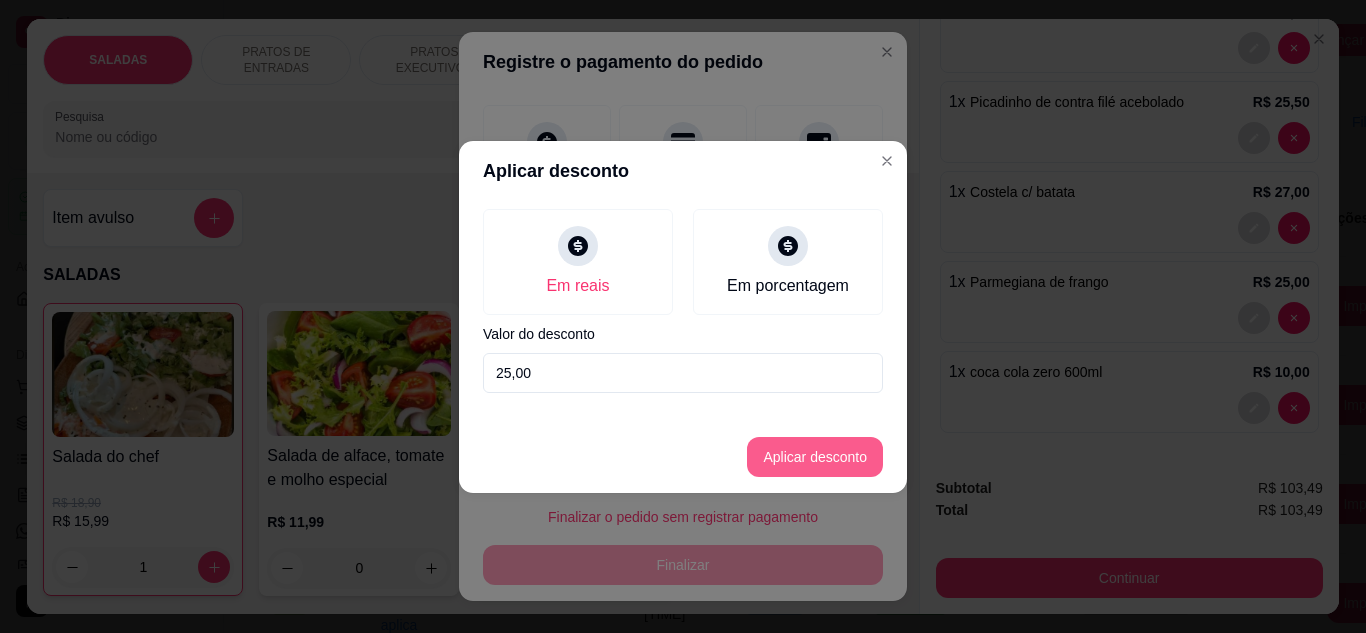 type on "25,00" 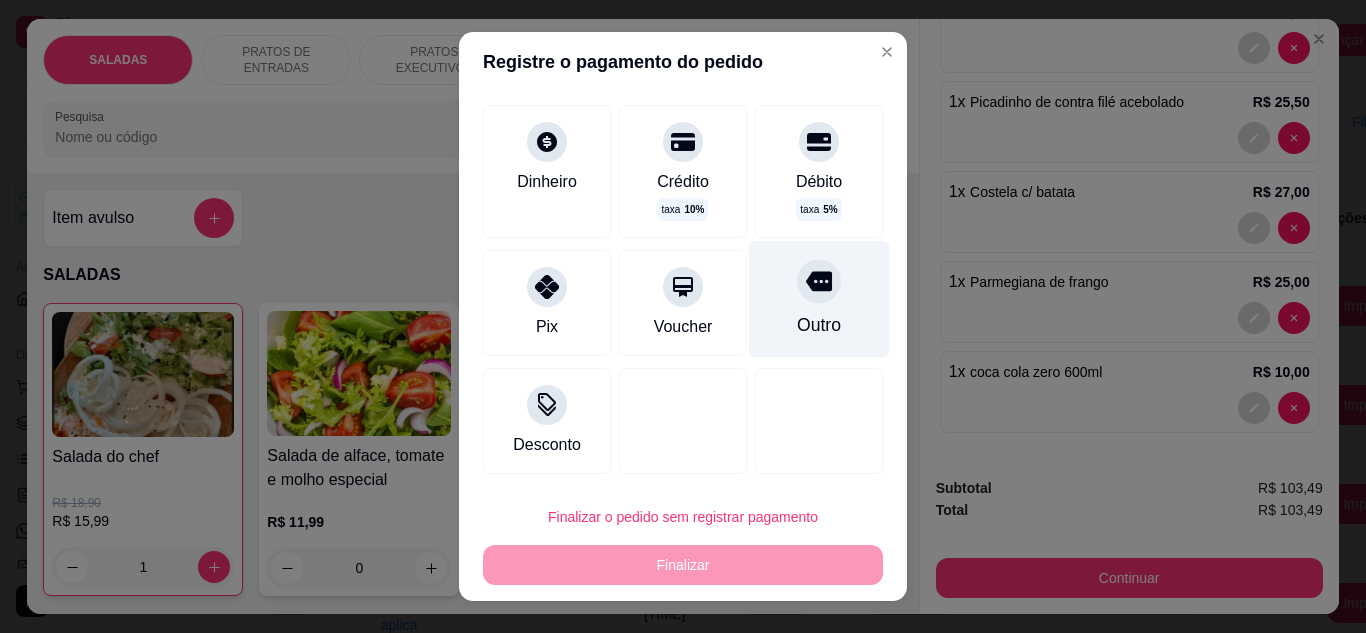click on "Outro" at bounding box center (819, 298) 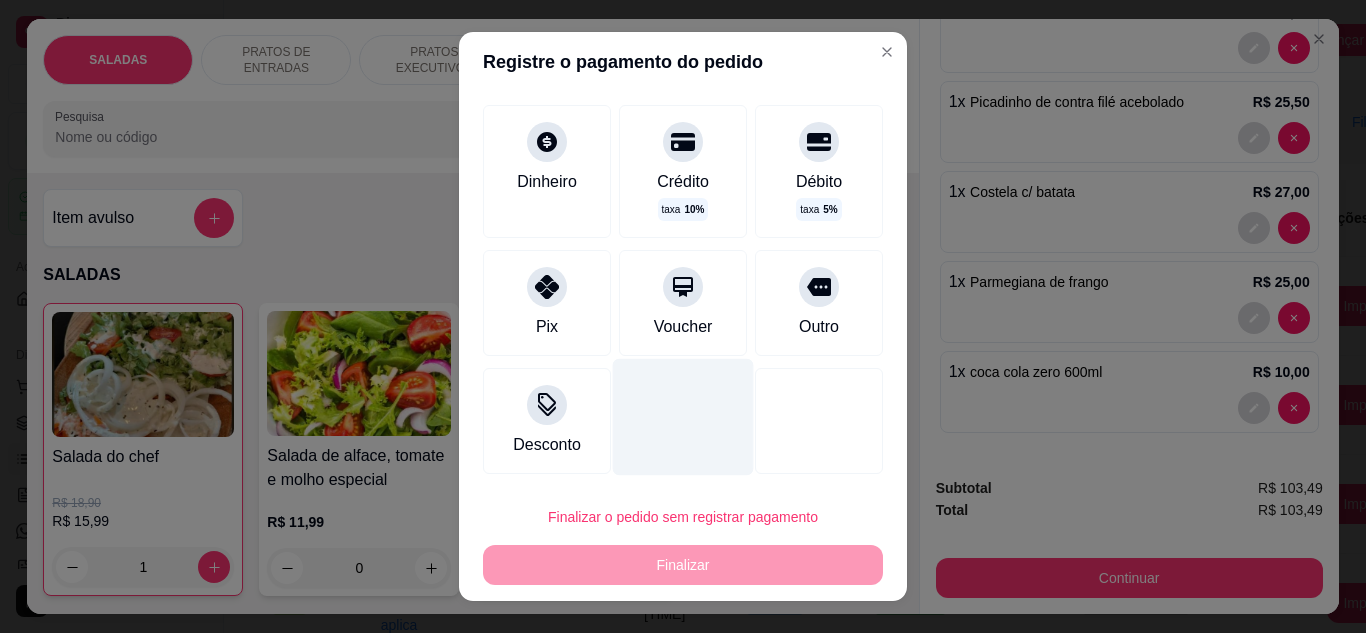 scroll, scrollTop: 107, scrollLeft: 0, axis: vertical 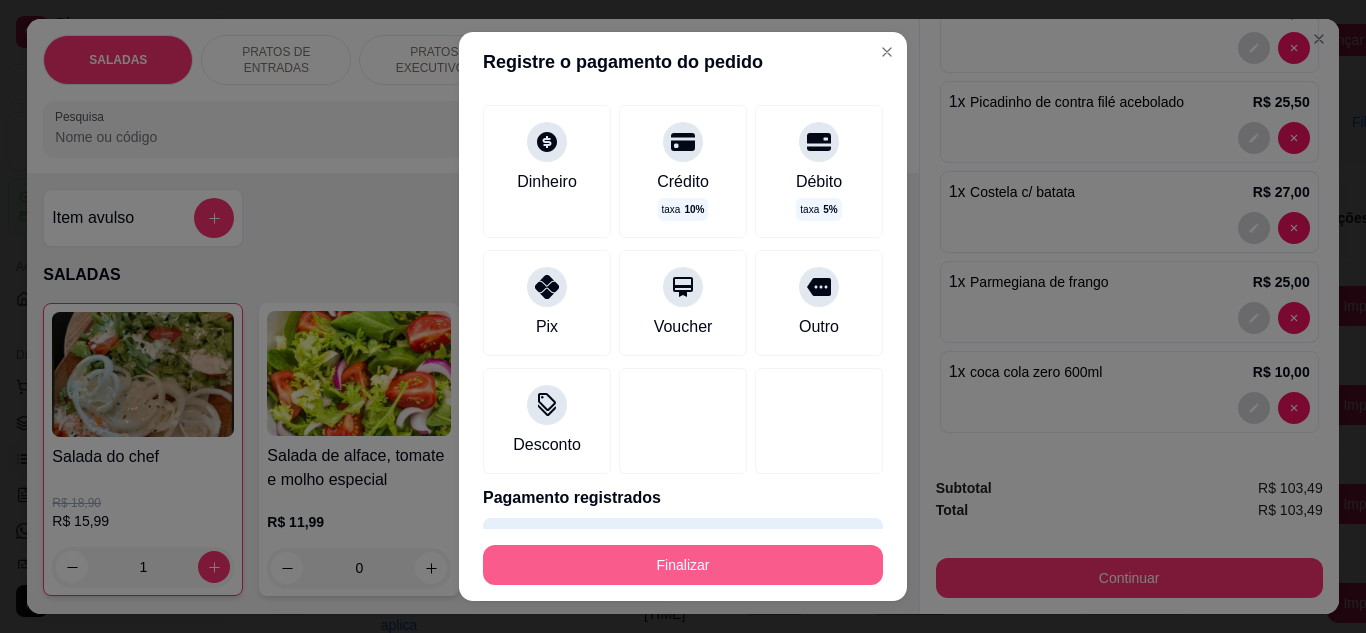 click on "Finalizar" at bounding box center [683, 565] 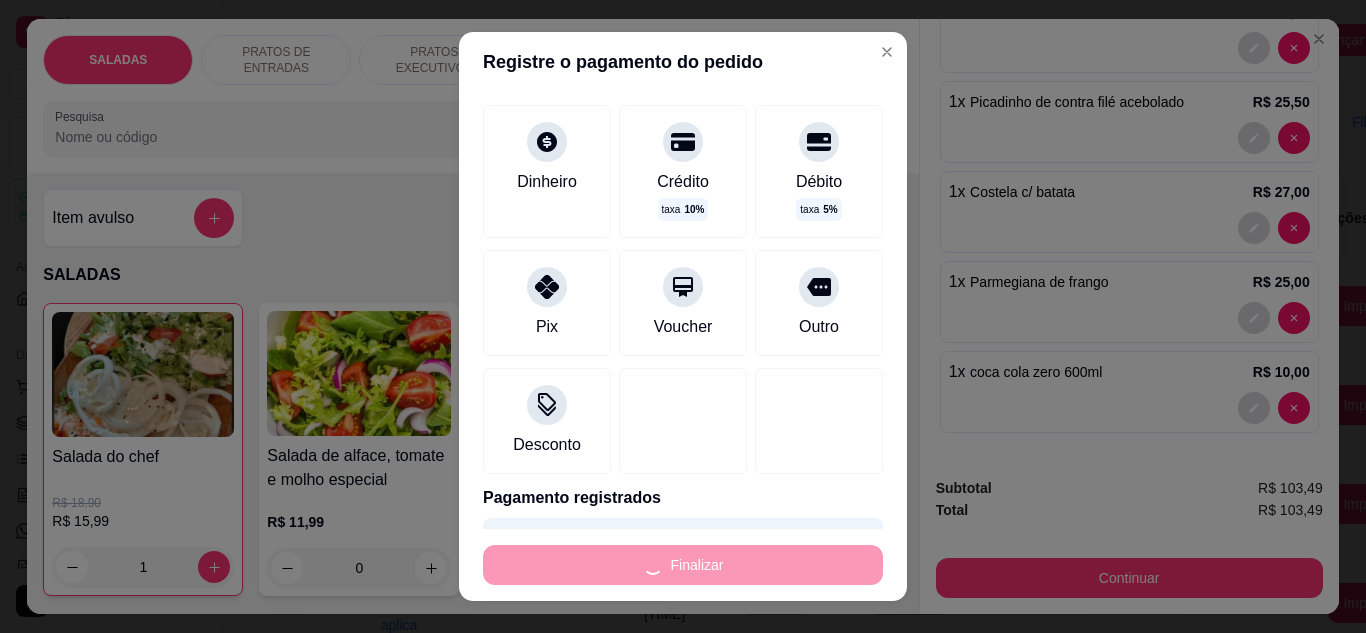 type on "0" 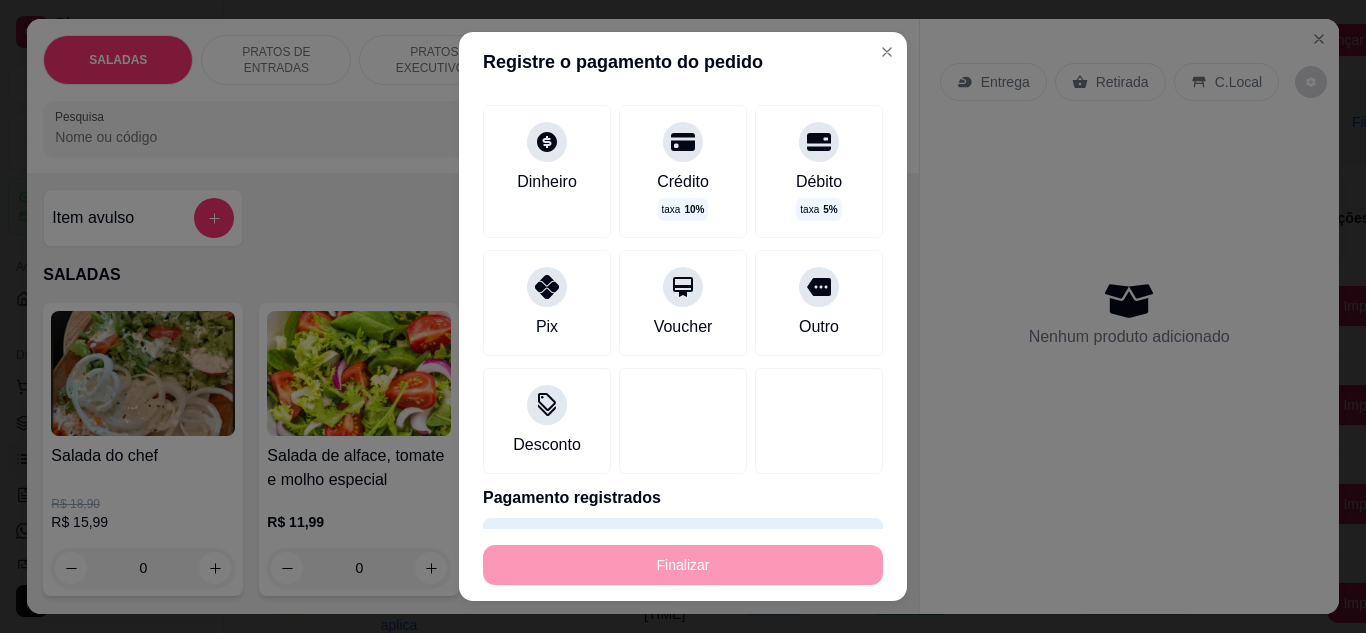 type on "-R$ 103,49" 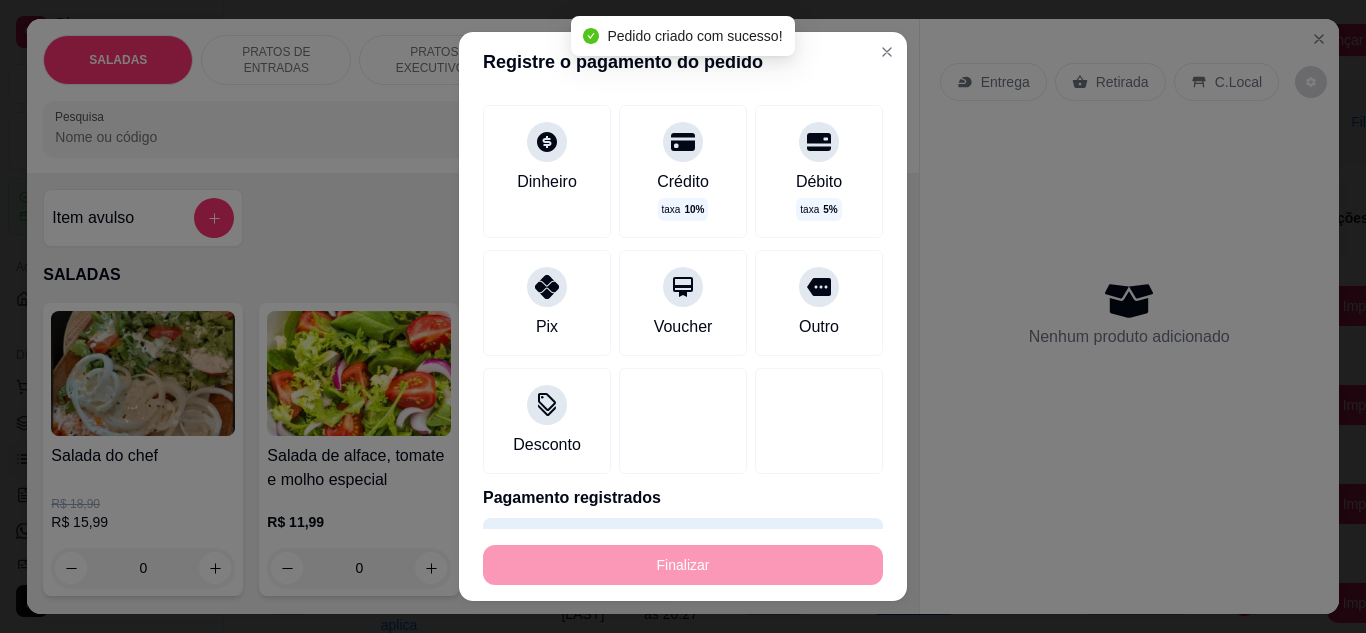 scroll, scrollTop: 0, scrollLeft: 0, axis: both 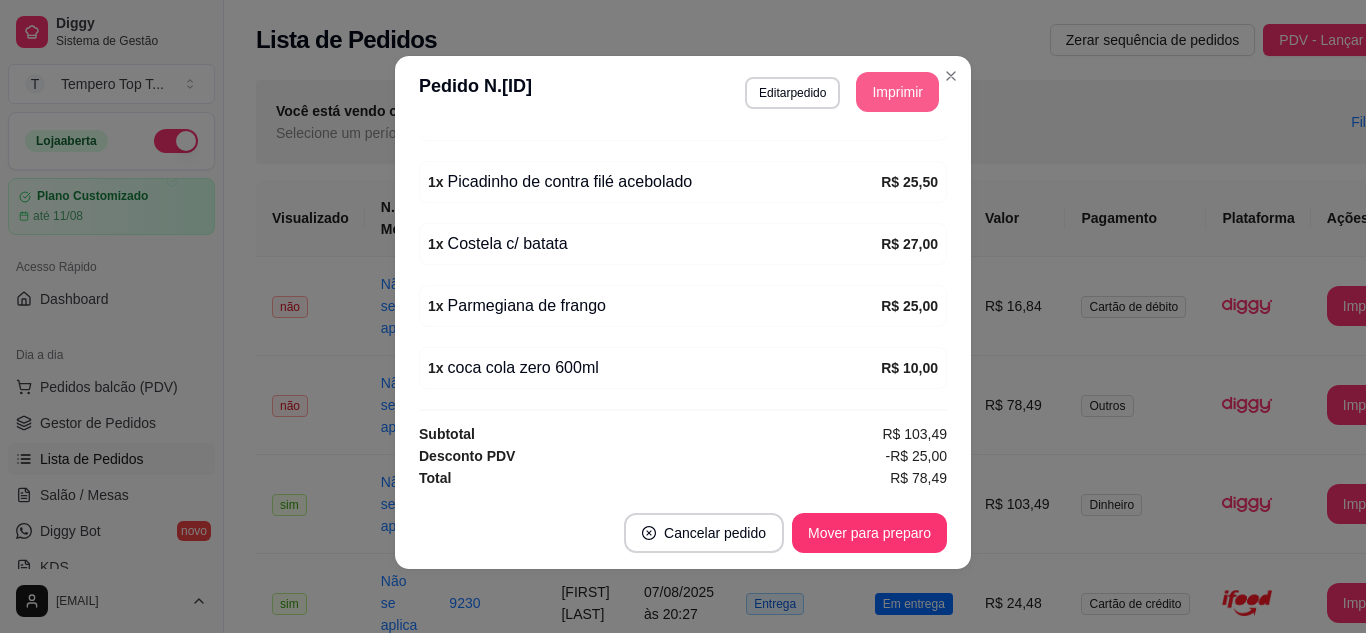 click on "Imprimir" at bounding box center (897, 92) 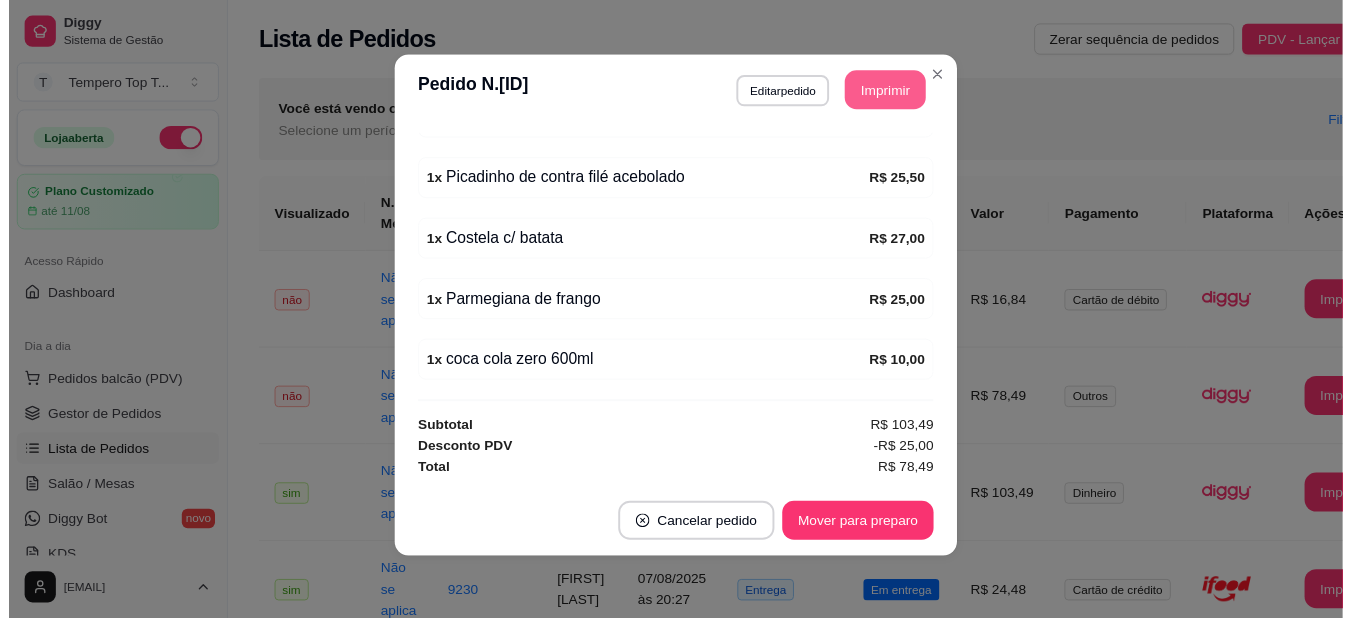scroll, scrollTop: 0, scrollLeft: 0, axis: both 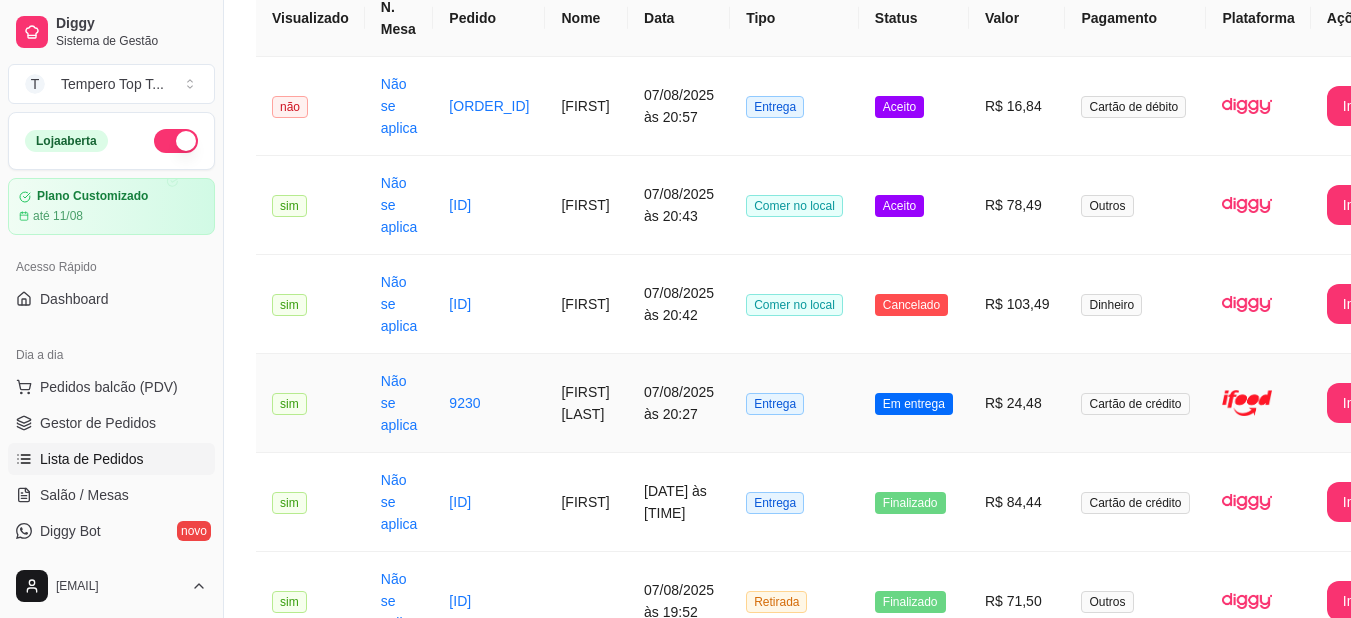 click on "R$ 24,48" at bounding box center (1017, 403) 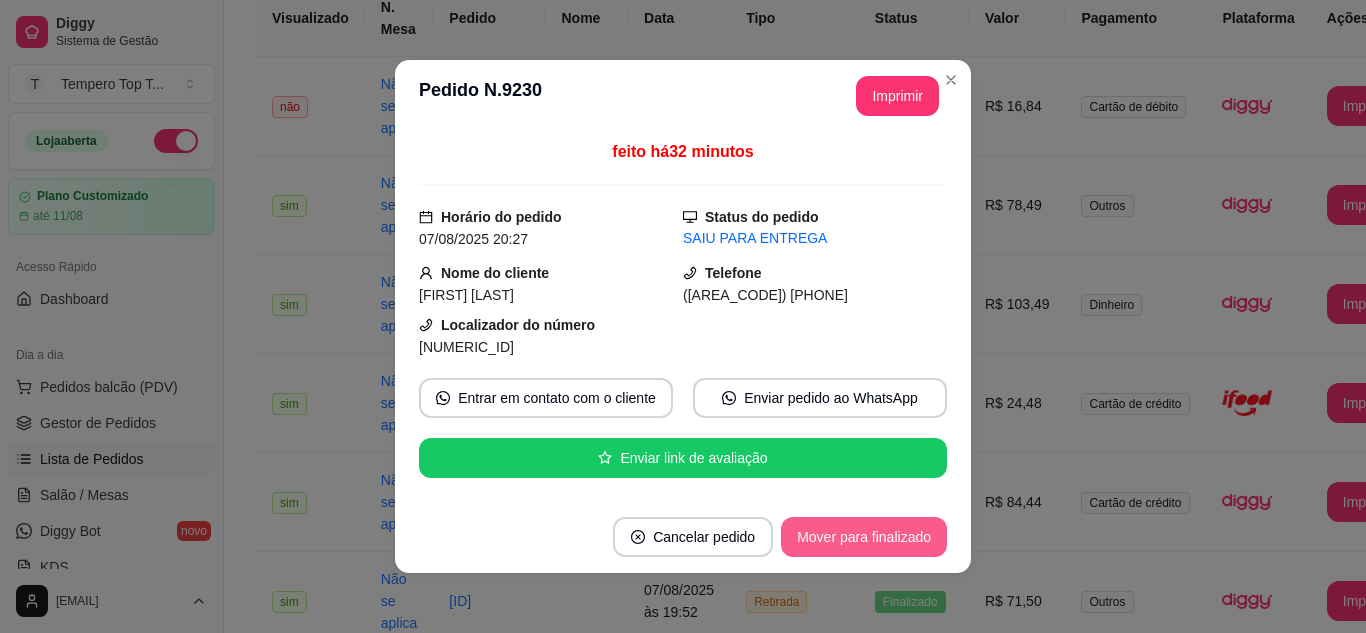 click on "Mover para finalizado" at bounding box center (864, 537) 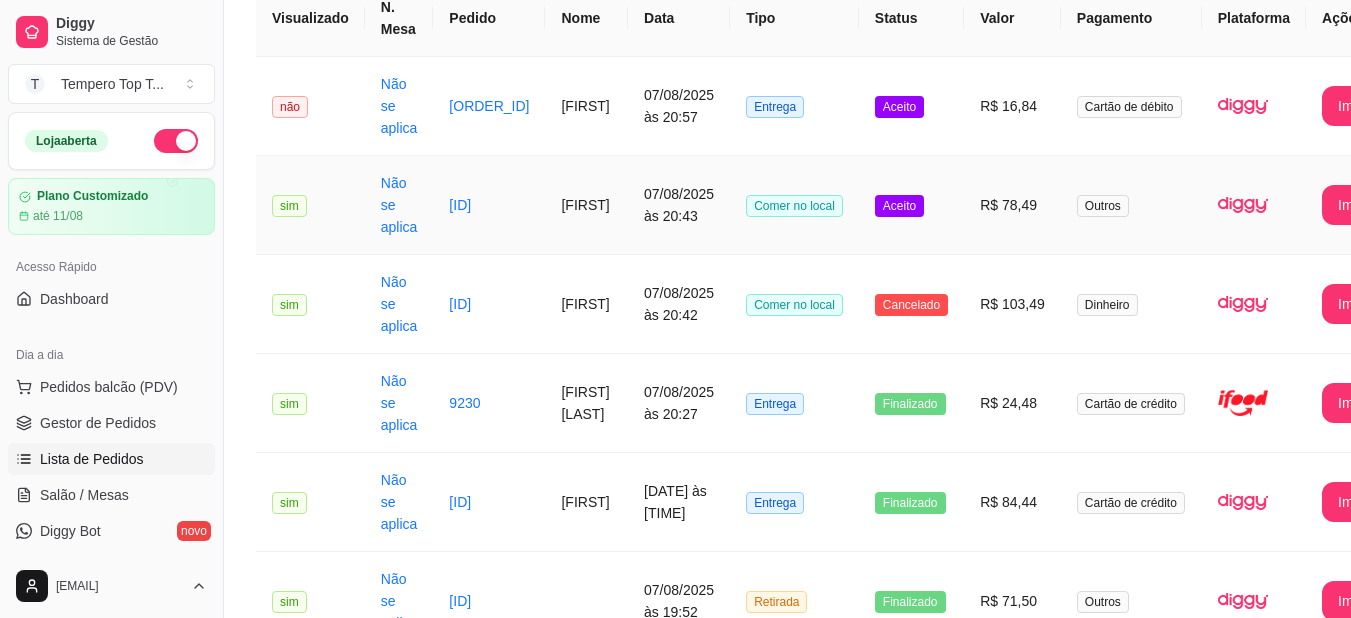 click on "R$ 78,49" at bounding box center (1012, 205) 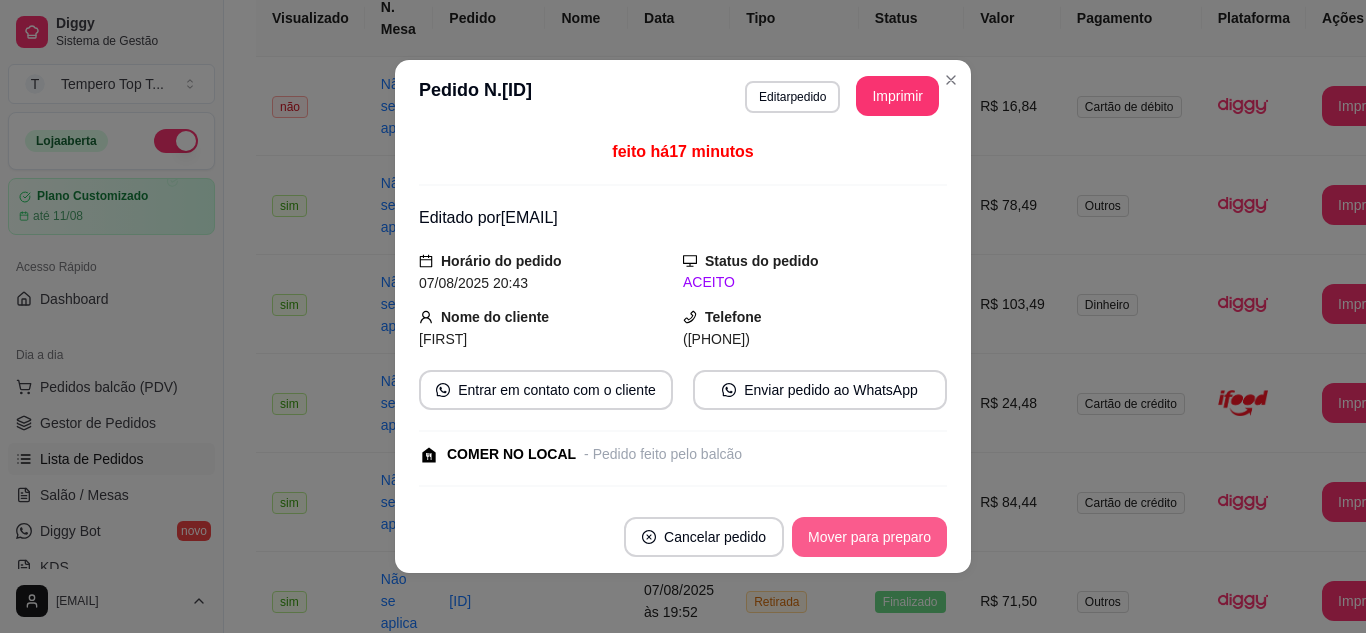 click on "Mover para preparo" at bounding box center [869, 537] 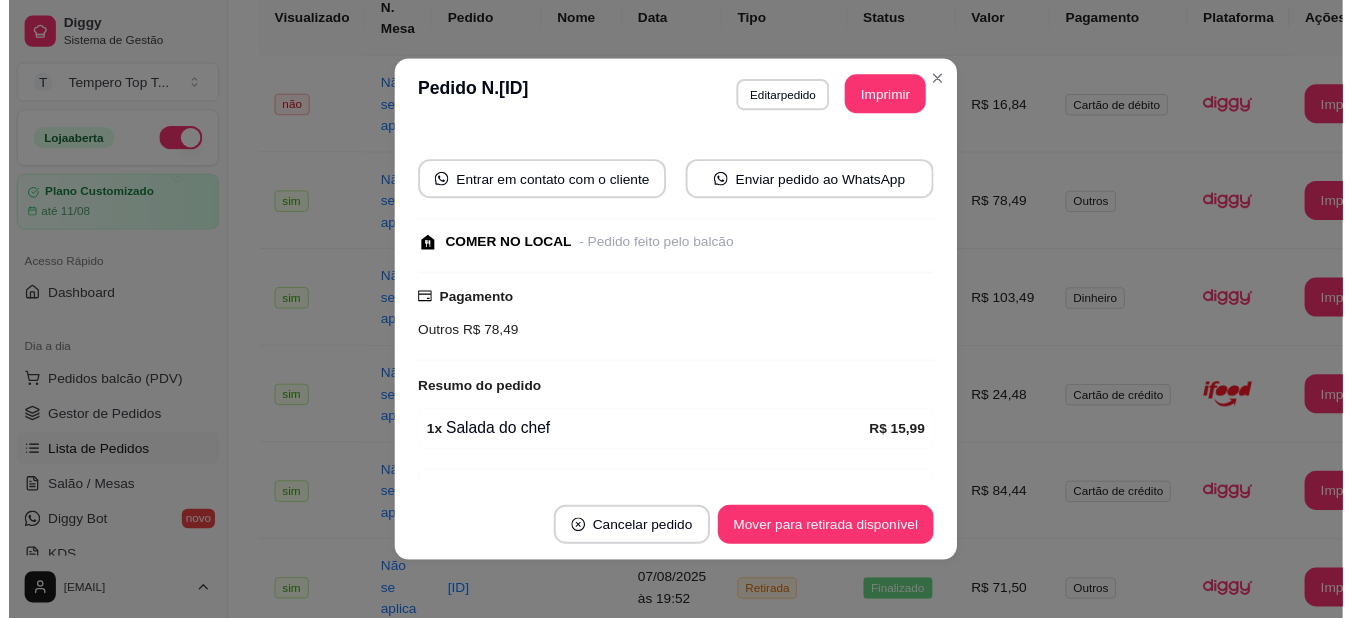 scroll, scrollTop: 500, scrollLeft: 0, axis: vertical 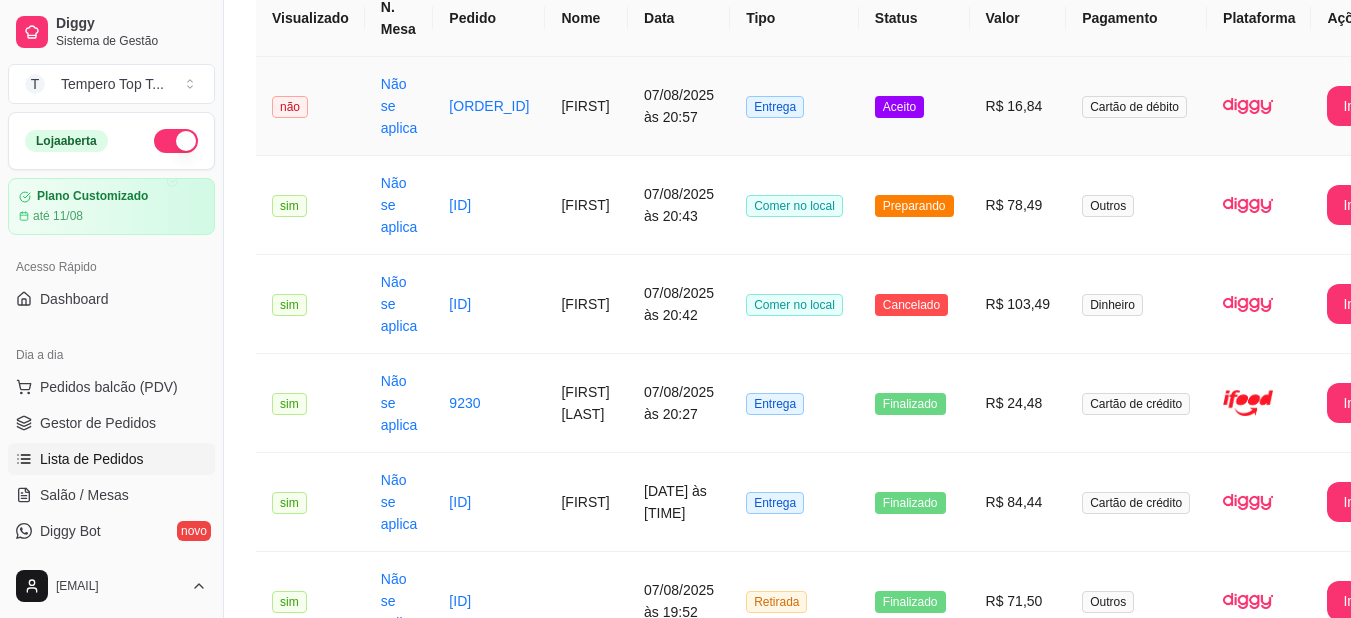 click on "R$ 16,84" at bounding box center [1018, 106] 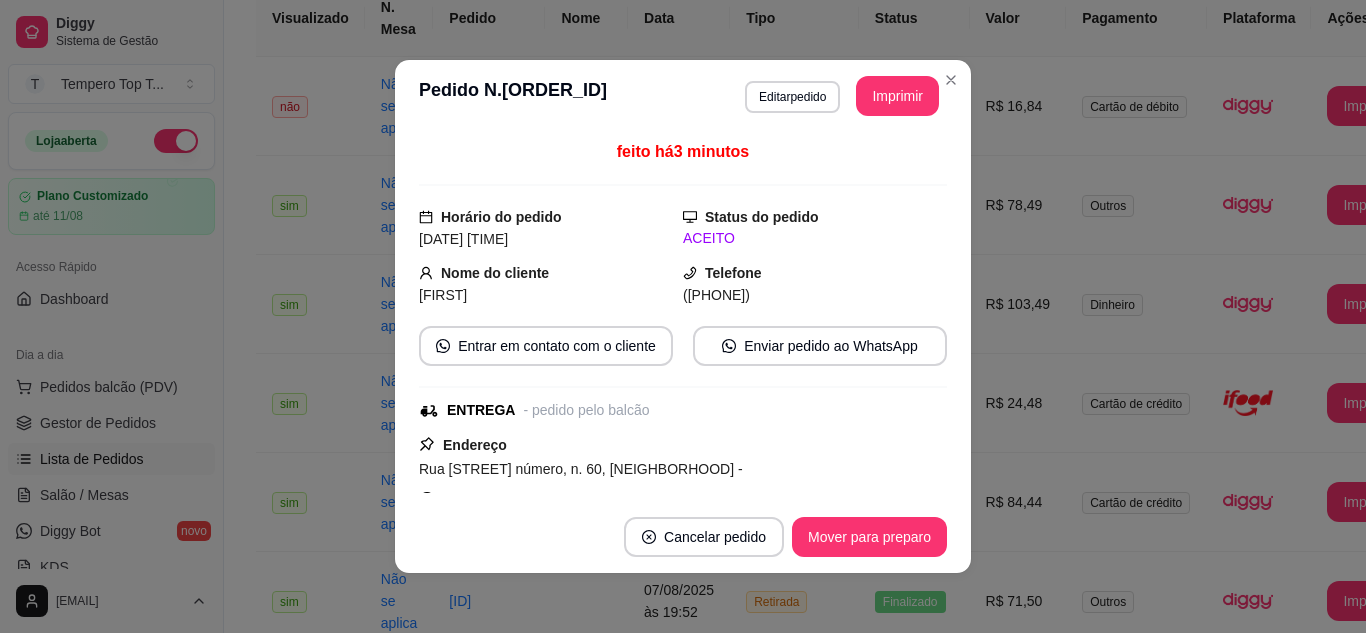click on "Mover para preparo" at bounding box center [869, 537] 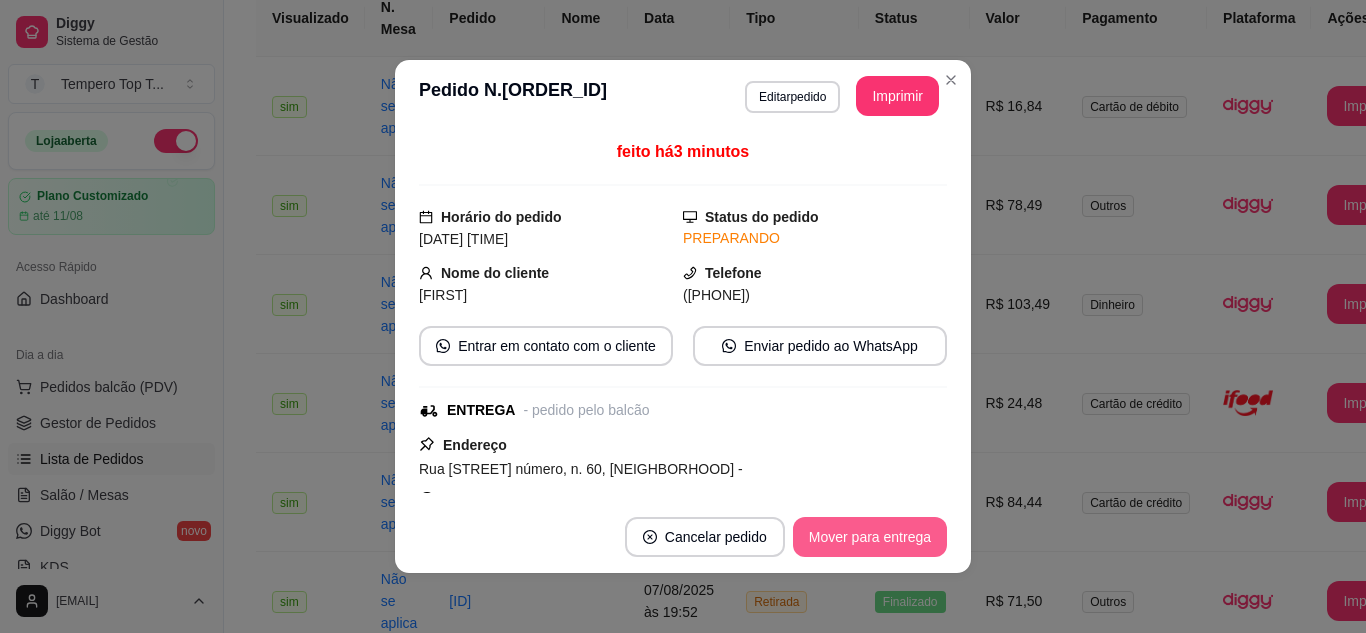 click on "Mover para entrega" at bounding box center [870, 537] 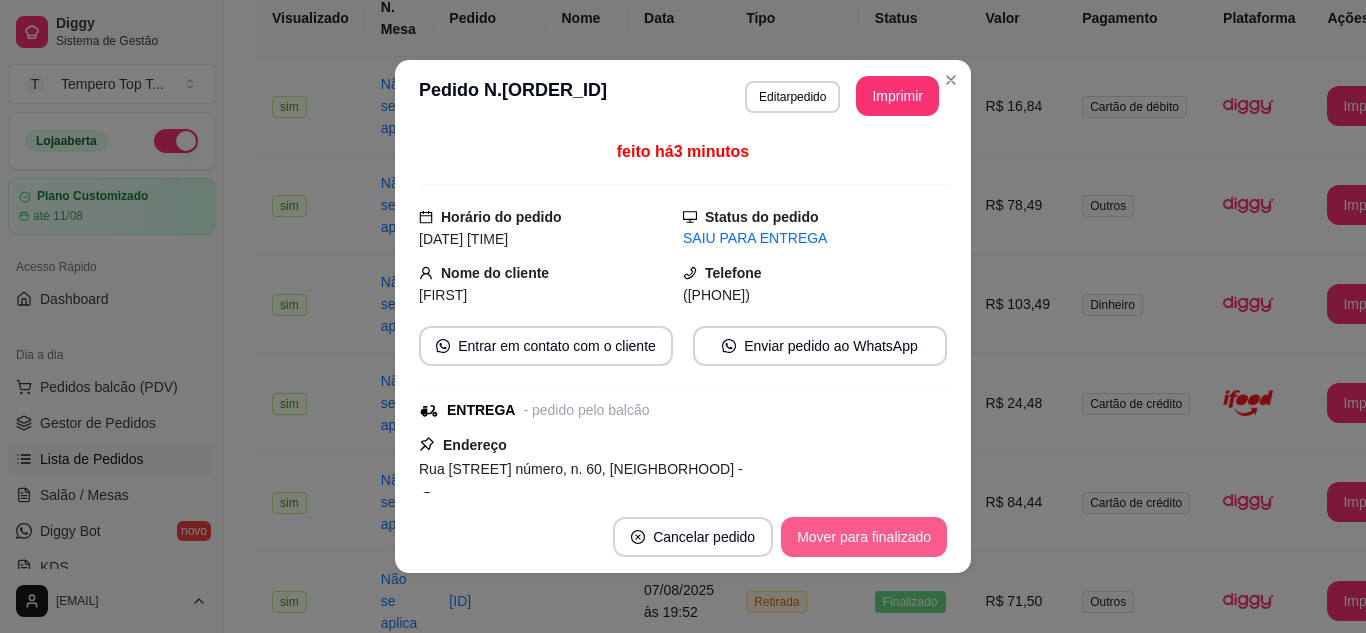 click on "Mover para finalizado" at bounding box center [864, 537] 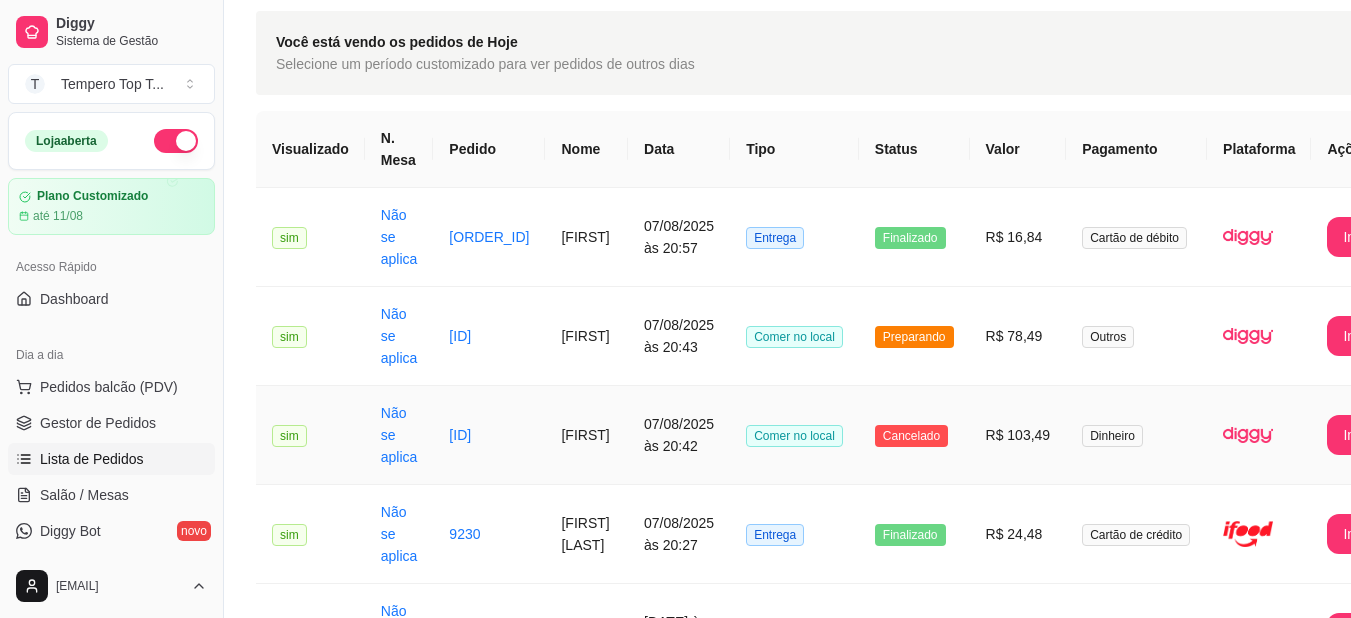 scroll, scrollTop: 0, scrollLeft: 0, axis: both 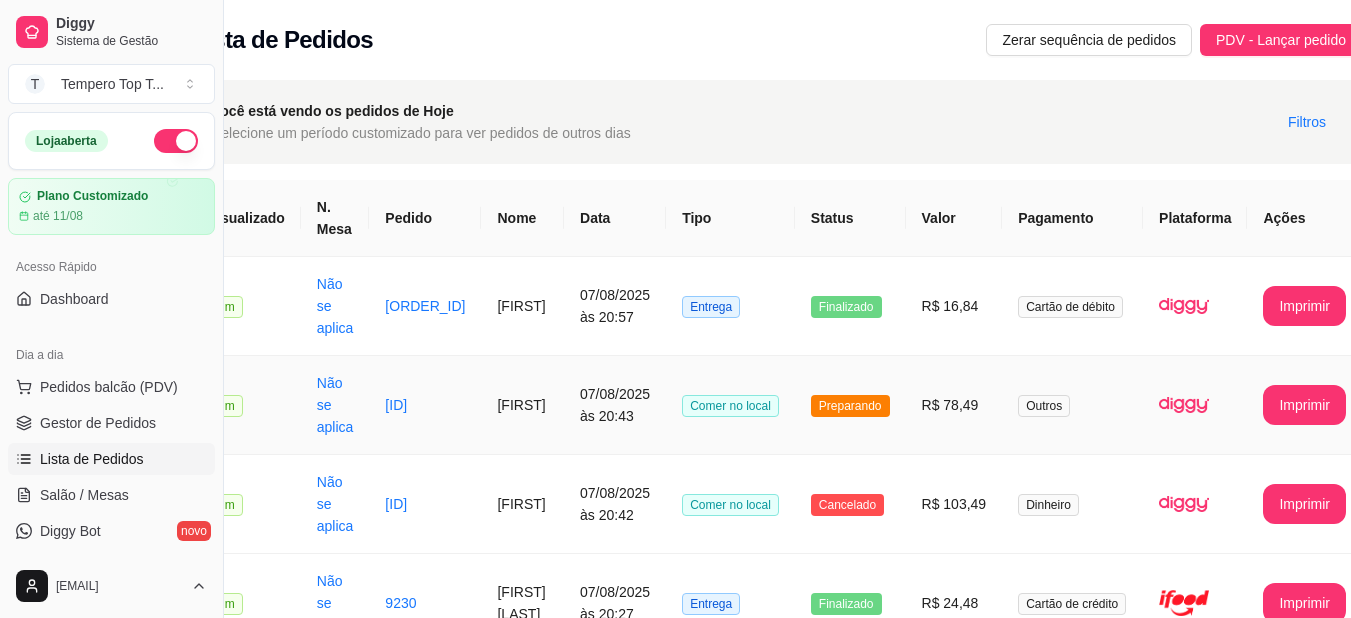 click on "R$ 78,49" at bounding box center (954, 405) 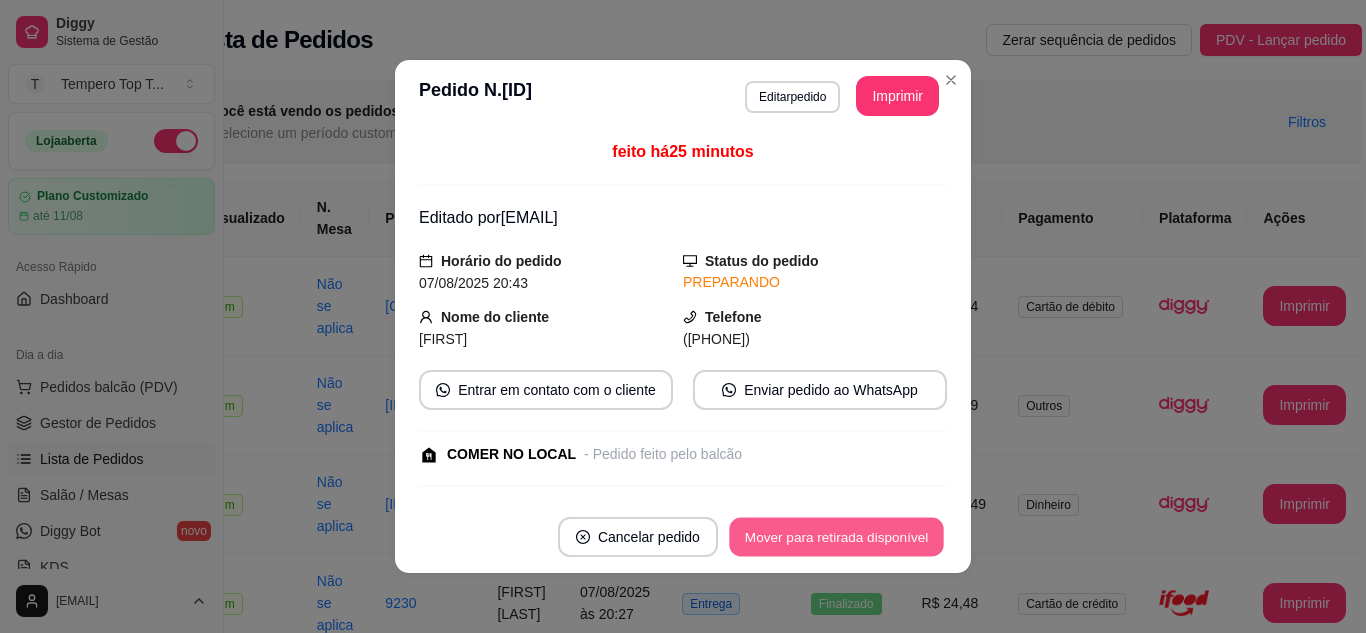 click on "Mover para retirada disponível" at bounding box center (836, 537) 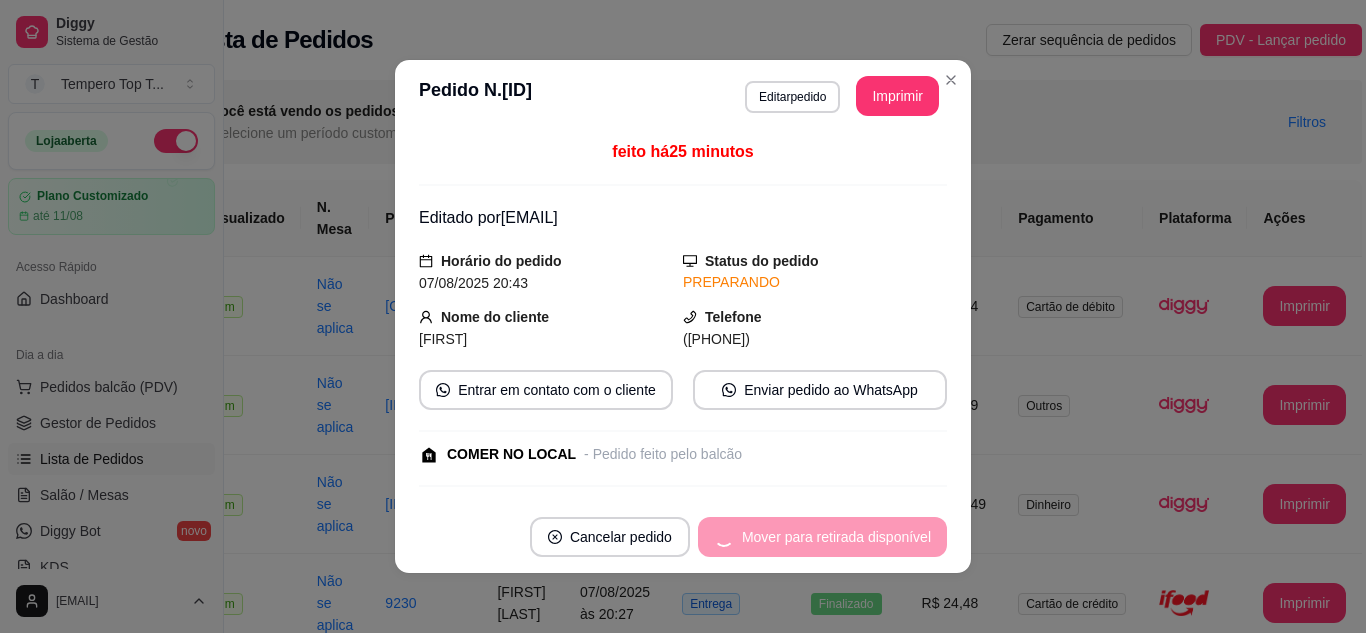 click on "Mover para retirada disponível" at bounding box center [822, 537] 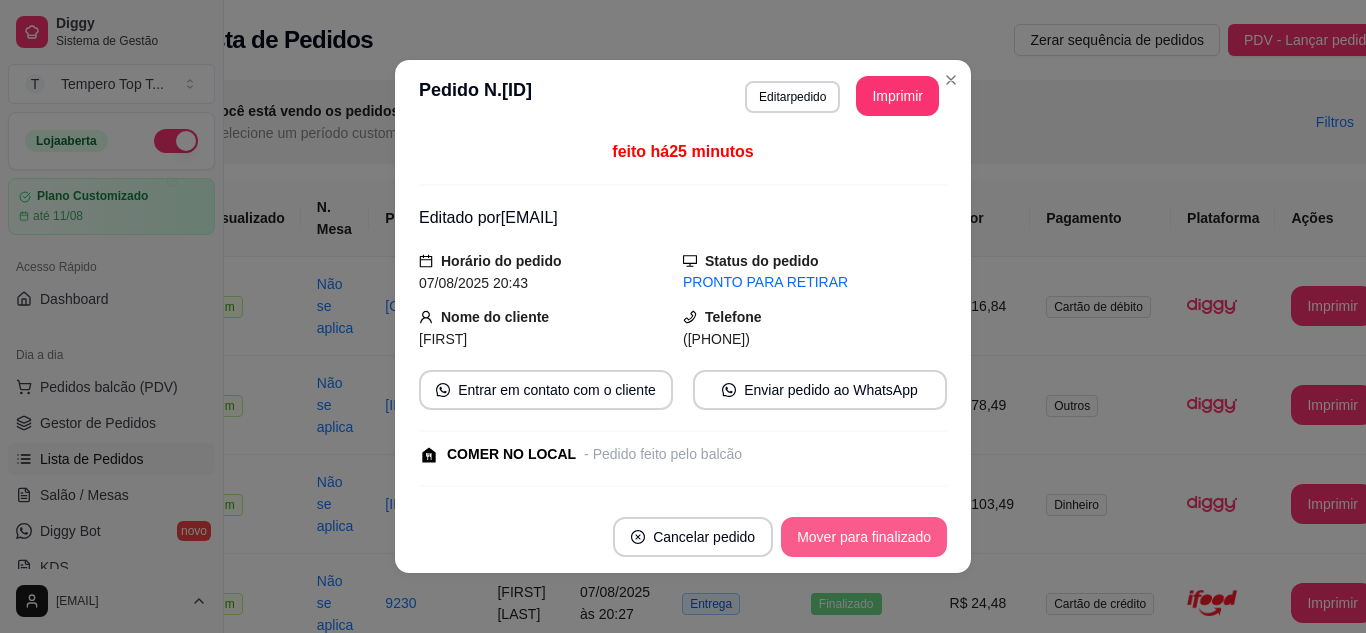 click on "Mover para finalizado" at bounding box center (864, 537) 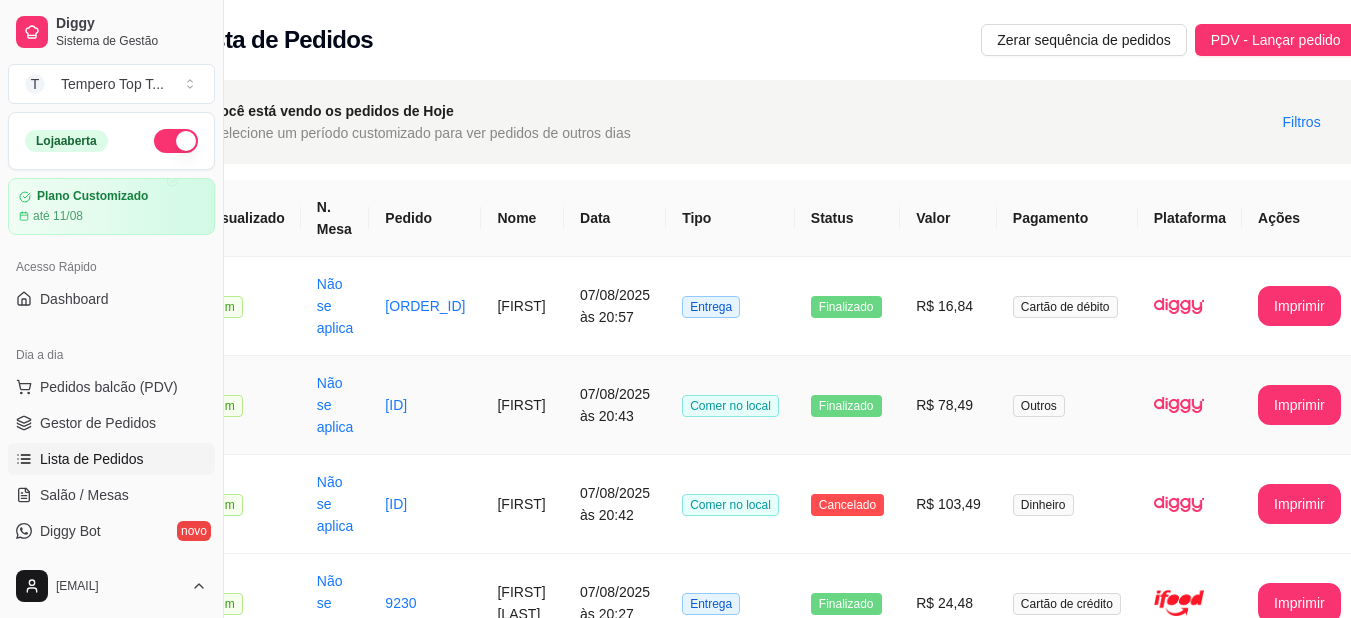 scroll, scrollTop: 200, scrollLeft: 64, axis: both 